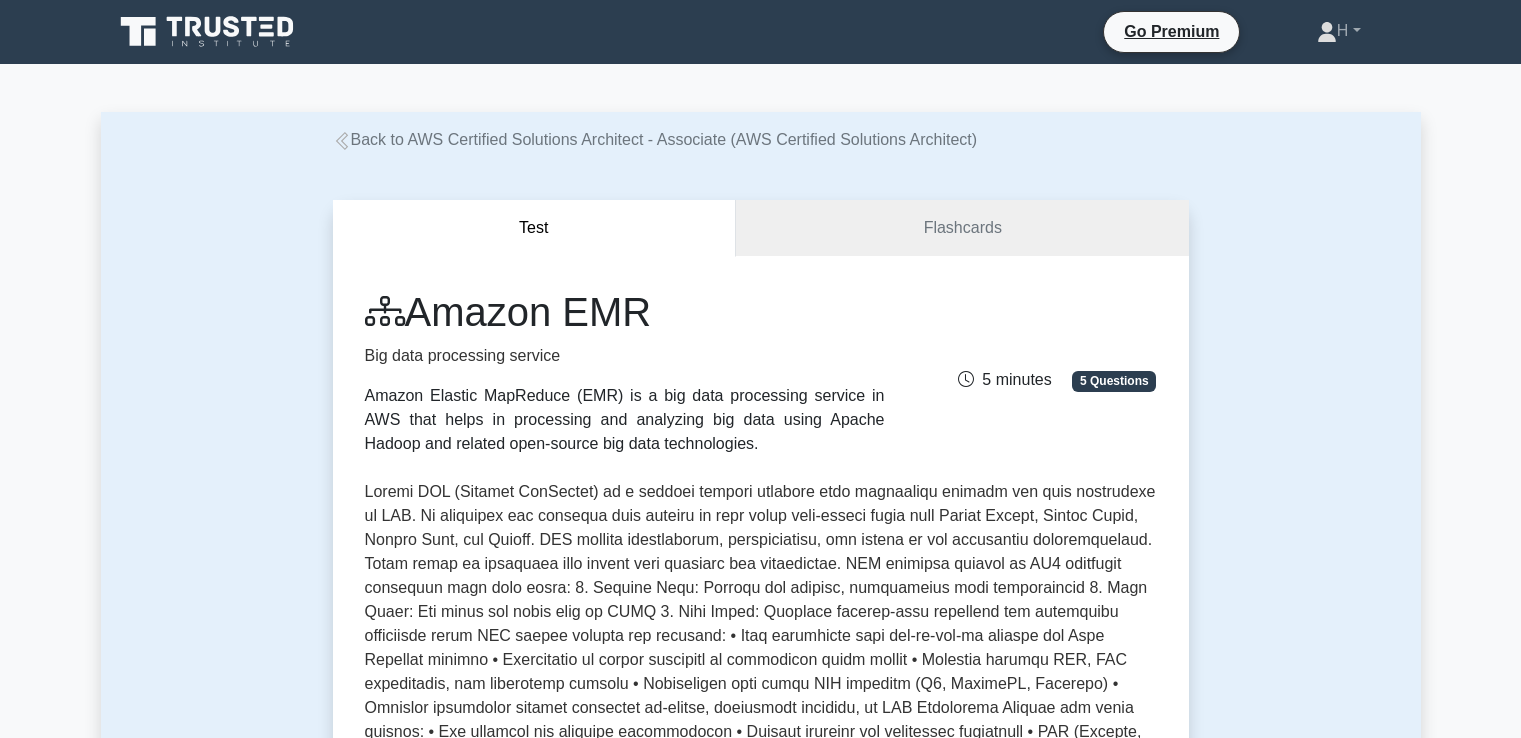 scroll, scrollTop: 300, scrollLeft: 0, axis: vertical 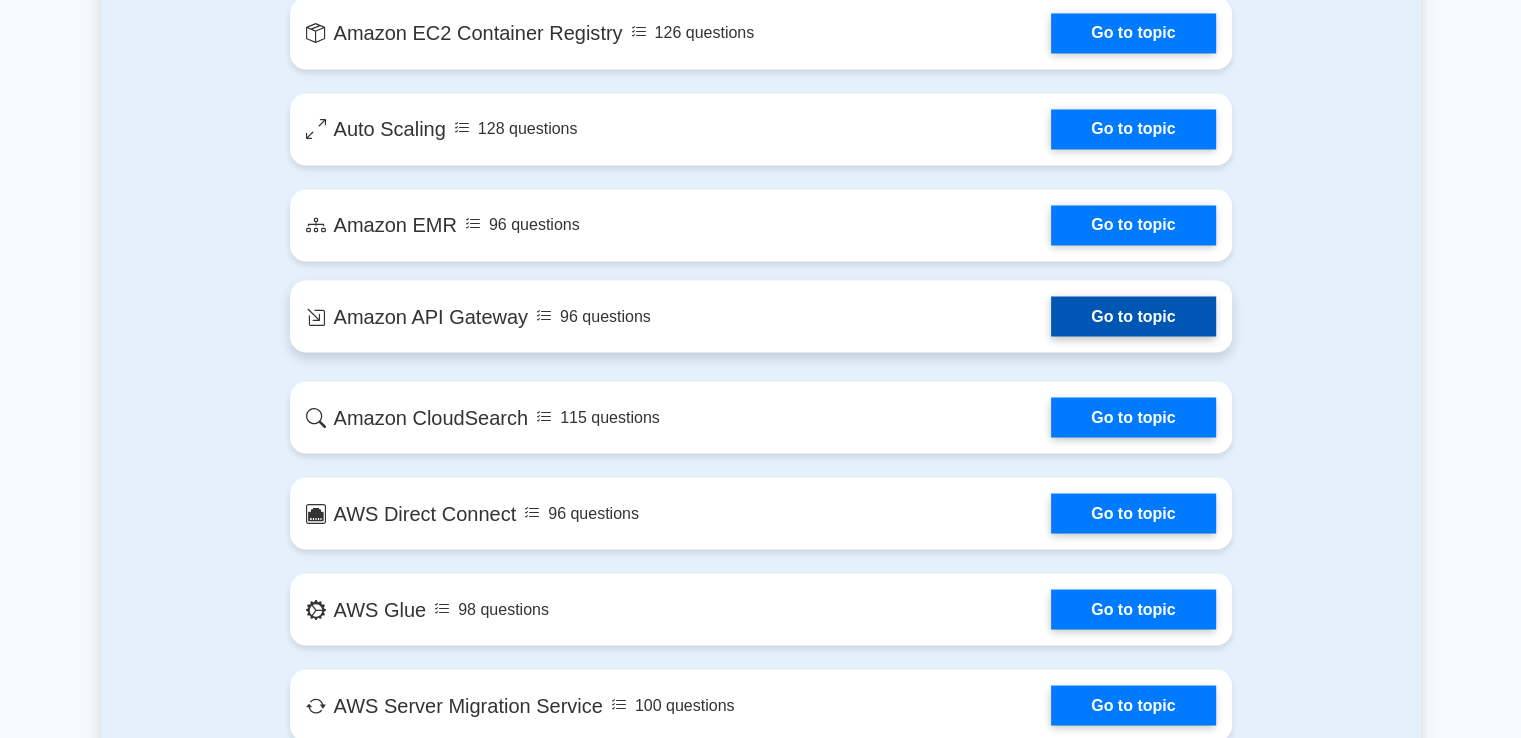 click on "Go to topic" at bounding box center [1133, 316] 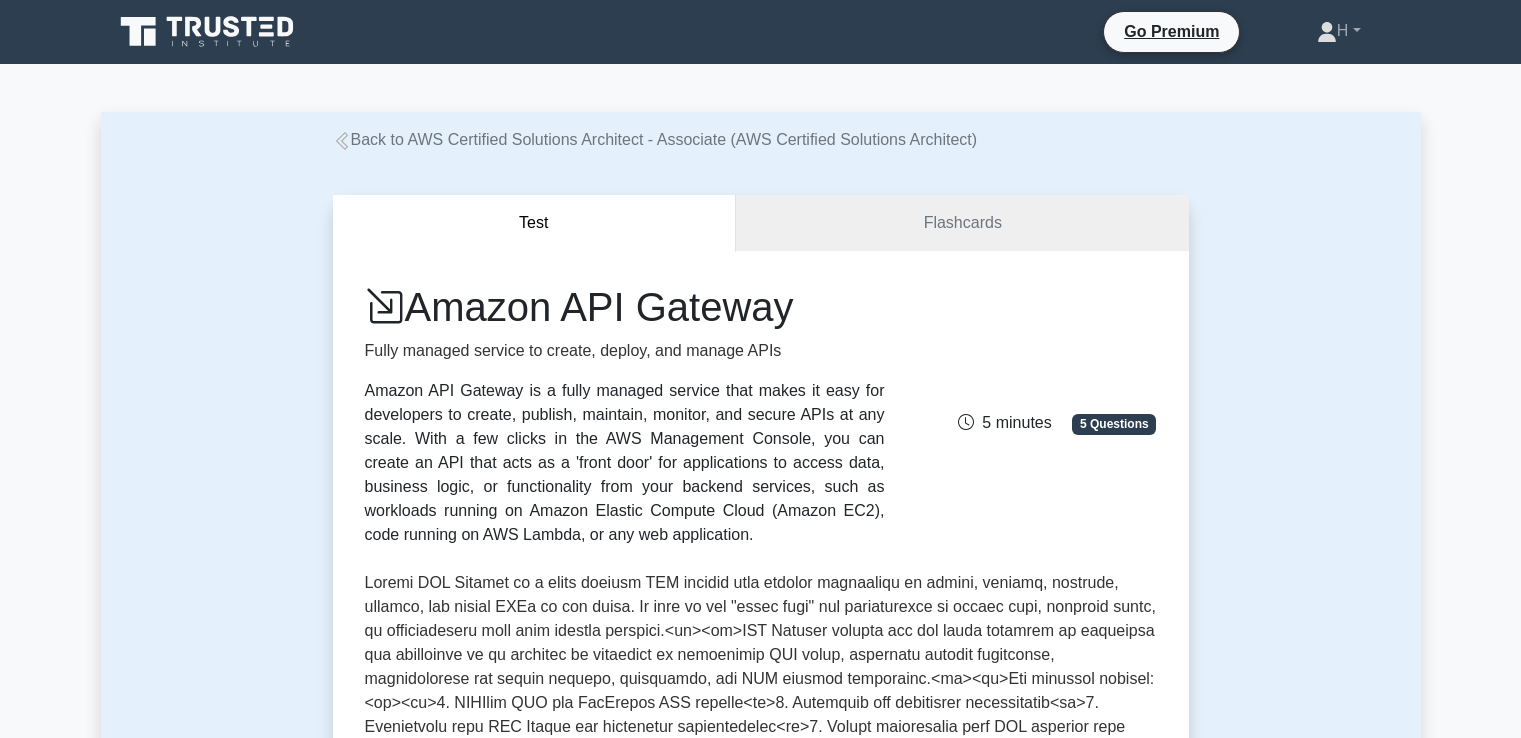 scroll, scrollTop: 0, scrollLeft: 0, axis: both 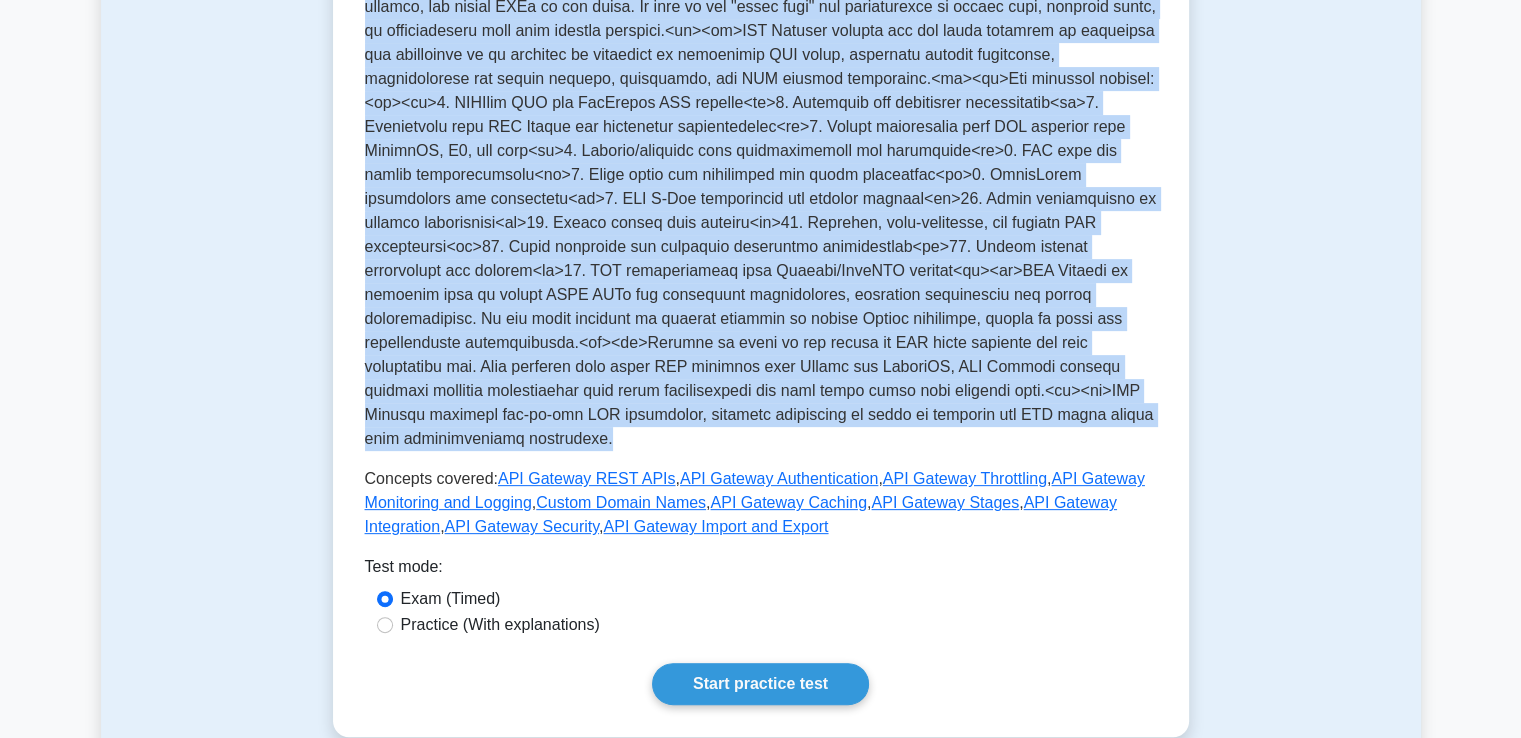 drag, startPoint x: 418, startPoint y: 296, endPoint x: 539, endPoint y: 448, distance: 194.28073 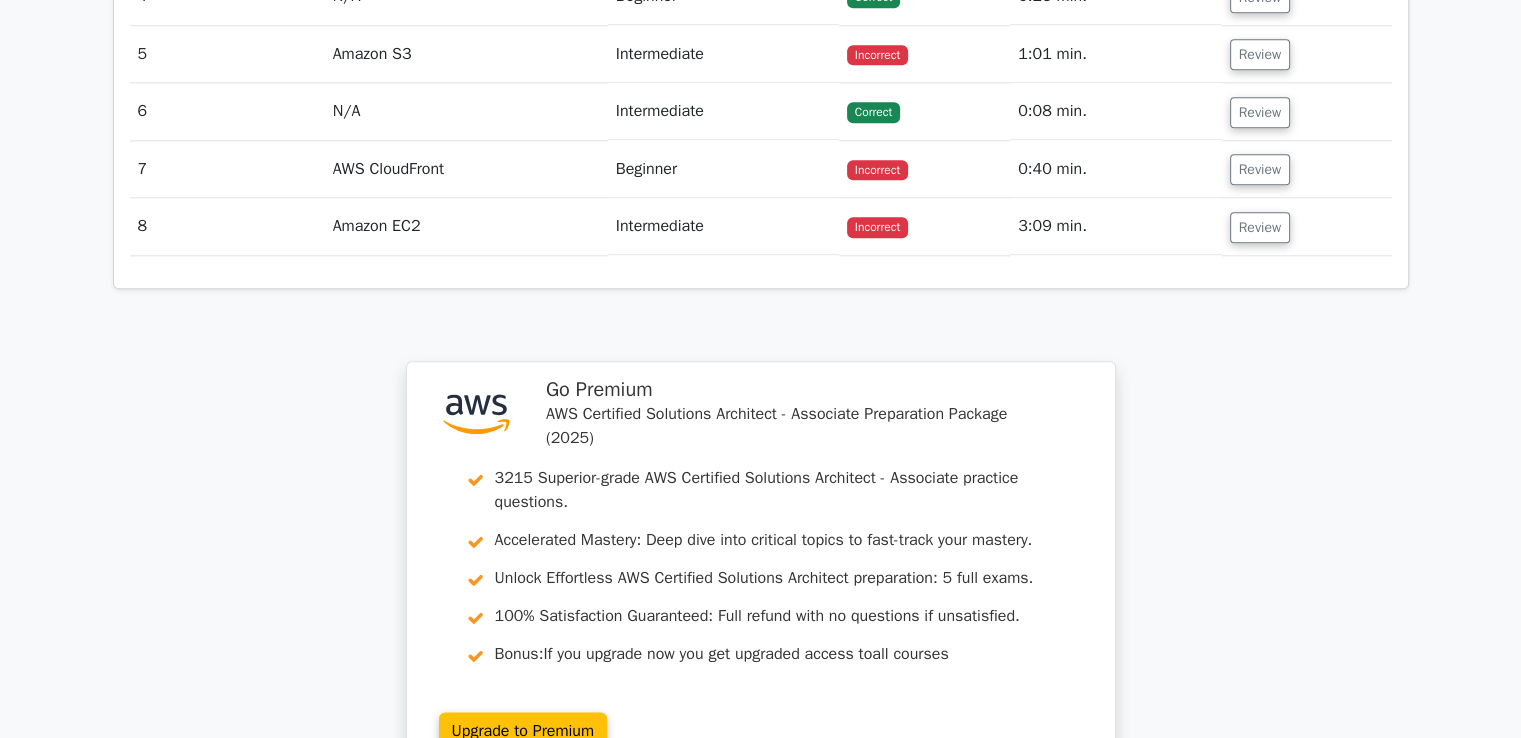 scroll, scrollTop: 2300, scrollLeft: 0, axis: vertical 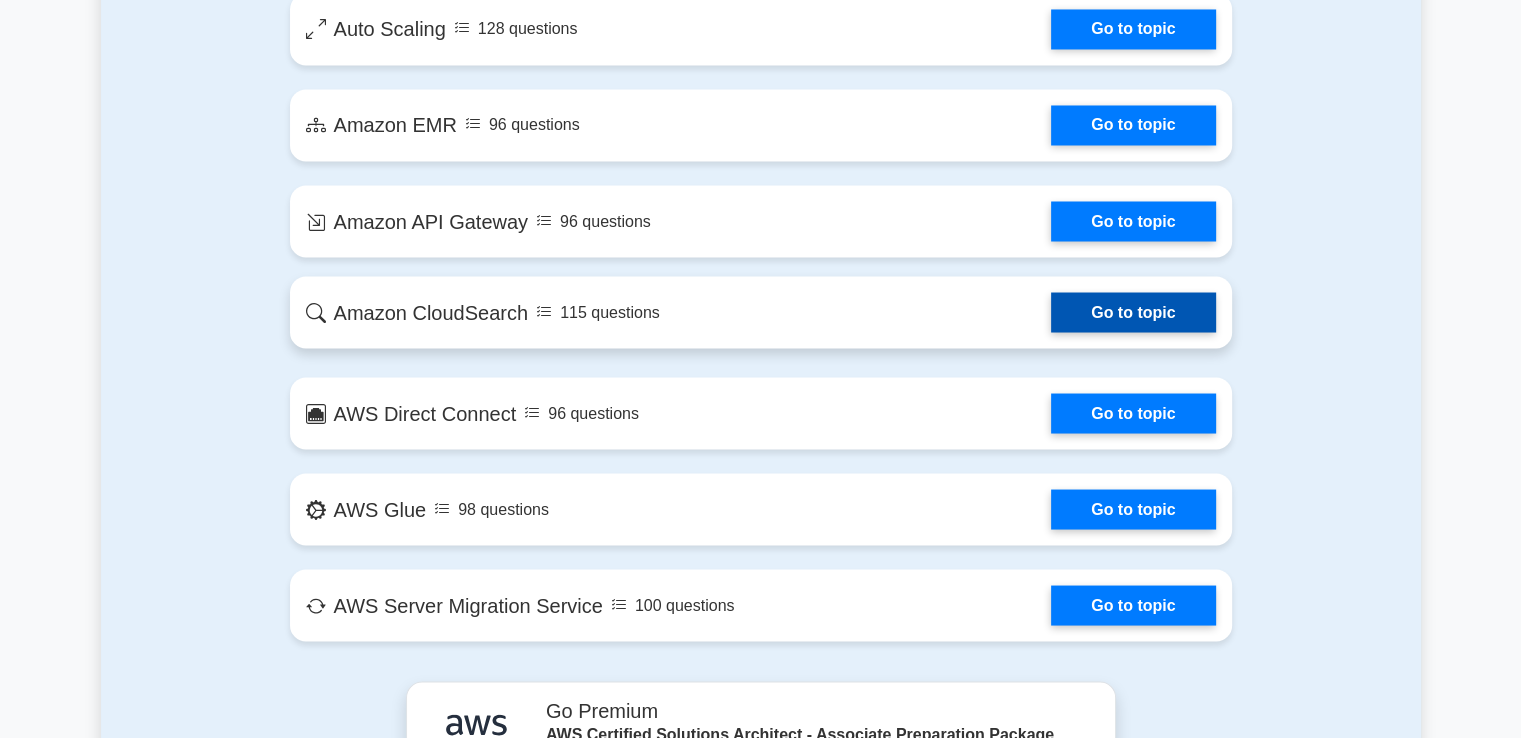 click on "Go to topic" at bounding box center [1133, 312] 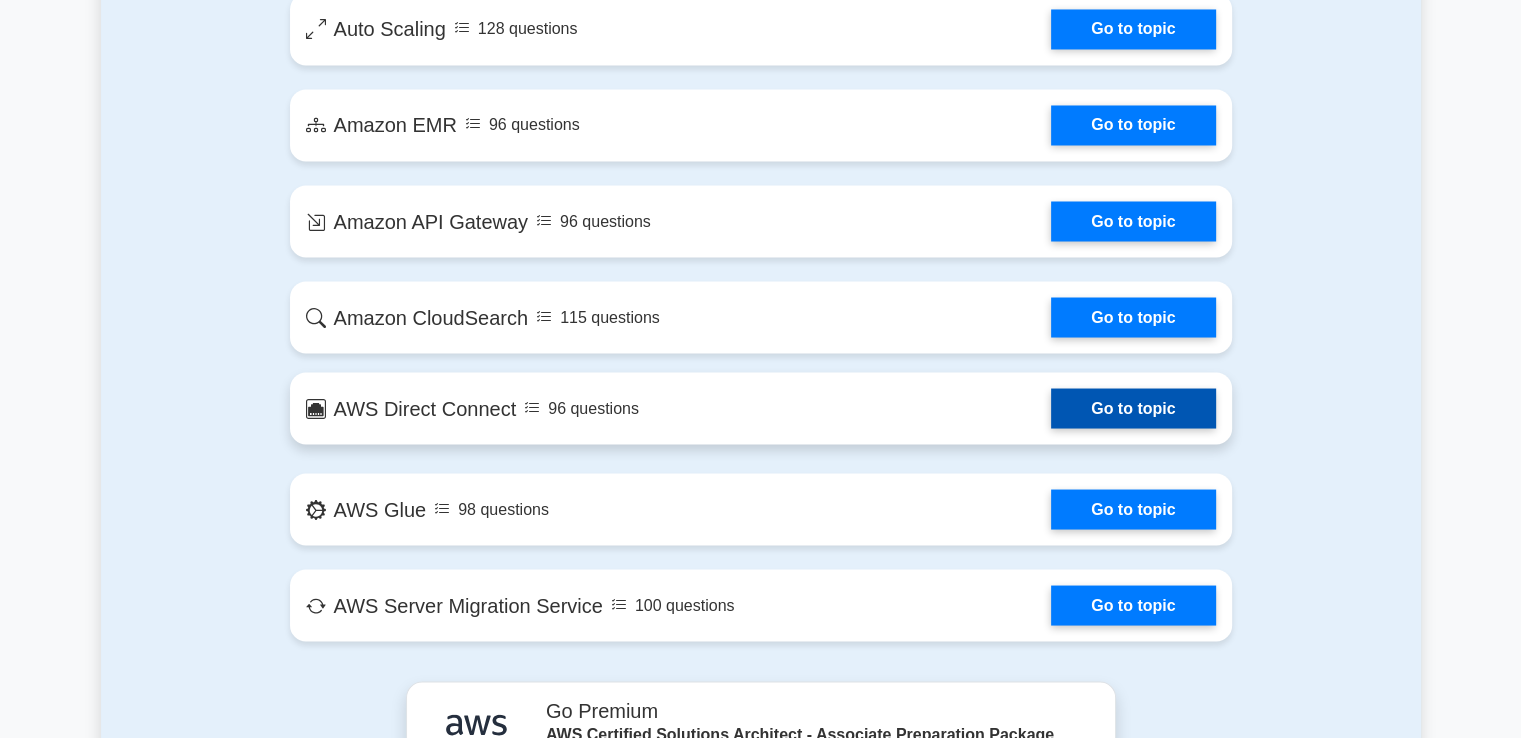 click on "Go to topic" at bounding box center (1133, 408) 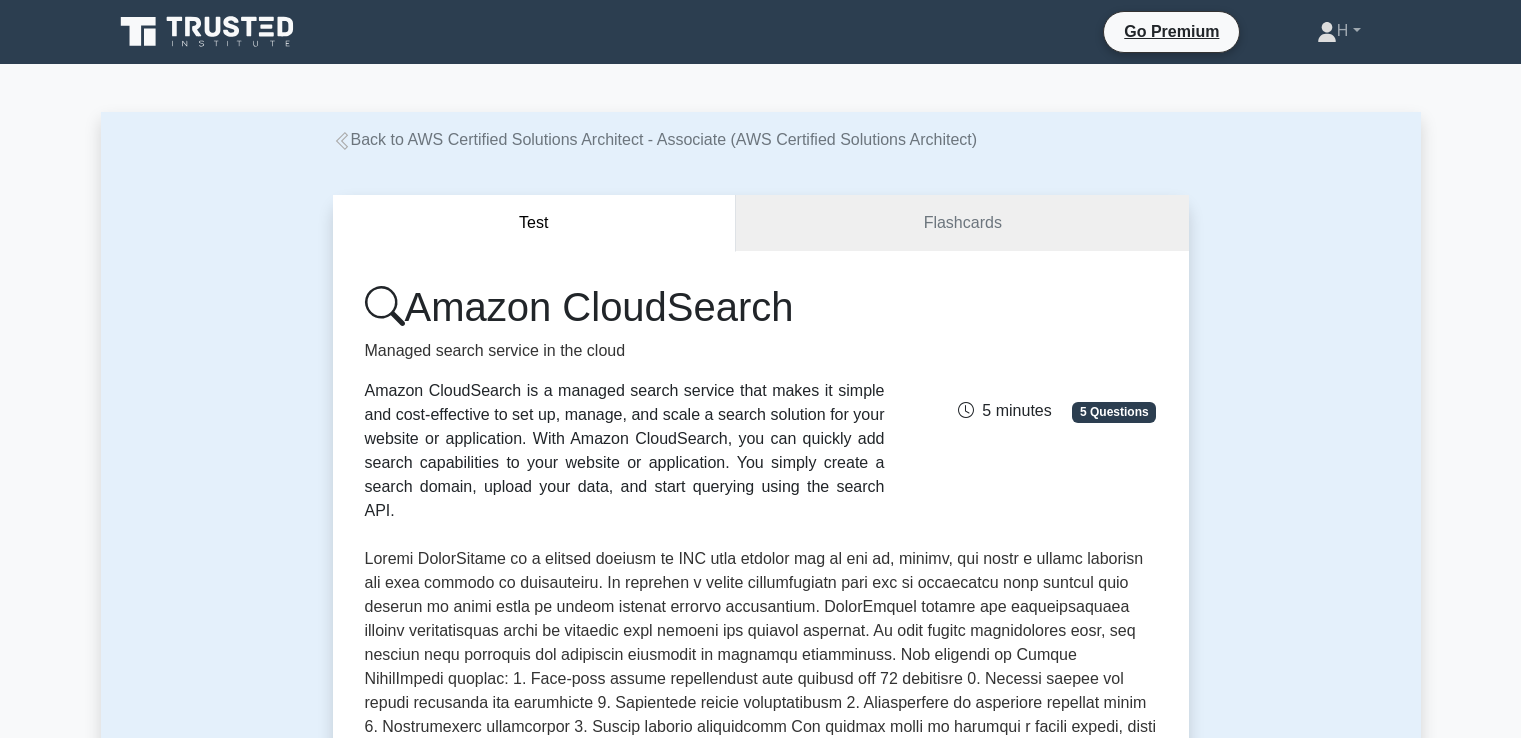 scroll, scrollTop: 0, scrollLeft: 0, axis: both 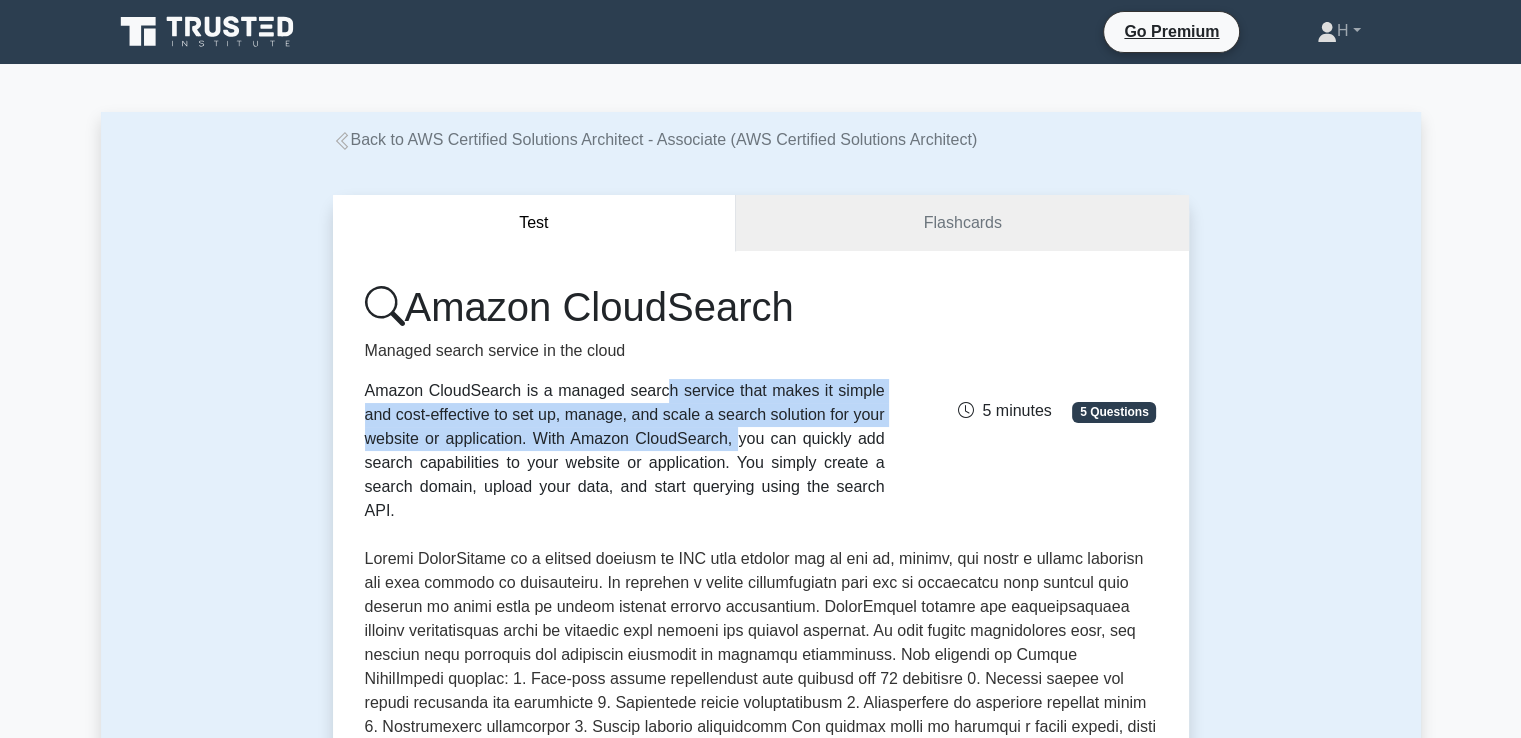 drag, startPoint x: 364, startPoint y: 390, endPoint x: 386, endPoint y: 413, distance: 31.827662 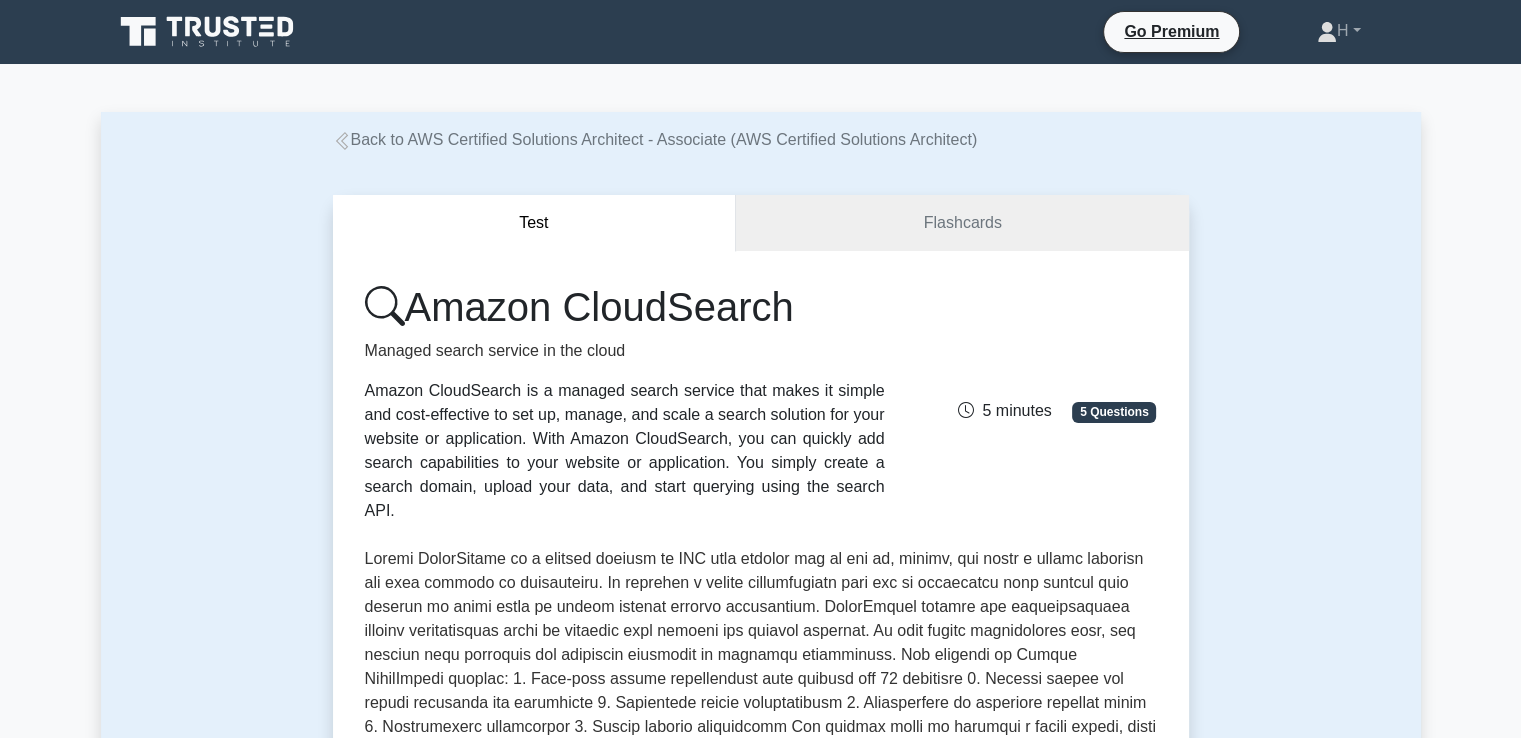 click on "Amazon CloudSearch" at bounding box center (625, 307) 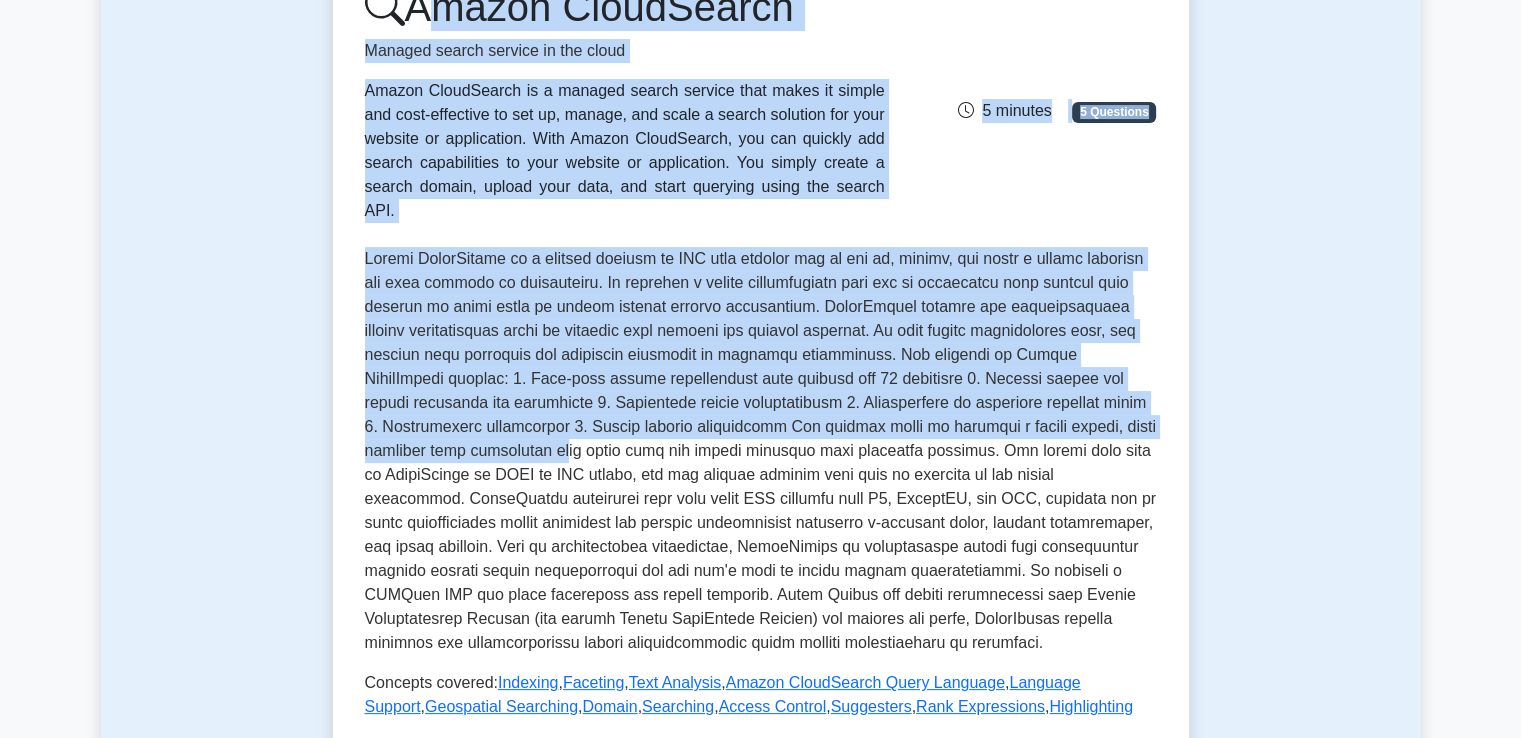 scroll, scrollTop: 400, scrollLeft: 0, axis: vertical 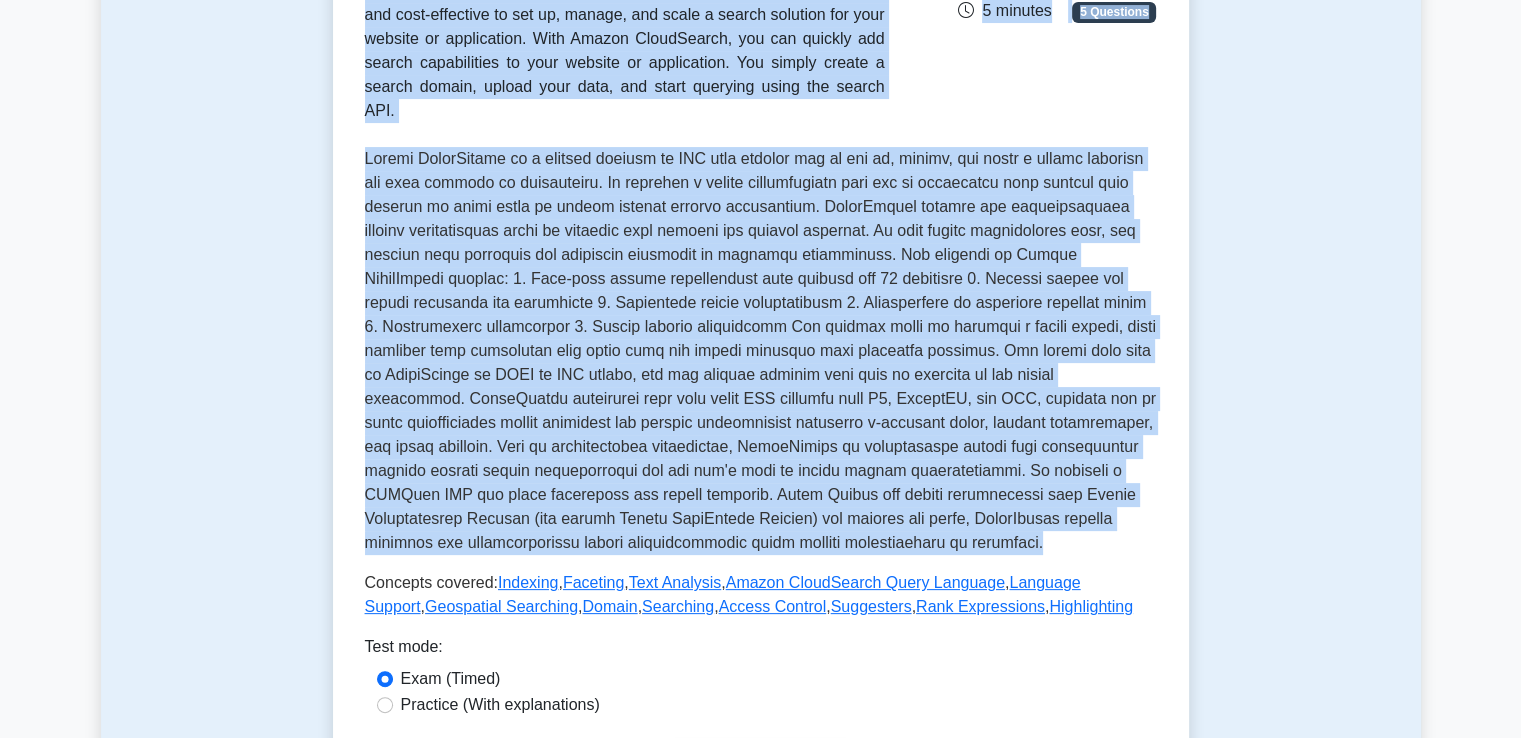 drag, startPoint x: 418, startPoint y: 289, endPoint x: 807, endPoint y: 520, distance: 452.41794 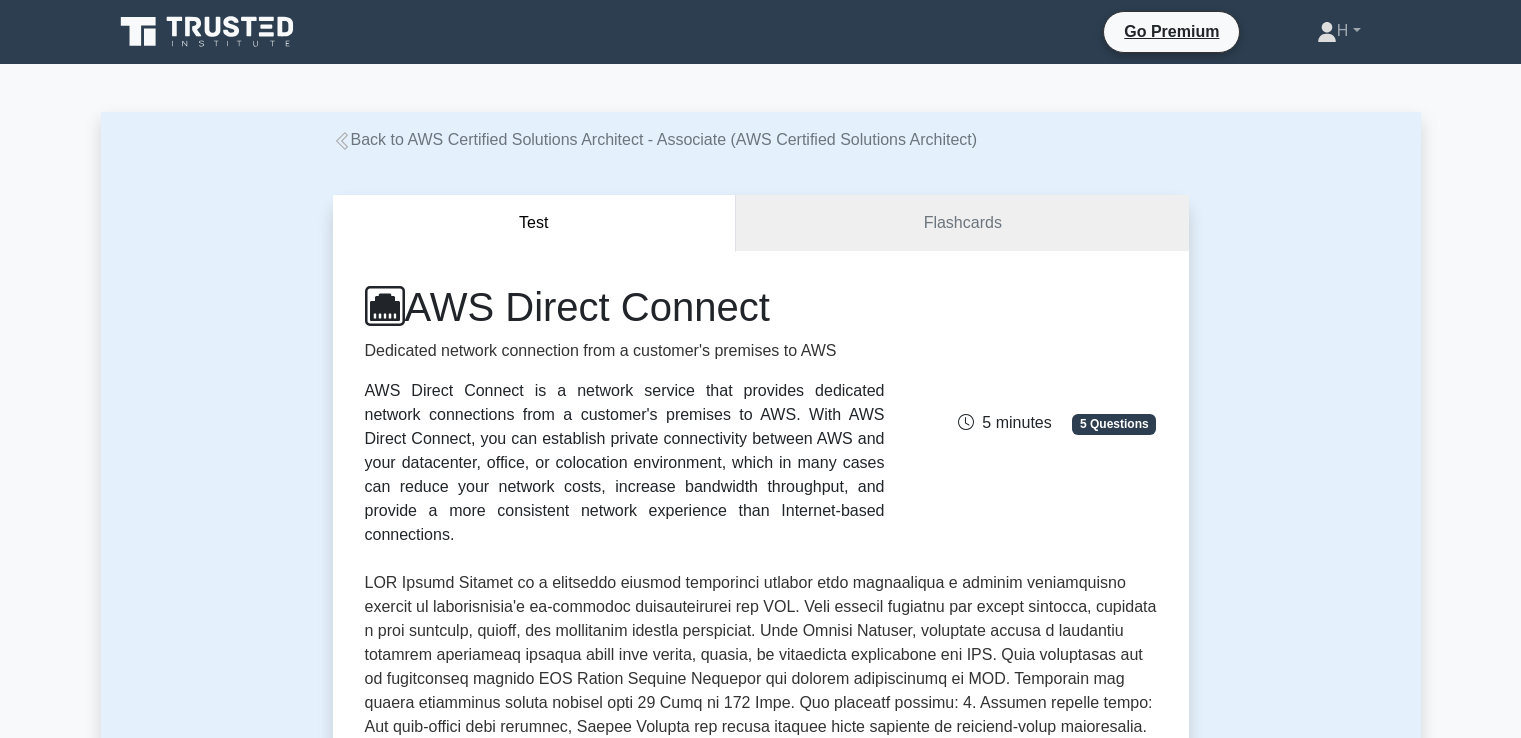scroll, scrollTop: 0, scrollLeft: 0, axis: both 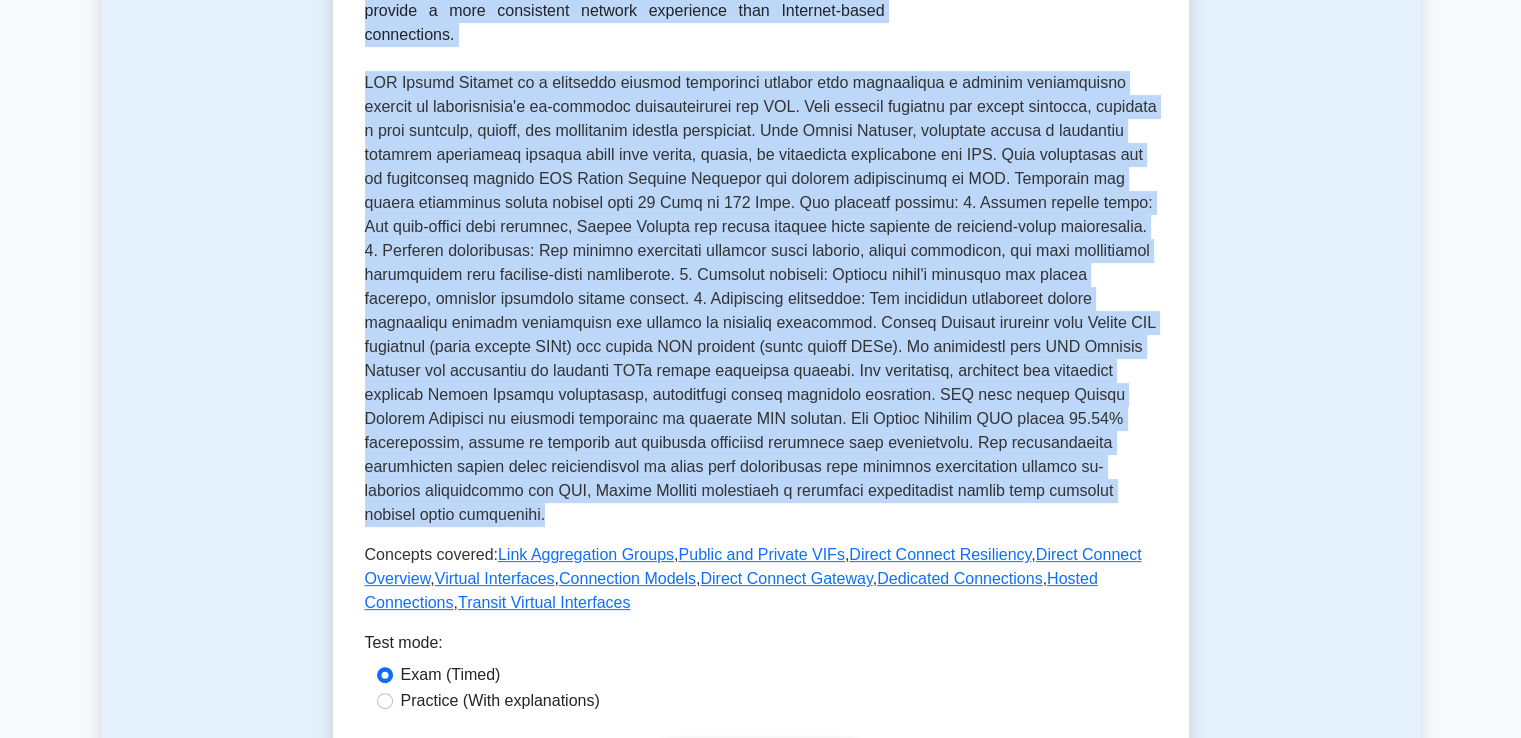 drag, startPoint x: 409, startPoint y: 305, endPoint x: 1011, endPoint y: 461, distance: 621.8842 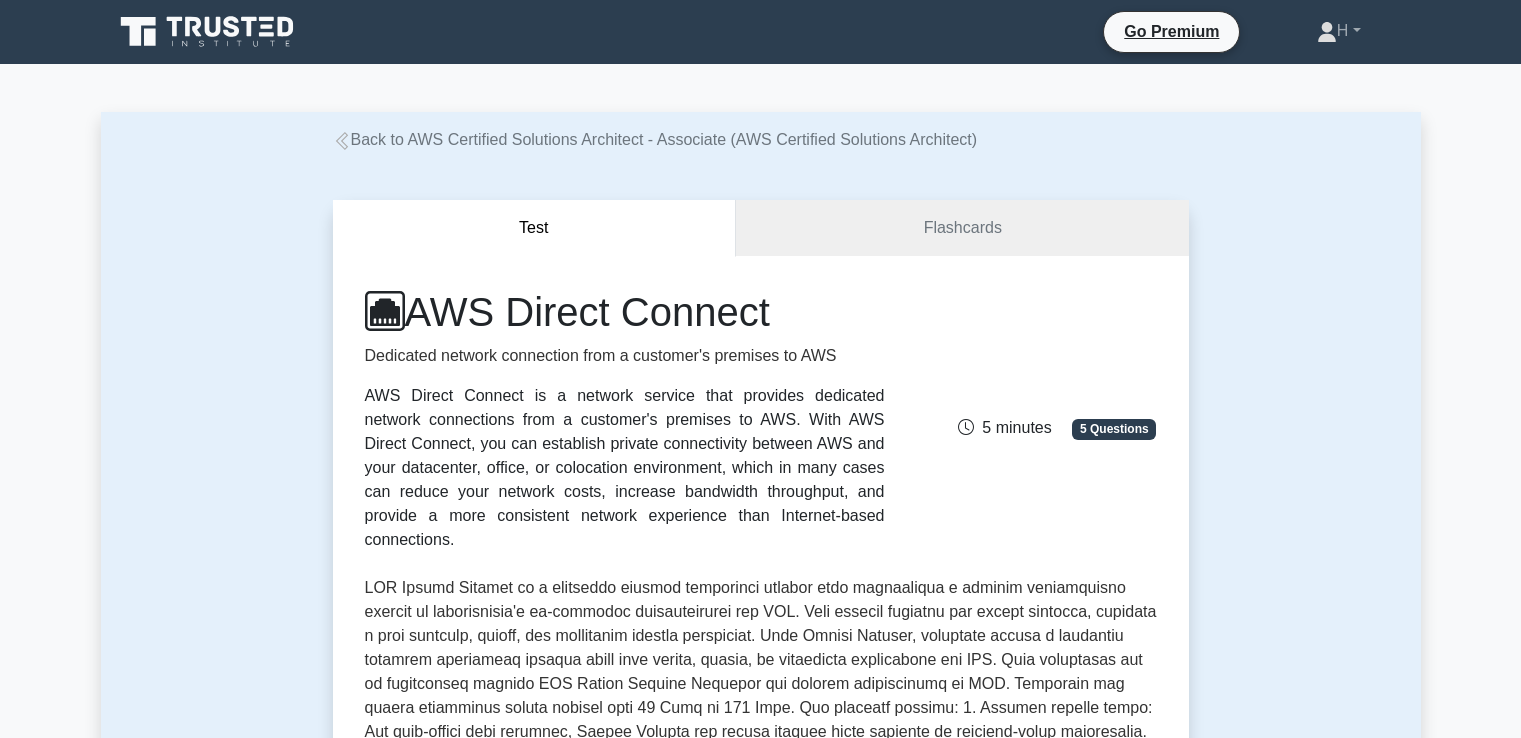 scroll, scrollTop: 0, scrollLeft: 0, axis: both 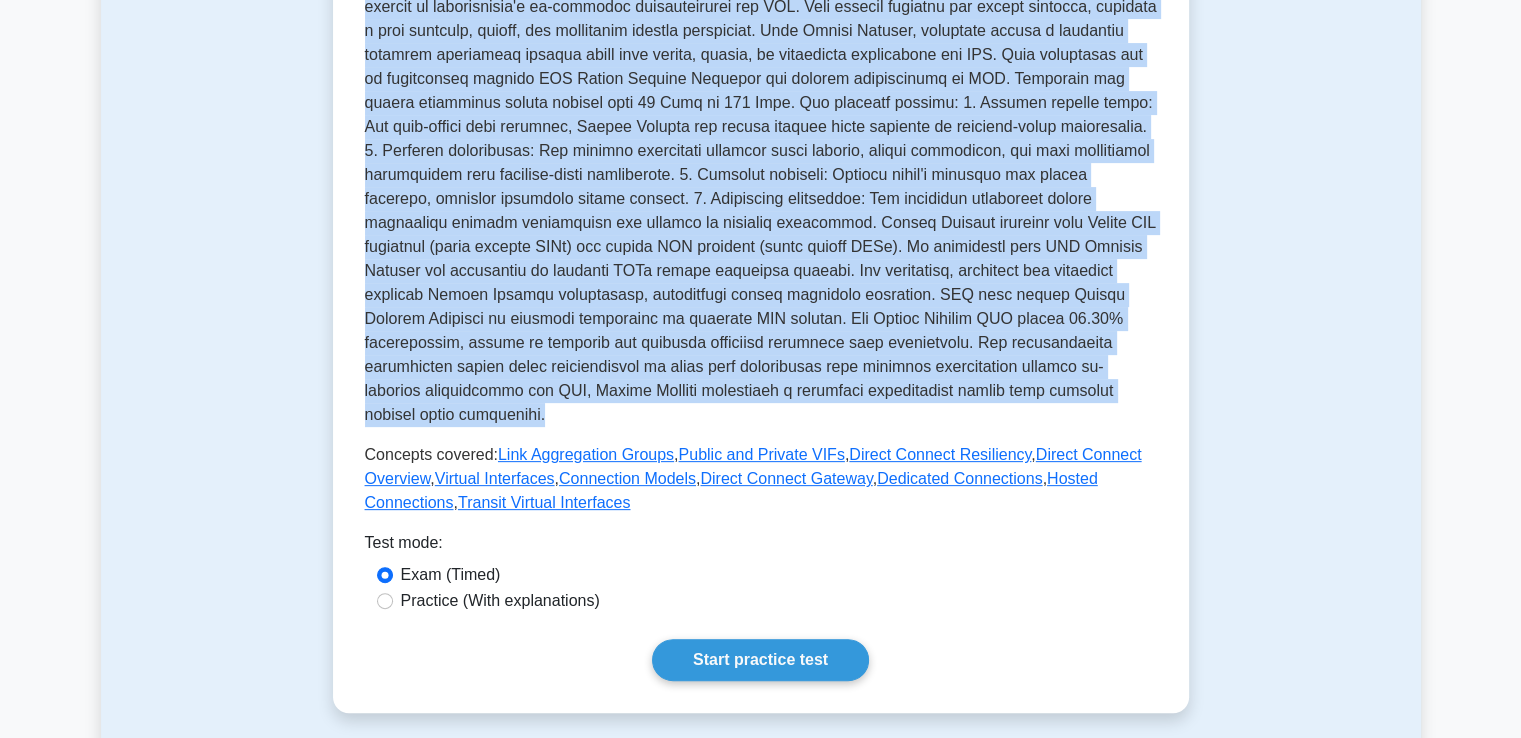 drag, startPoint x: 364, startPoint y: 349, endPoint x: 1011, endPoint y: 361, distance: 647.11127 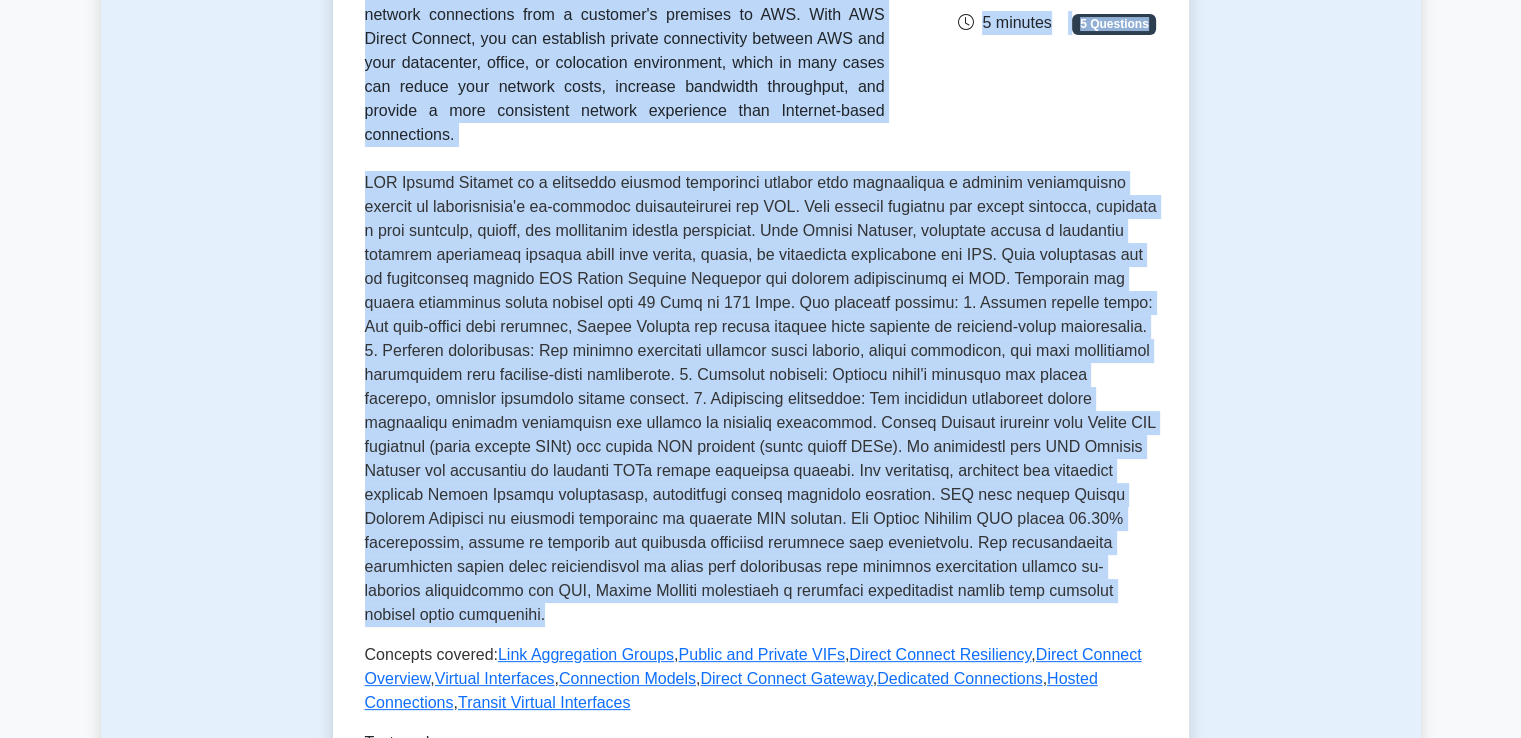 scroll, scrollTop: 100, scrollLeft: 0, axis: vertical 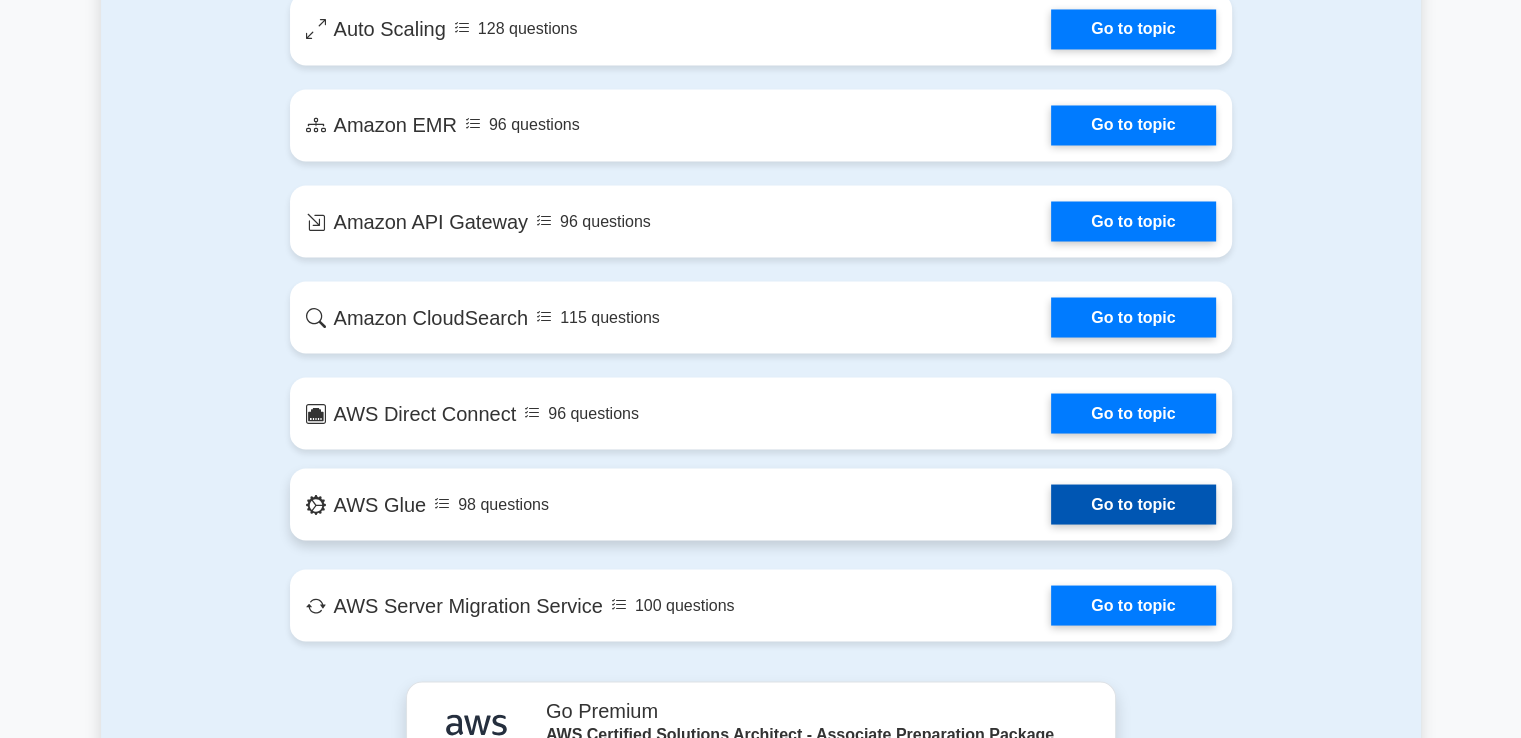 click on "Go to topic" at bounding box center (1133, 504) 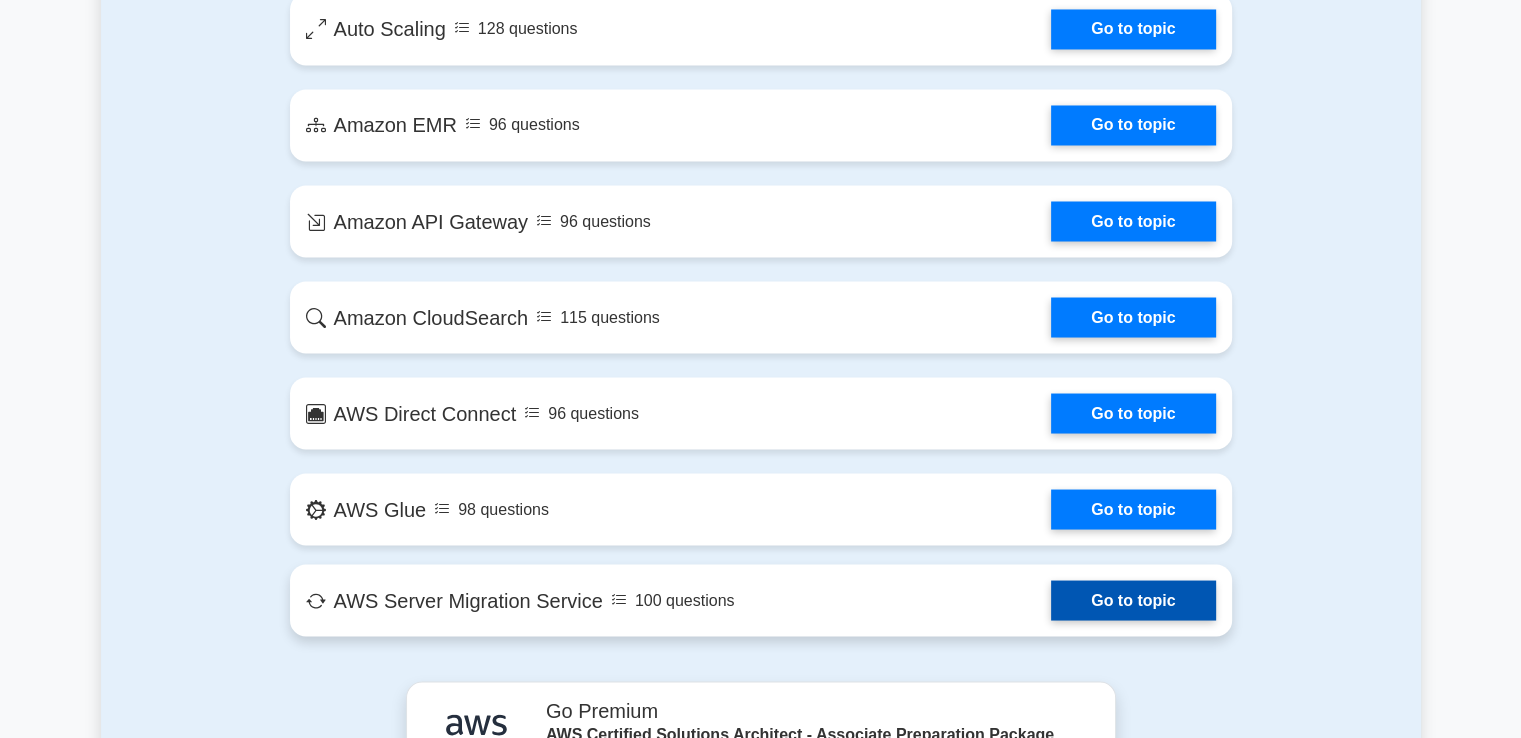 click on "Go to topic" at bounding box center [1133, 600] 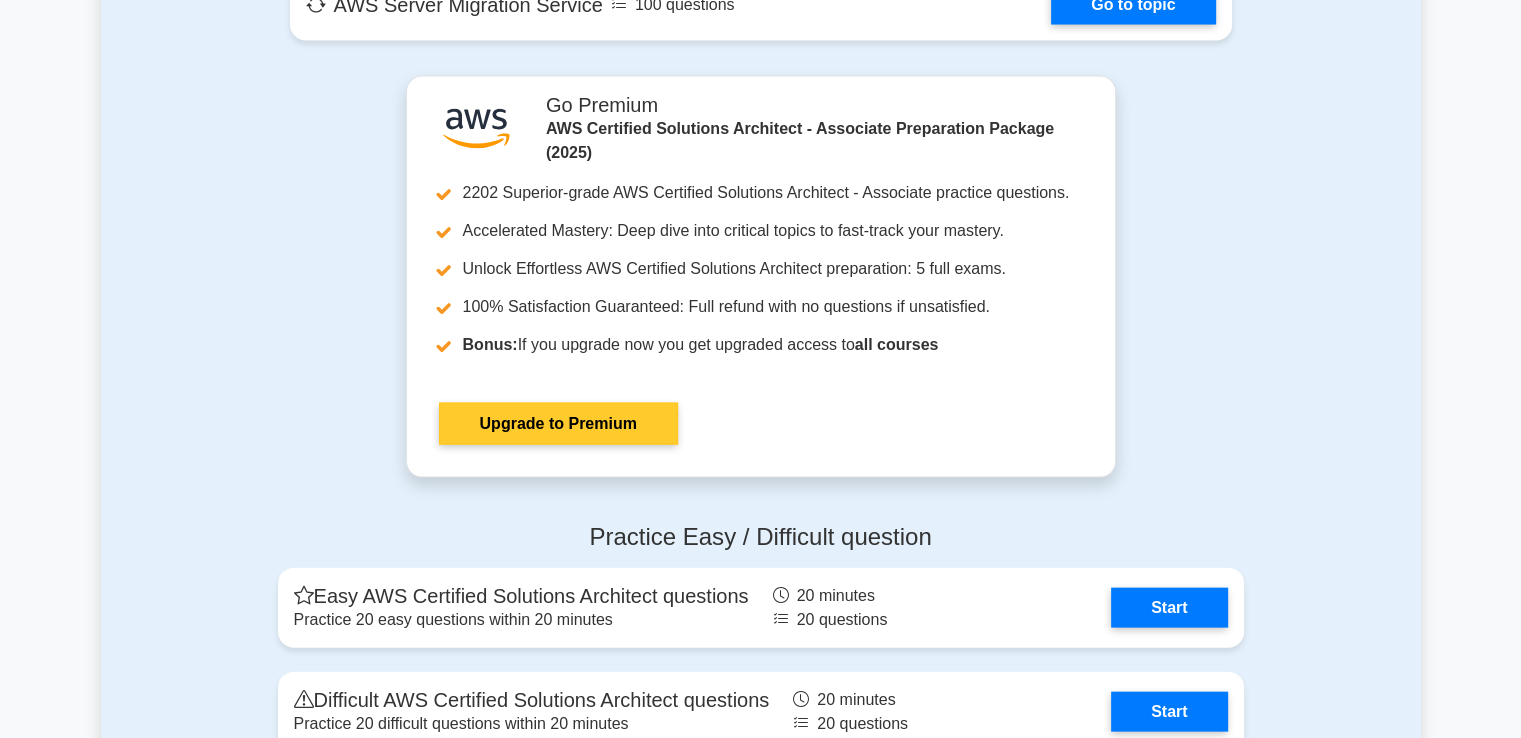 scroll, scrollTop: 4500, scrollLeft: 0, axis: vertical 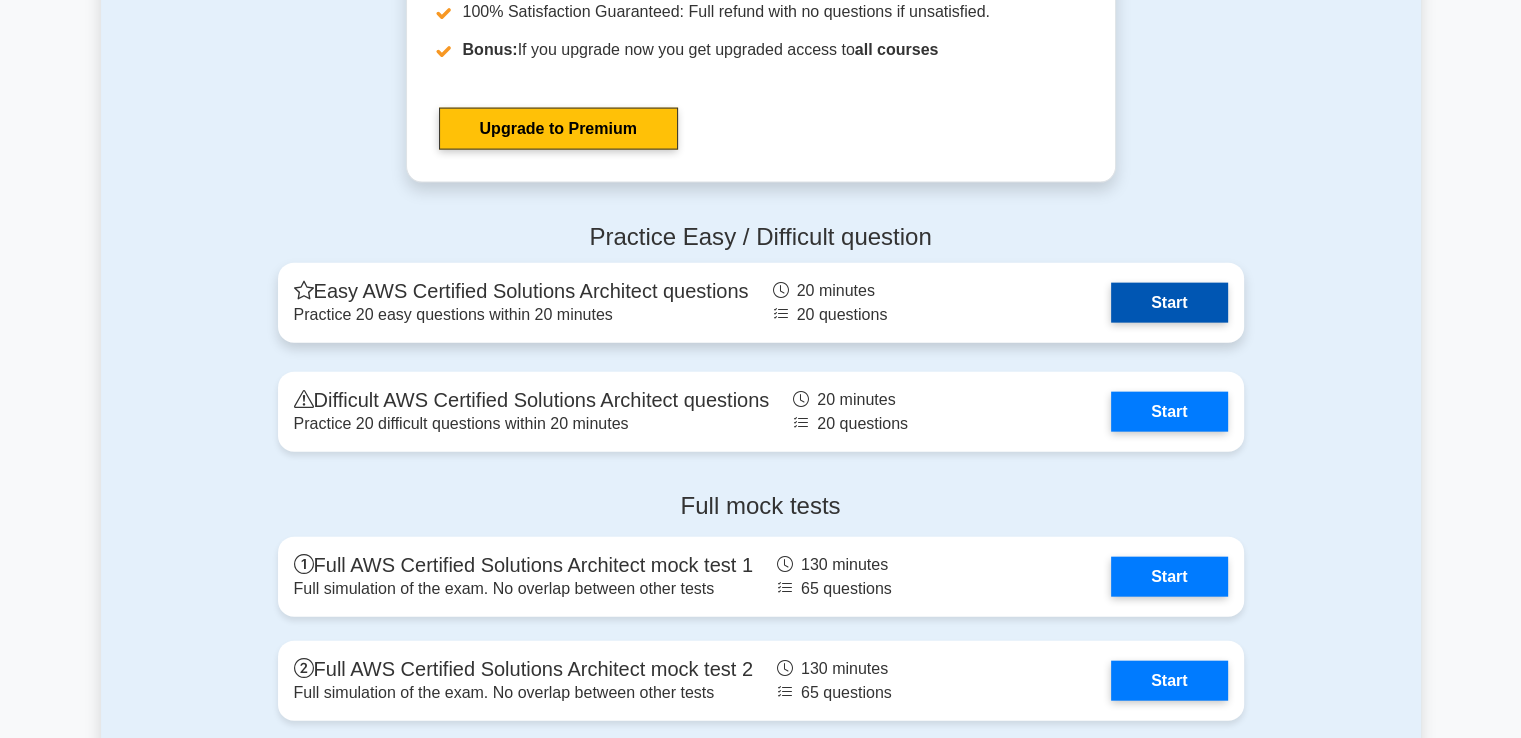 click on "Start" at bounding box center [1169, 303] 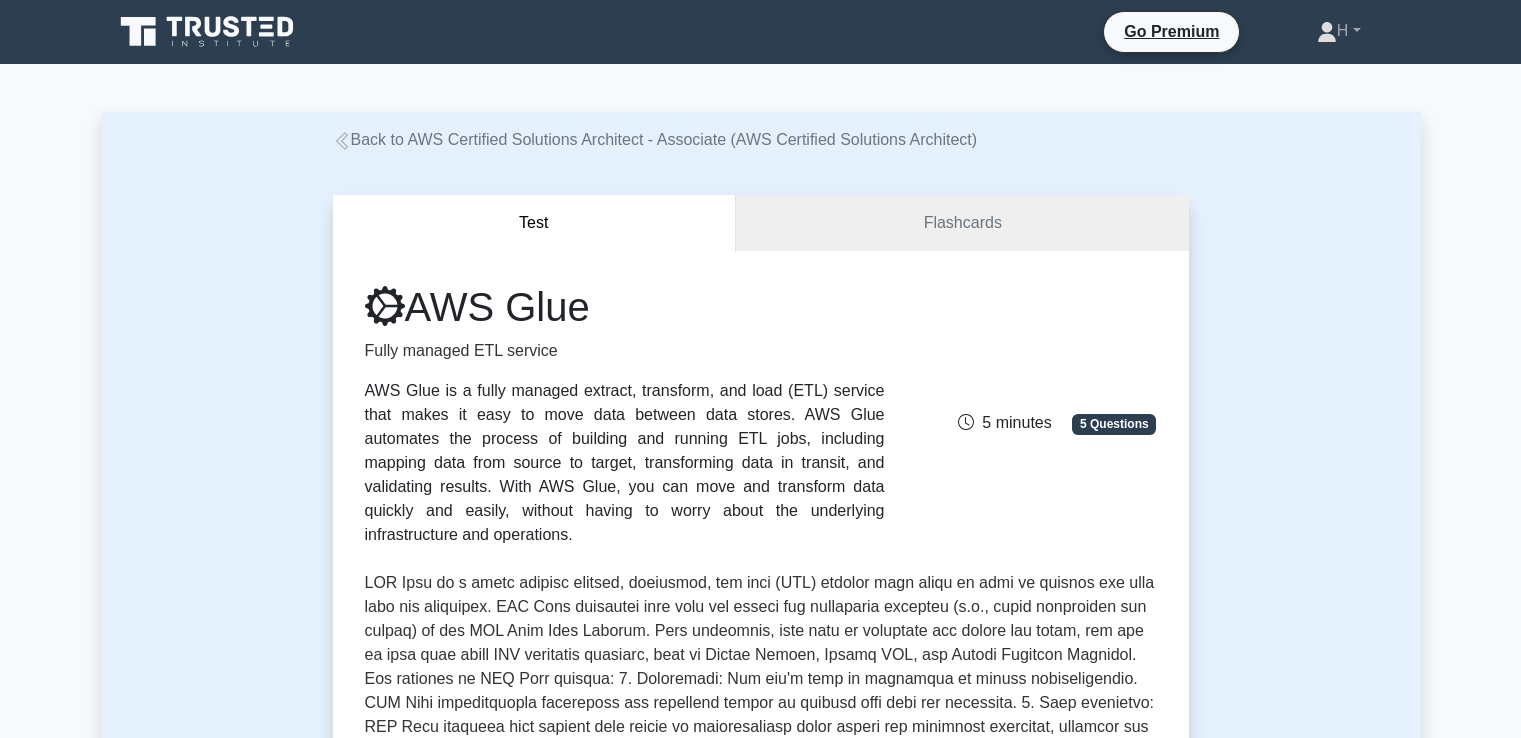 scroll, scrollTop: 0, scrollLeft: 0, axis: both 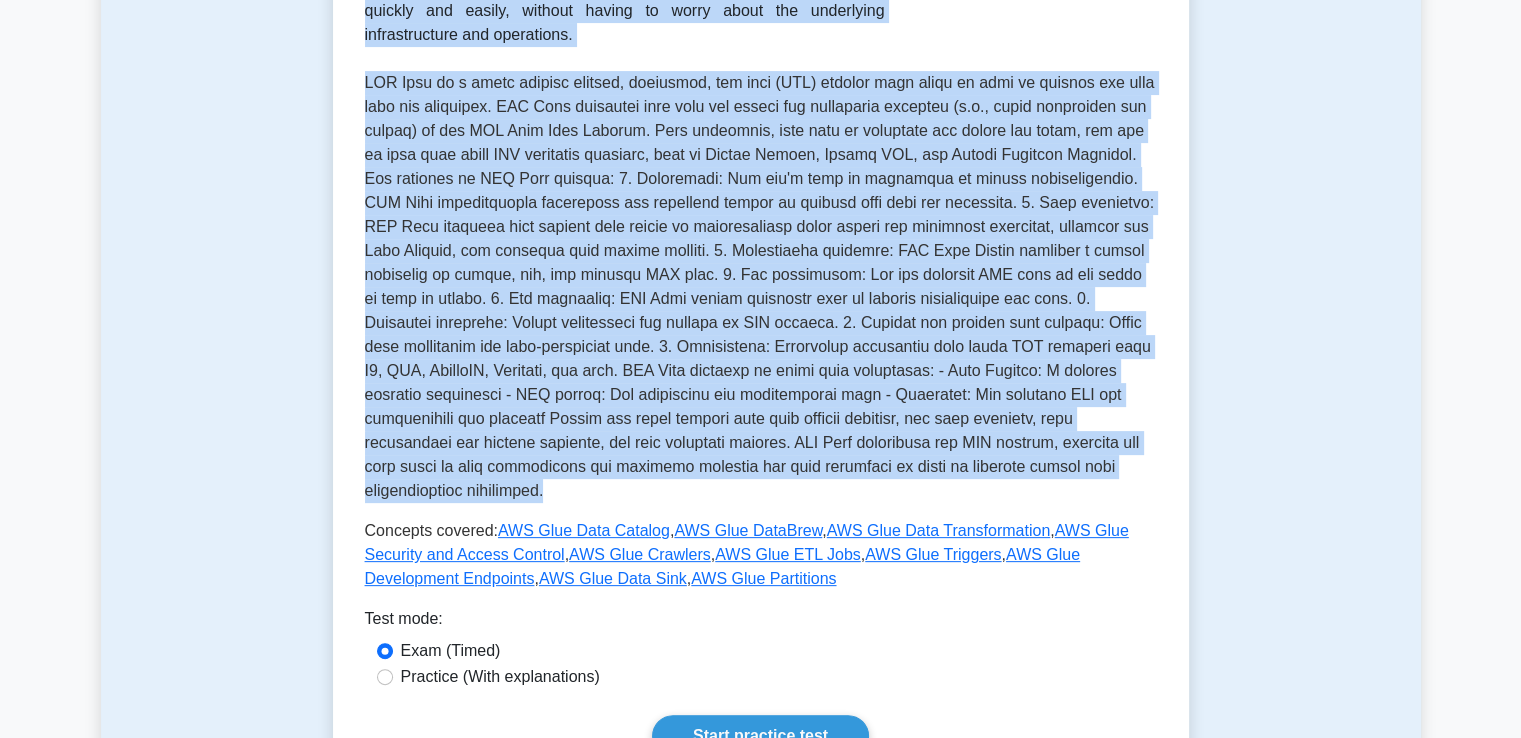 drag, startPoint x: 416, startPoint y: 304, endPoint x: 637, endPoint y: 457, distance: 268.7936 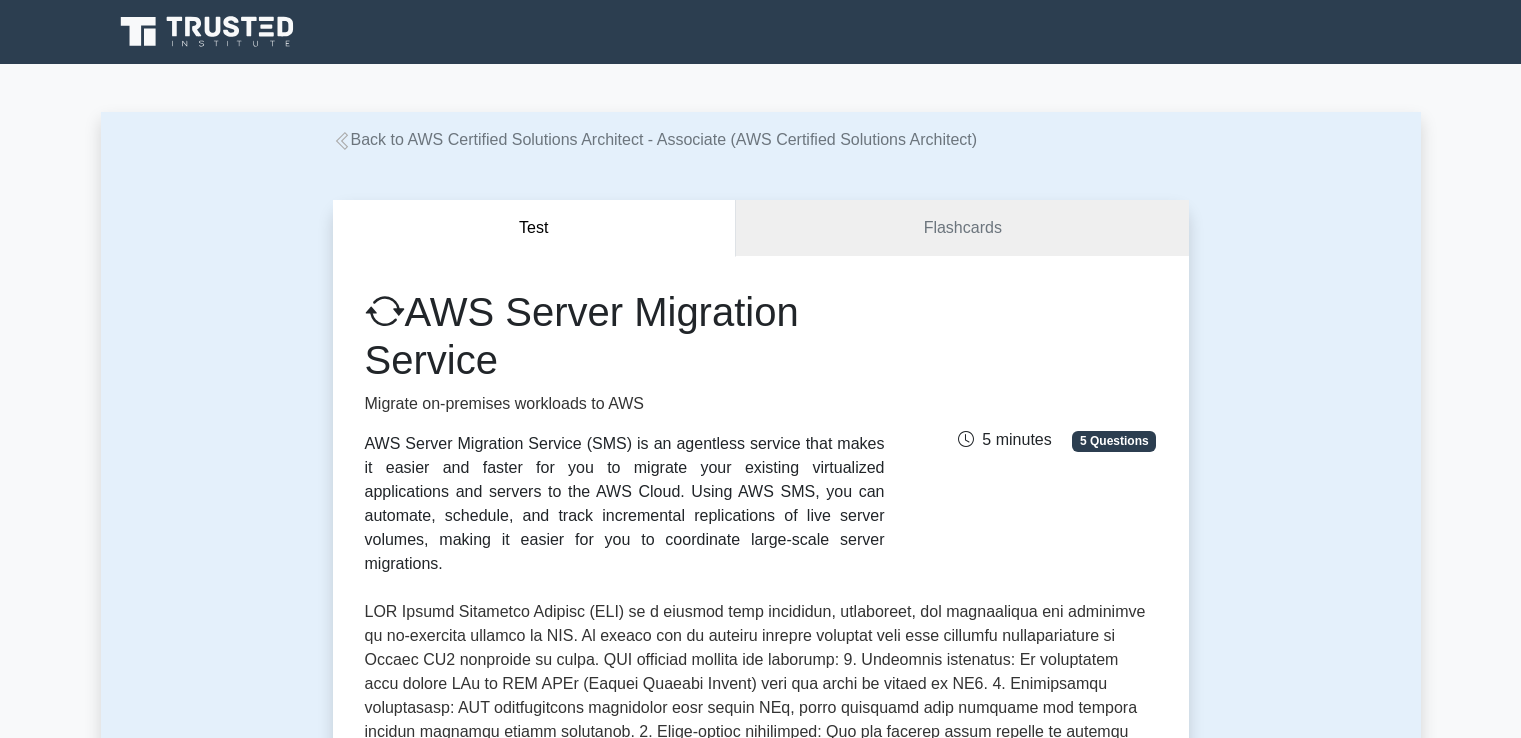 scroll, scrollTop: 0, scrollLeft: 0, axis: both 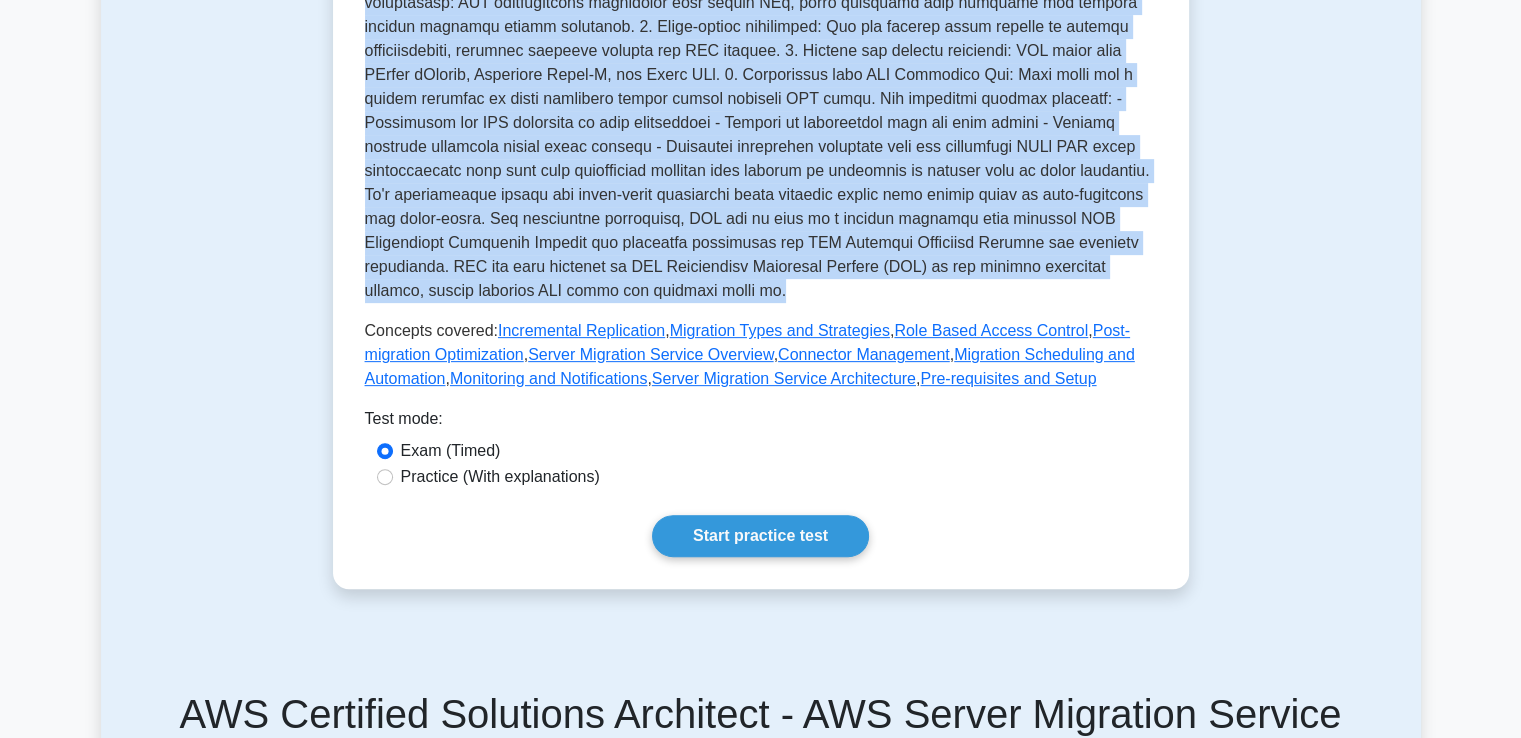 drag, startPoint x: 416, startPoint y: 306, endPoint x: 657, endPoint y: 282, distance: 242.19208 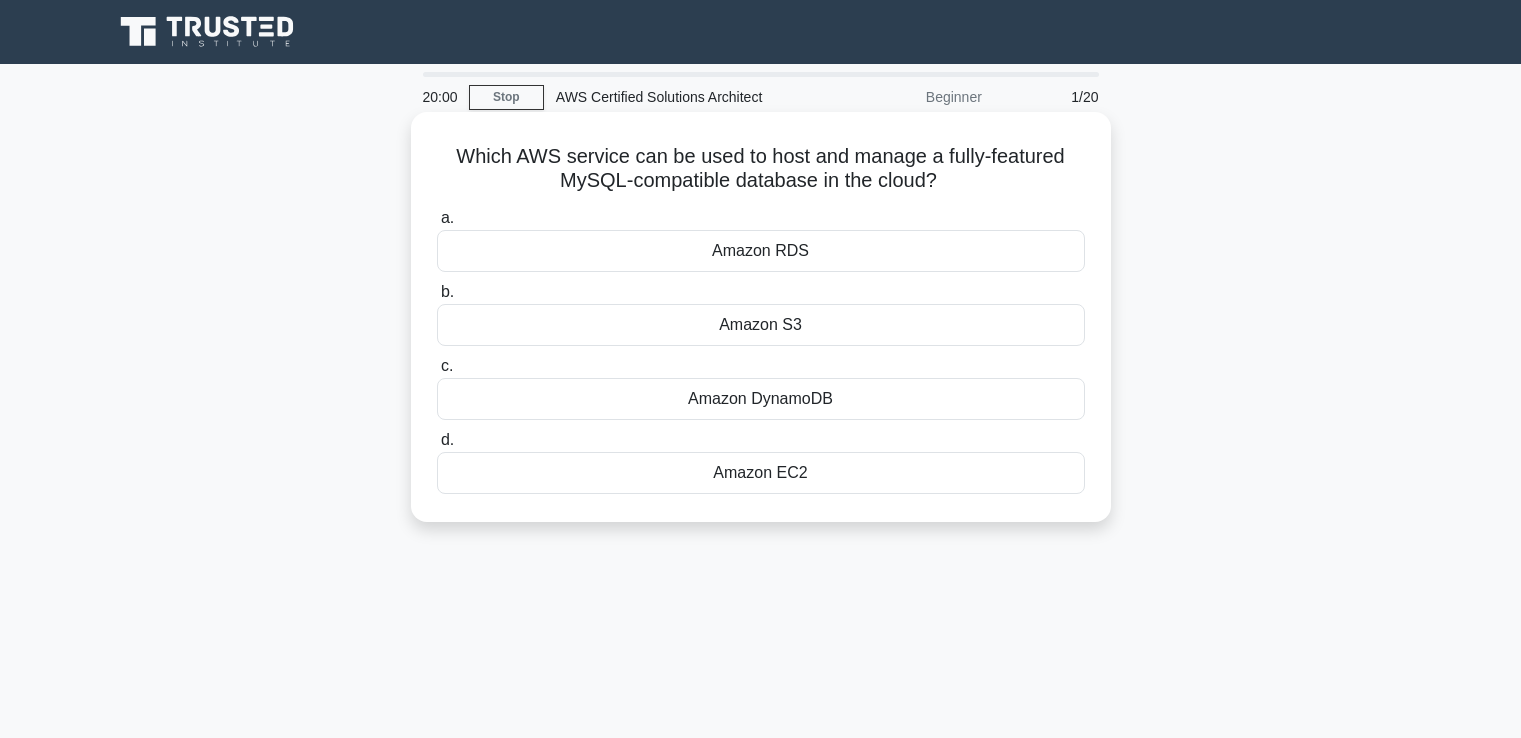 scroll, scrollTop: 0, scrollLeft: 0, axis: both 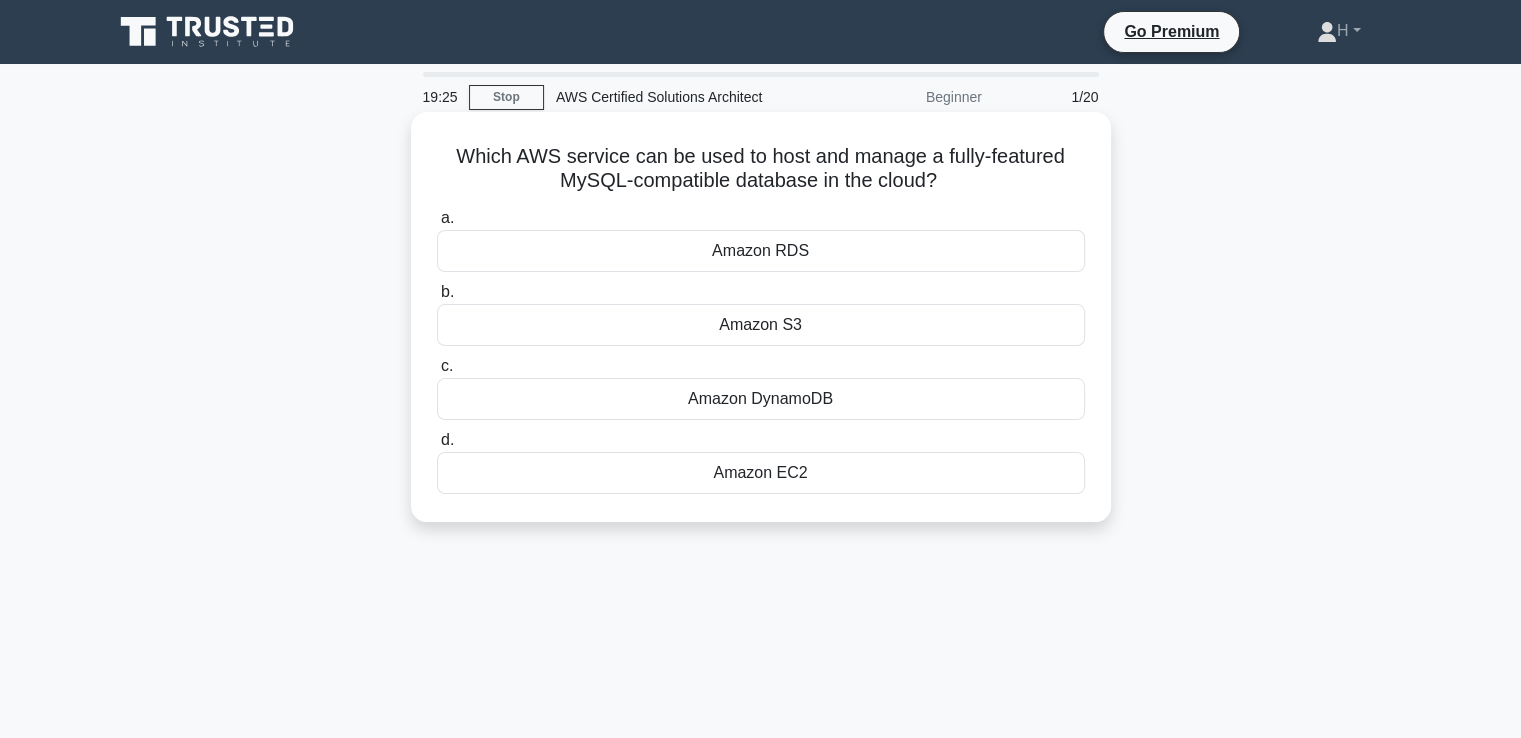 click on "Amazon RDS" at bounding box center (761, 251) 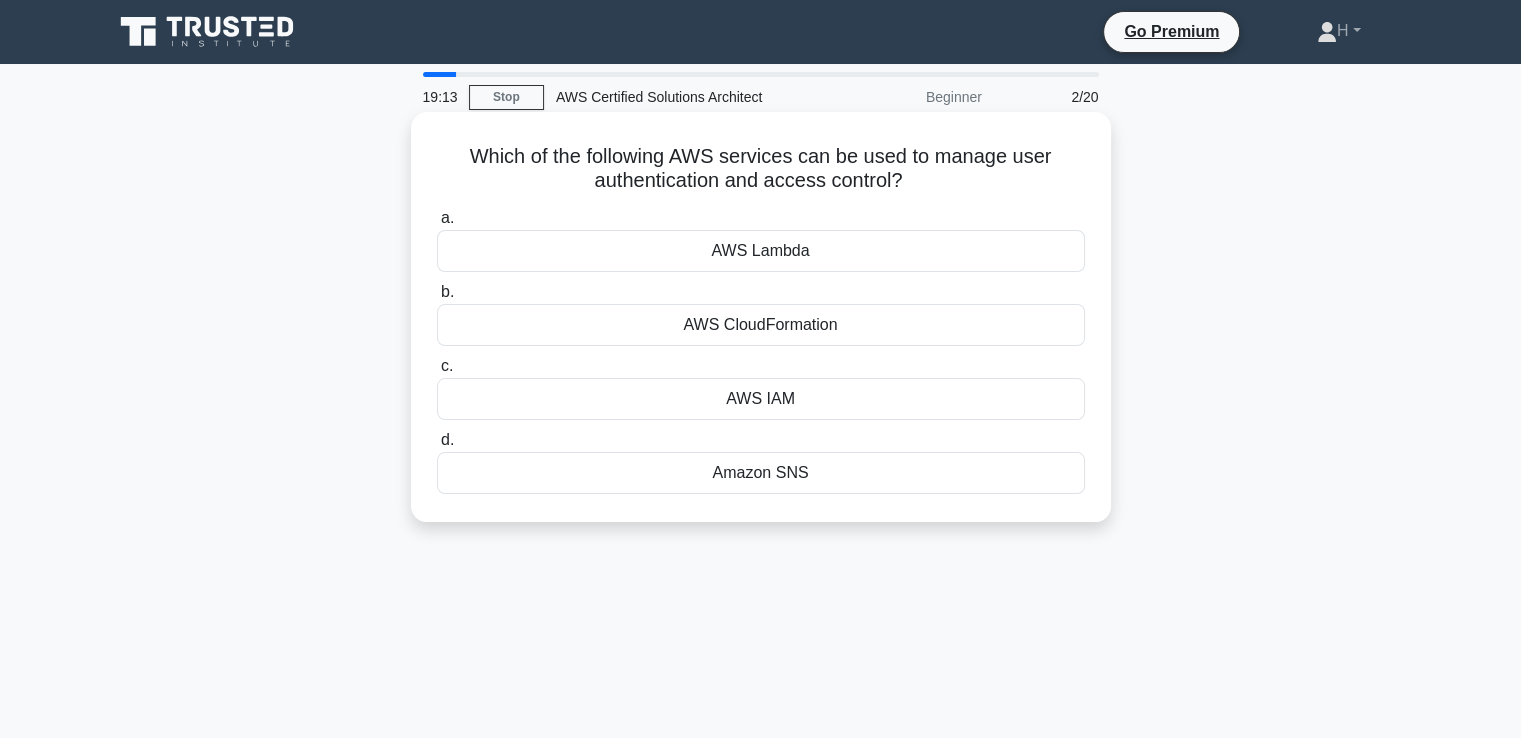 click on "AWS IAM" at bounding box center (761, 399) 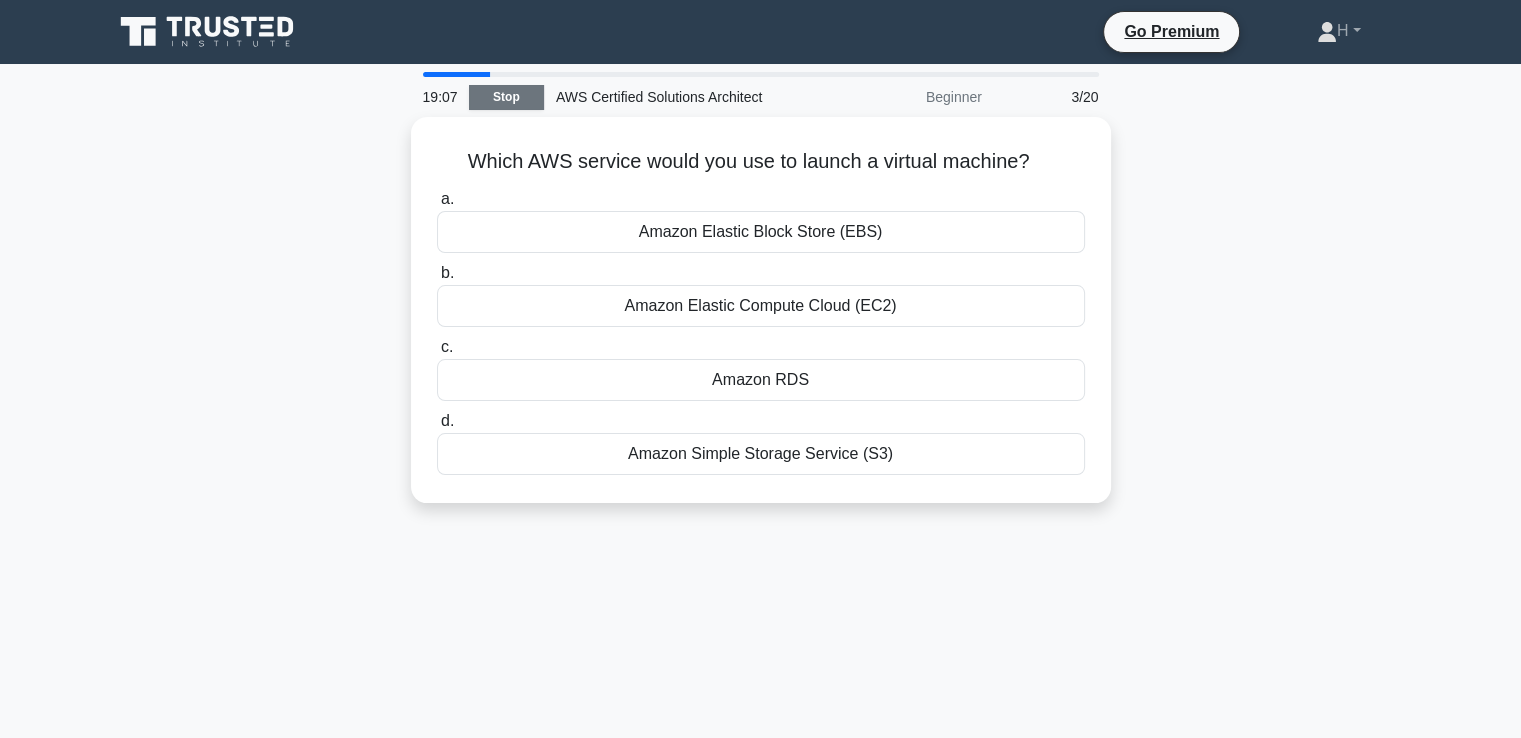 click on "Stop" at bounding box center (506, 97) 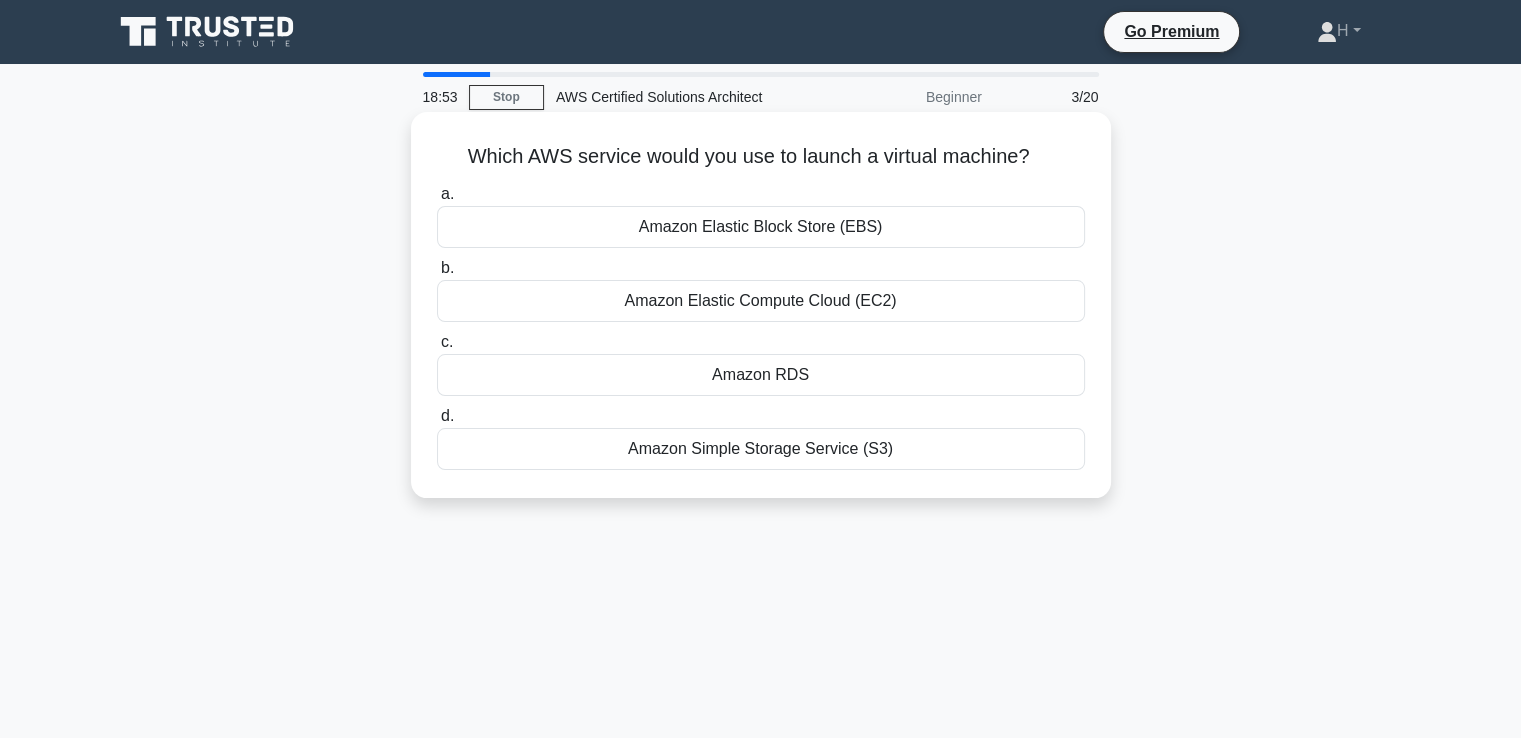 click on "Amazon Elastic Compute Cloud (EC2)" at bounding box center (761, 301) 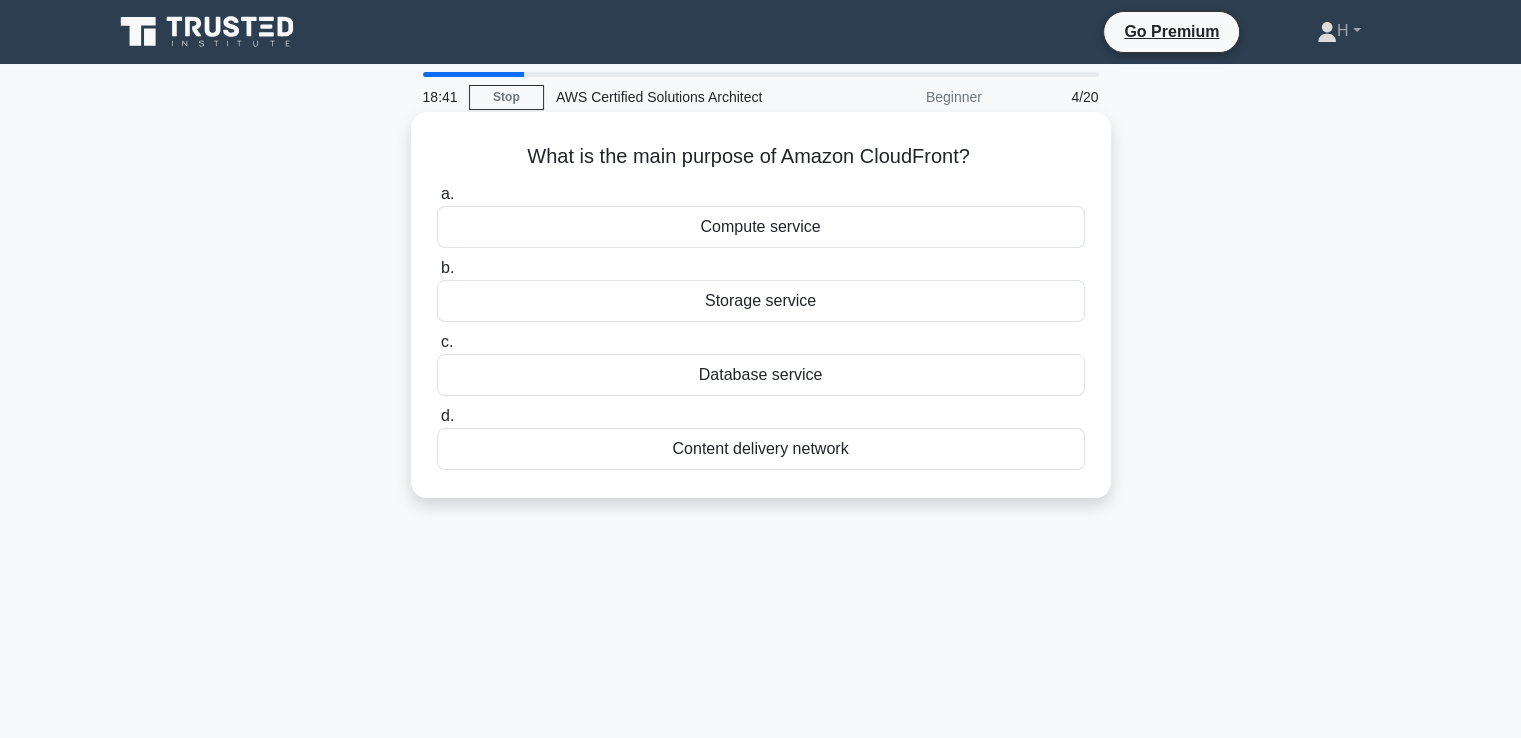 click on "Content delivery network" at bounding box center [761, 449] 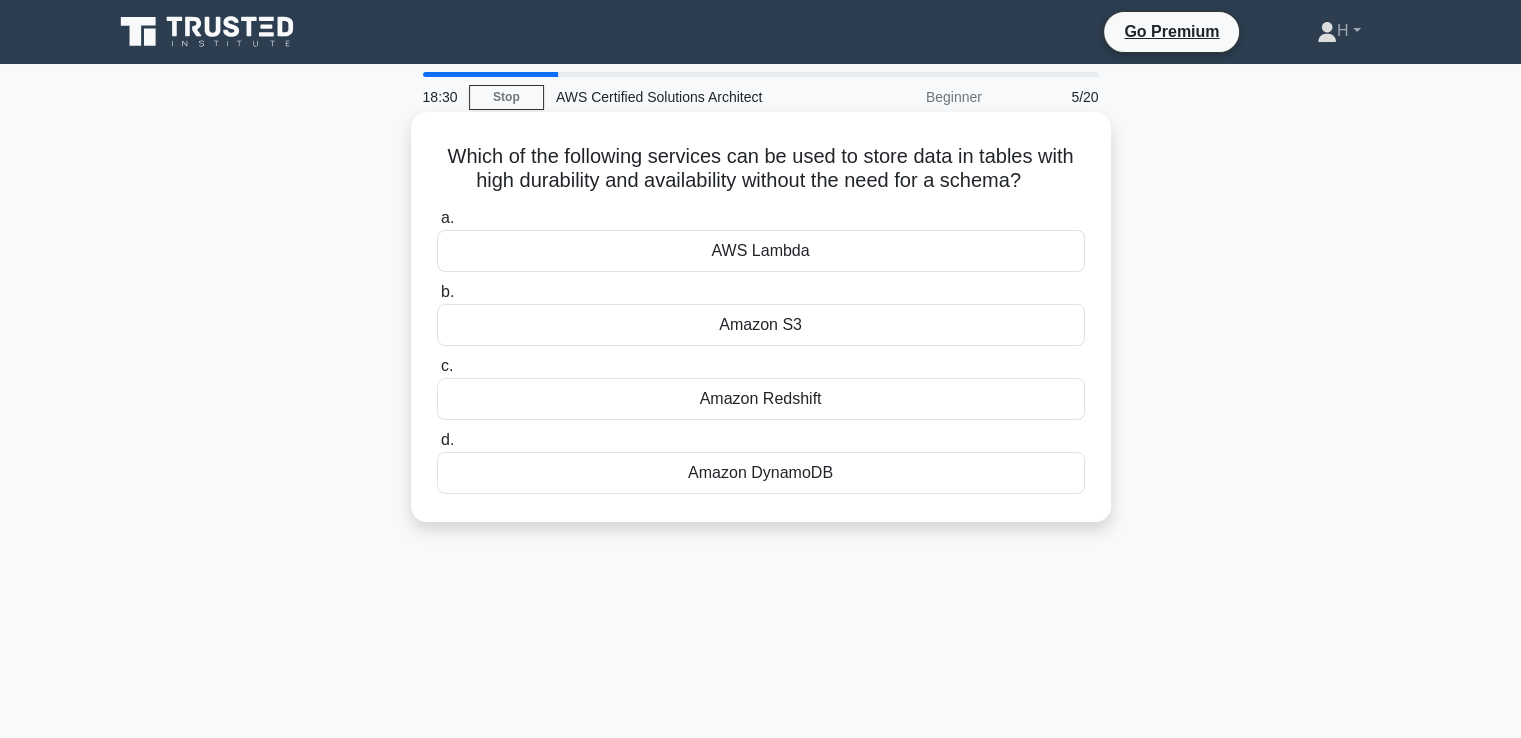 click on "Amazon DynamoDB" at bounding box center [761, 473] 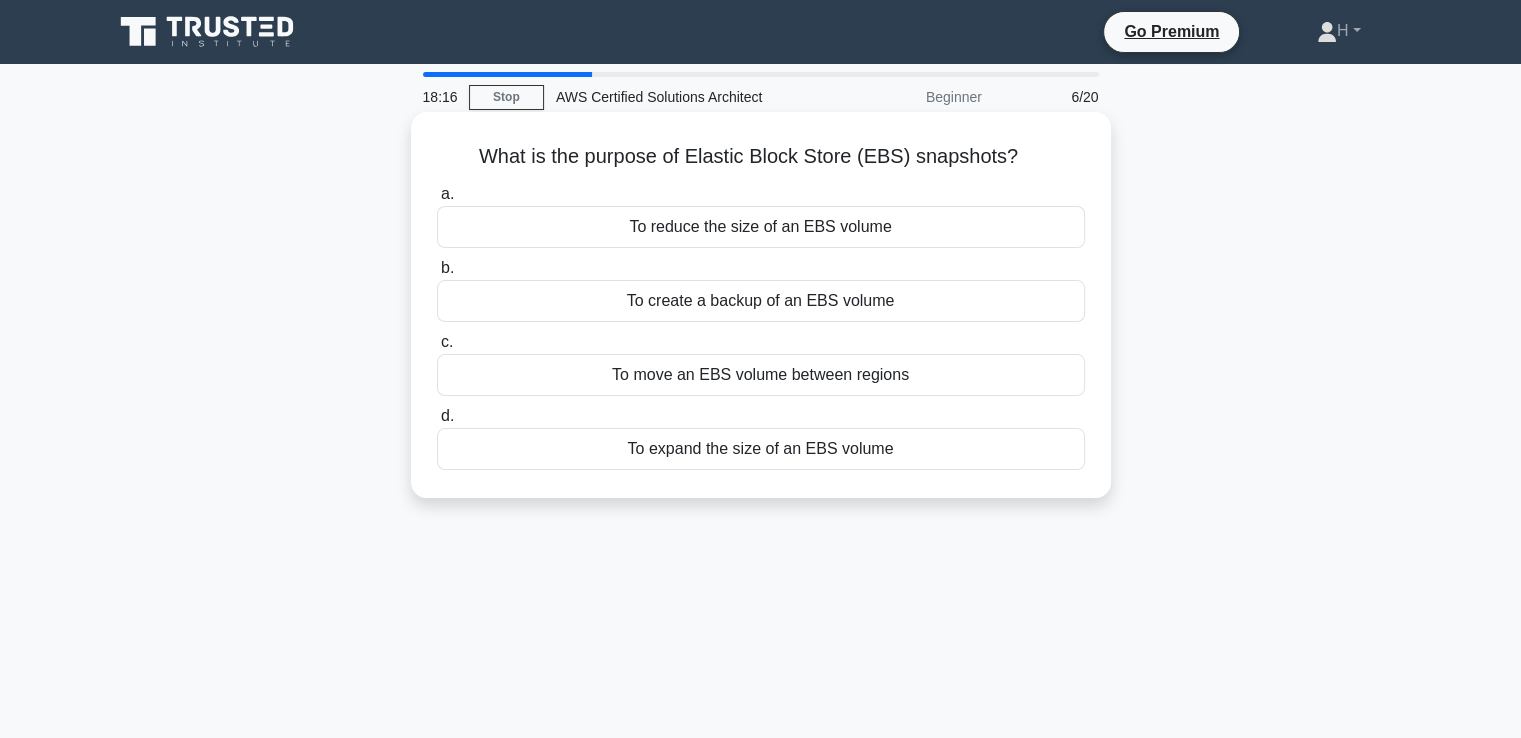 click on "To create a backup of an EBS volume" at bounding box center (761, 301) 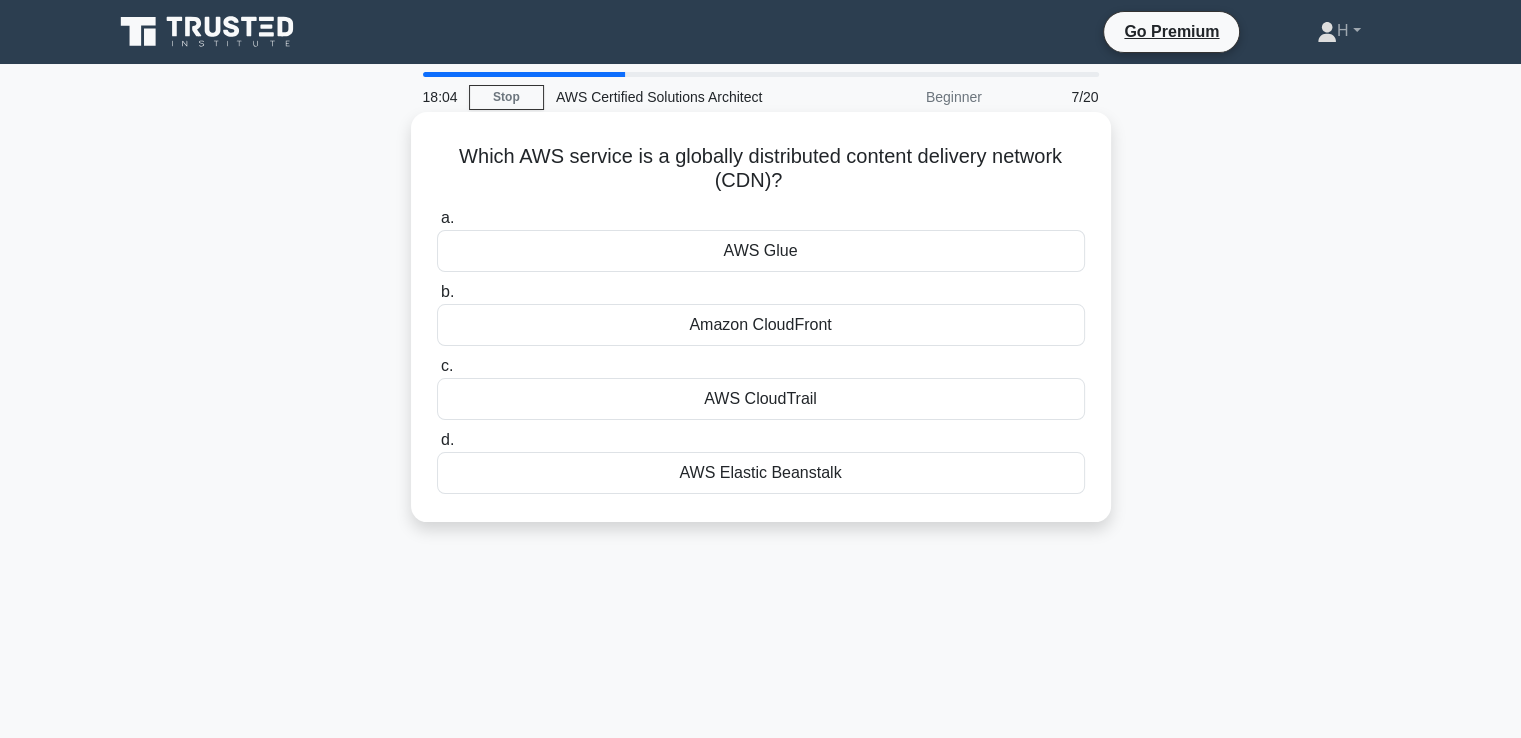 click on "Amazon CloudFront" at bounding box center (761, 325) 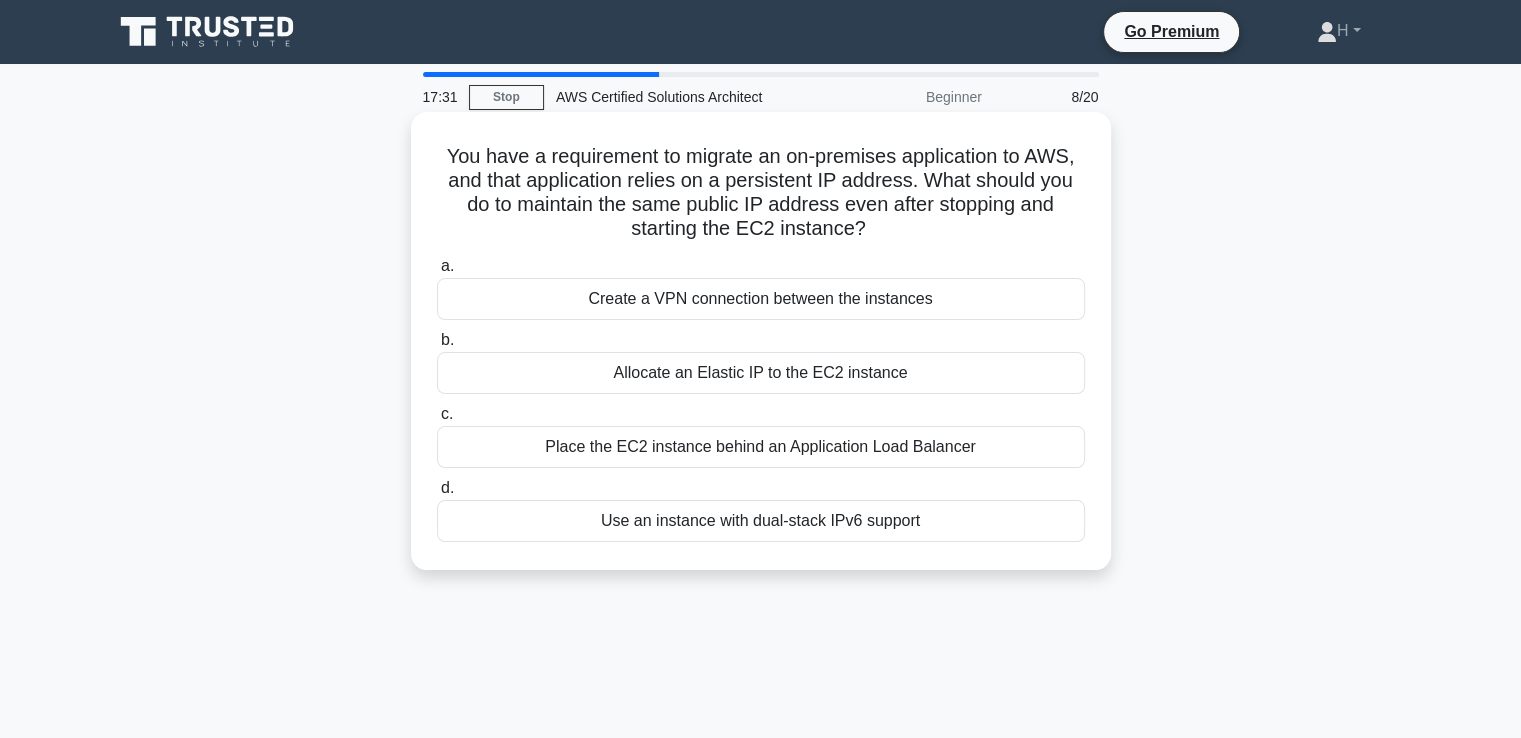 click on "Allocate an Elastic IP to the EC2 instance" at bounding box center [761, 373] 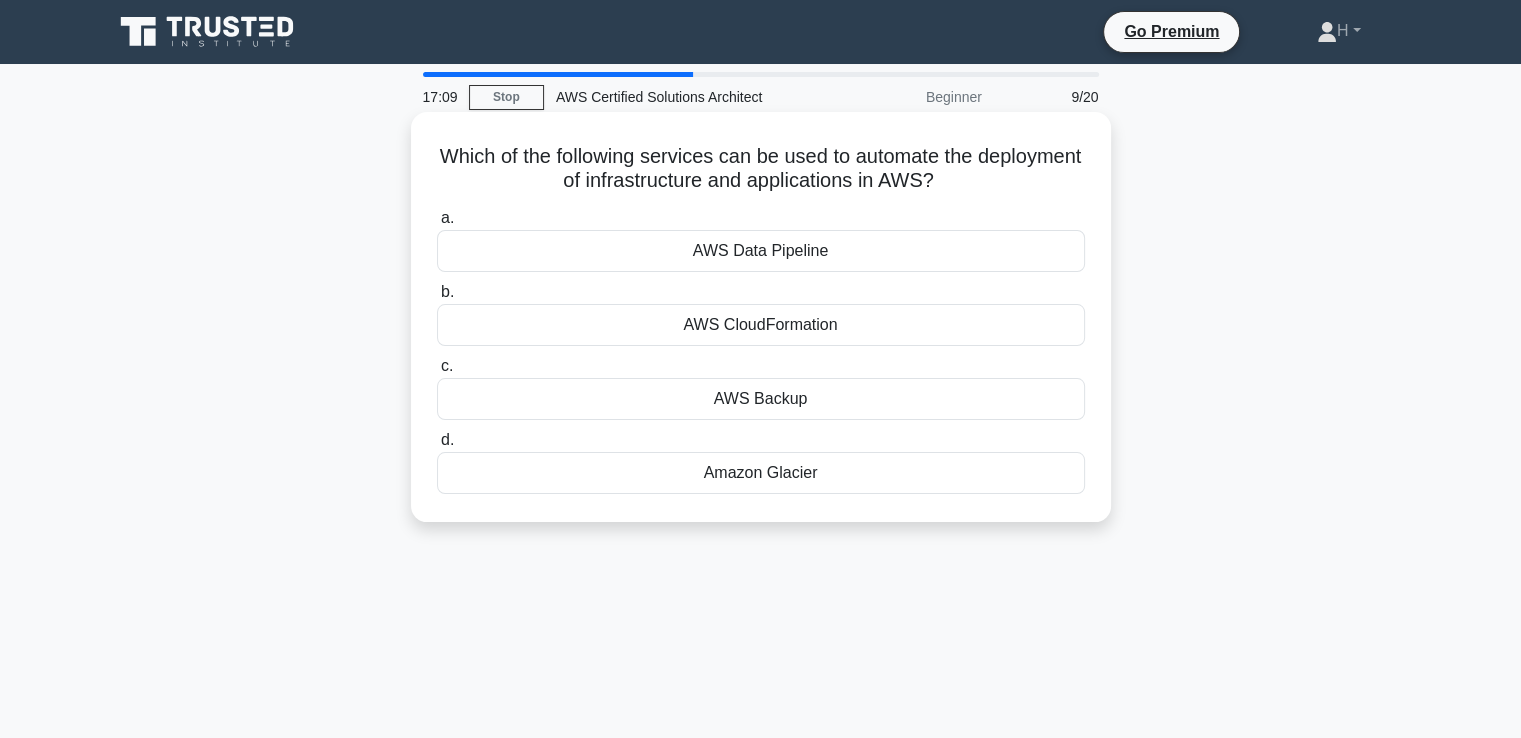 click on "AWS CloudFormation" at bounding box center (761, 325) 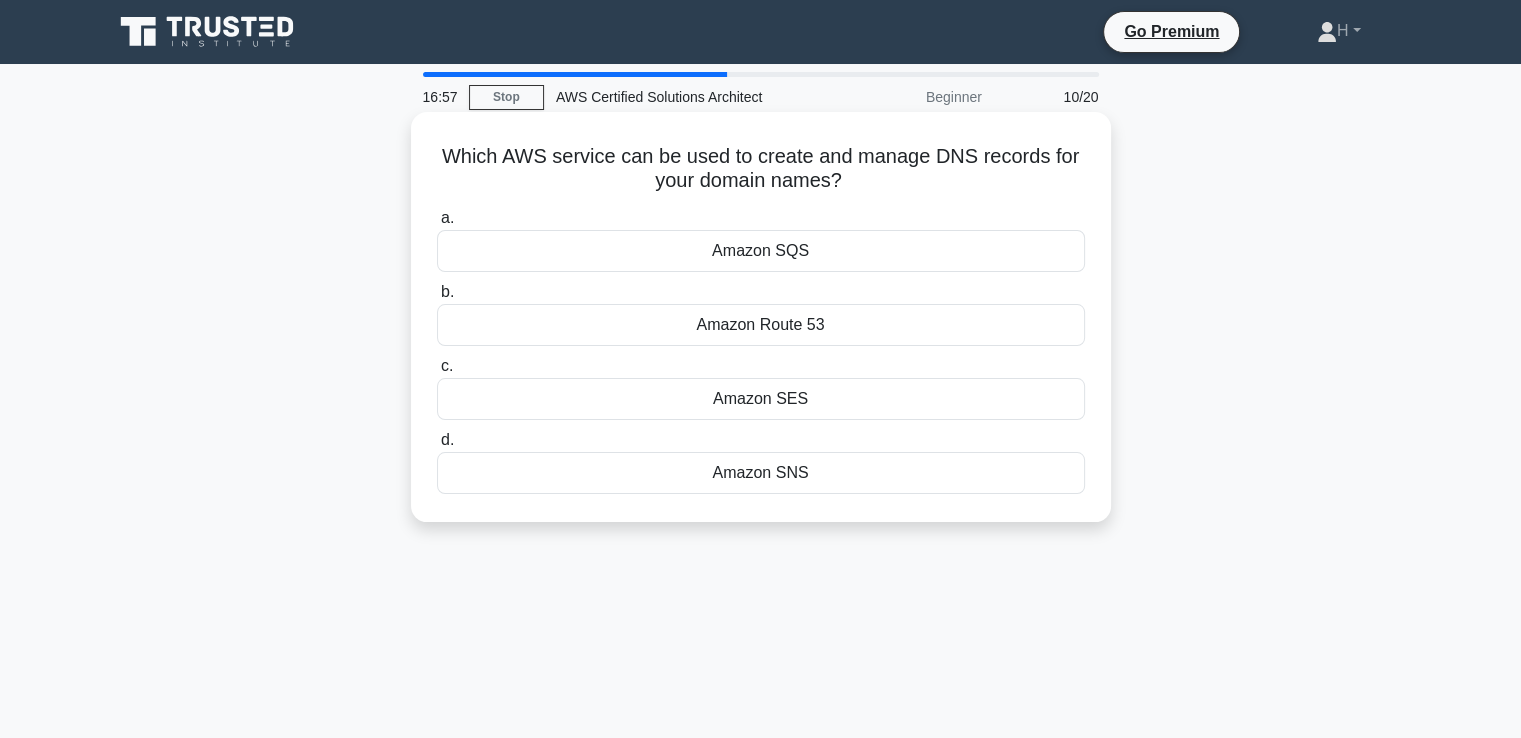 click on "Amazon Route 53" at bounding box center (761, 325) 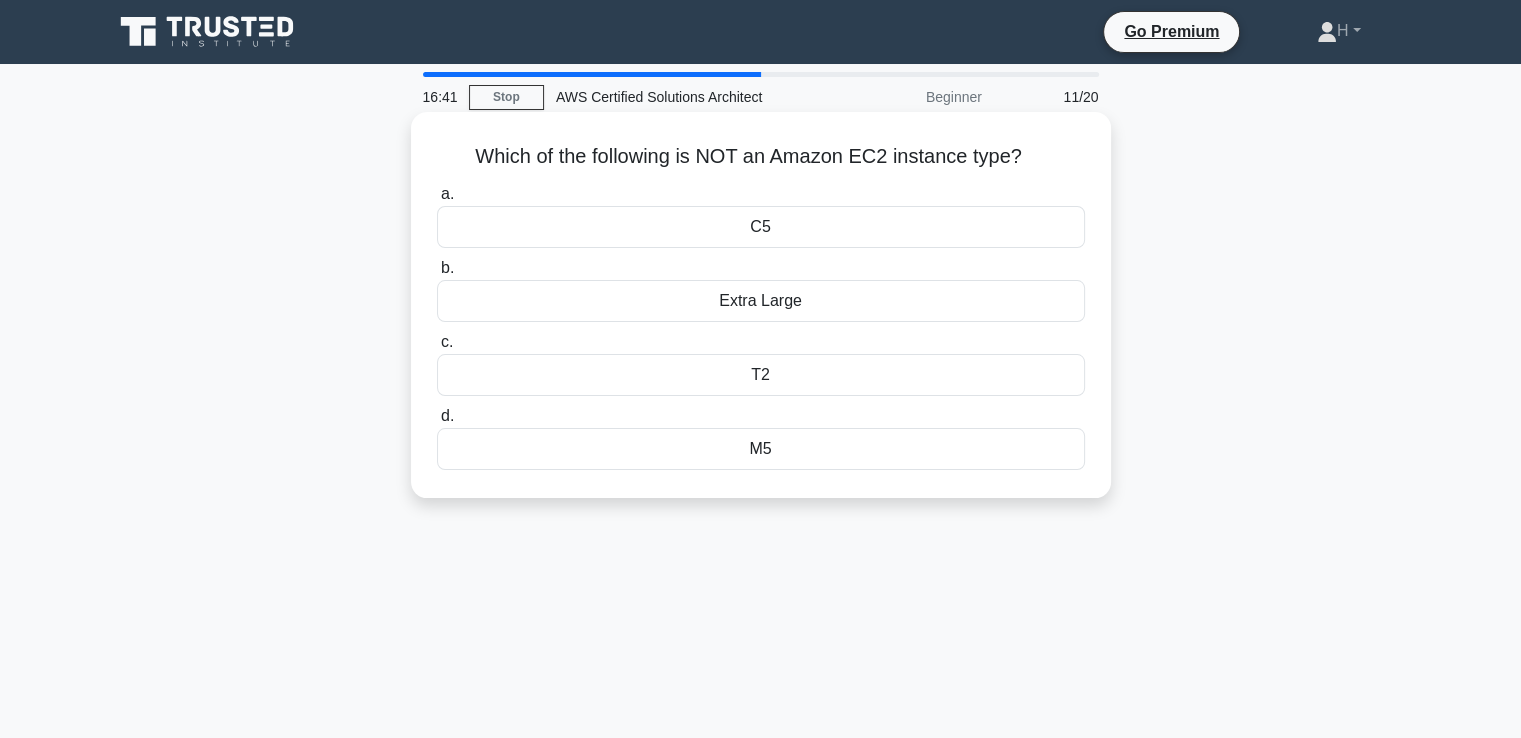 click on "Extra Large" at bounding box center [761, 301] 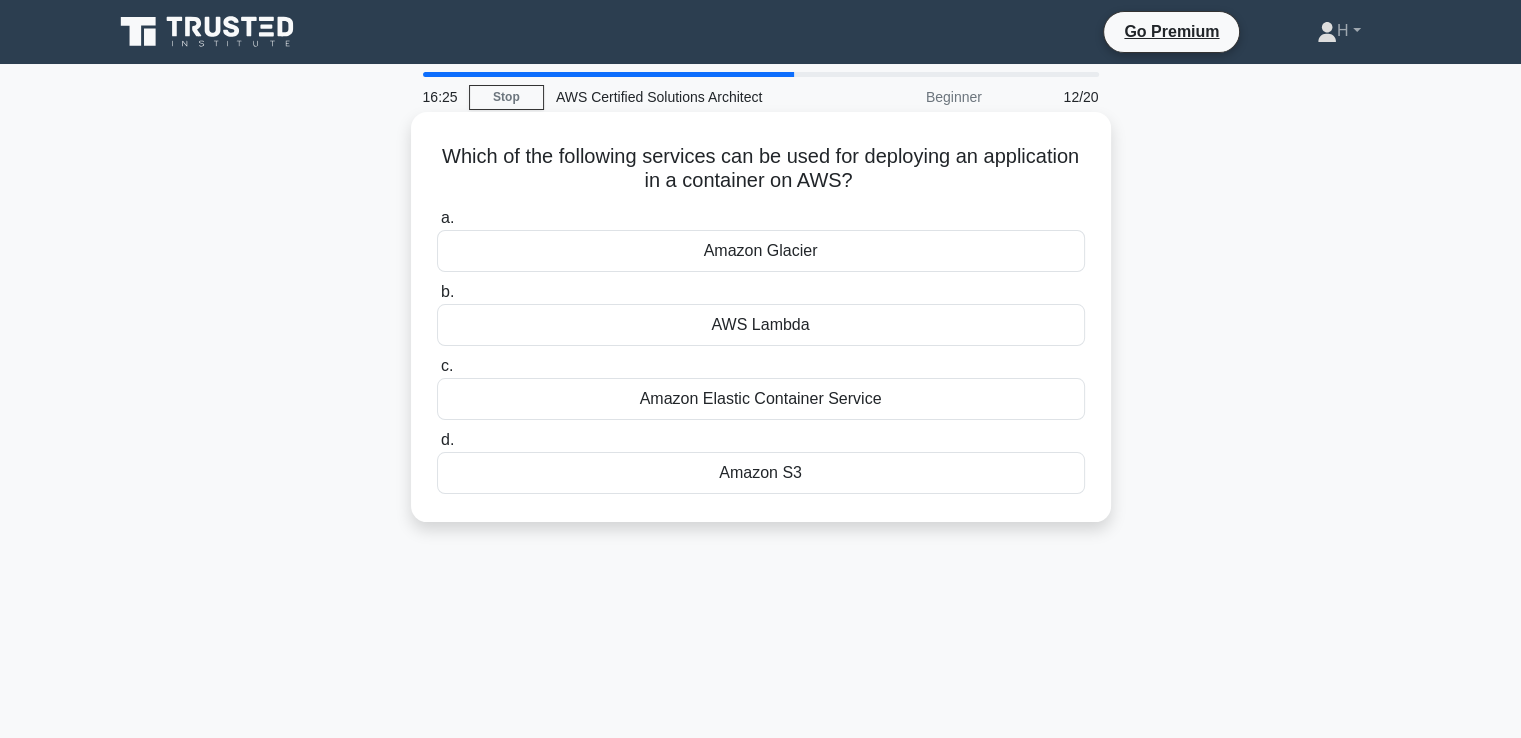 click on "Amazon Elastic Container Service" at bounding box center (761, 399) 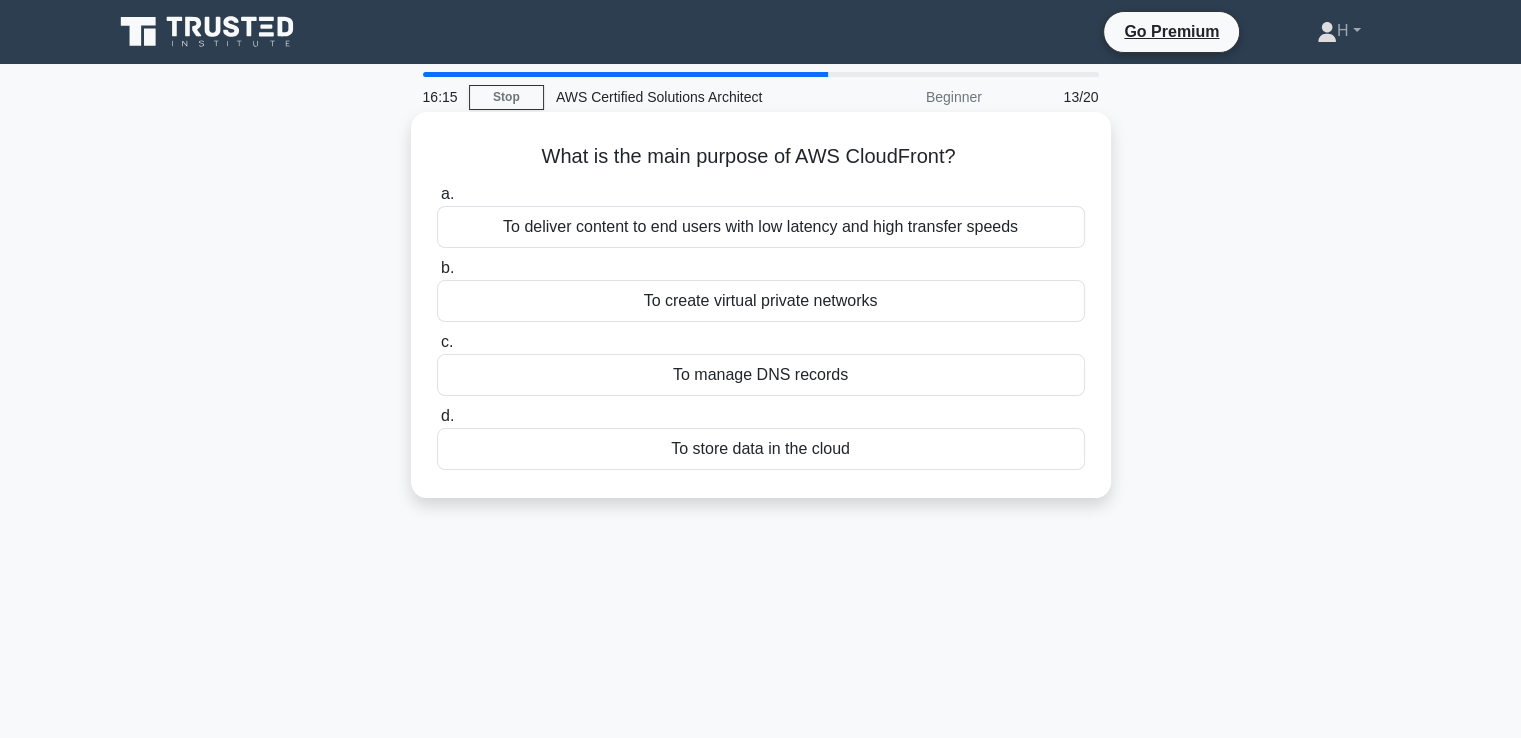 click on "To deliver content to end users with low latency and high transfer speeds" at bounding box center [761, 227] 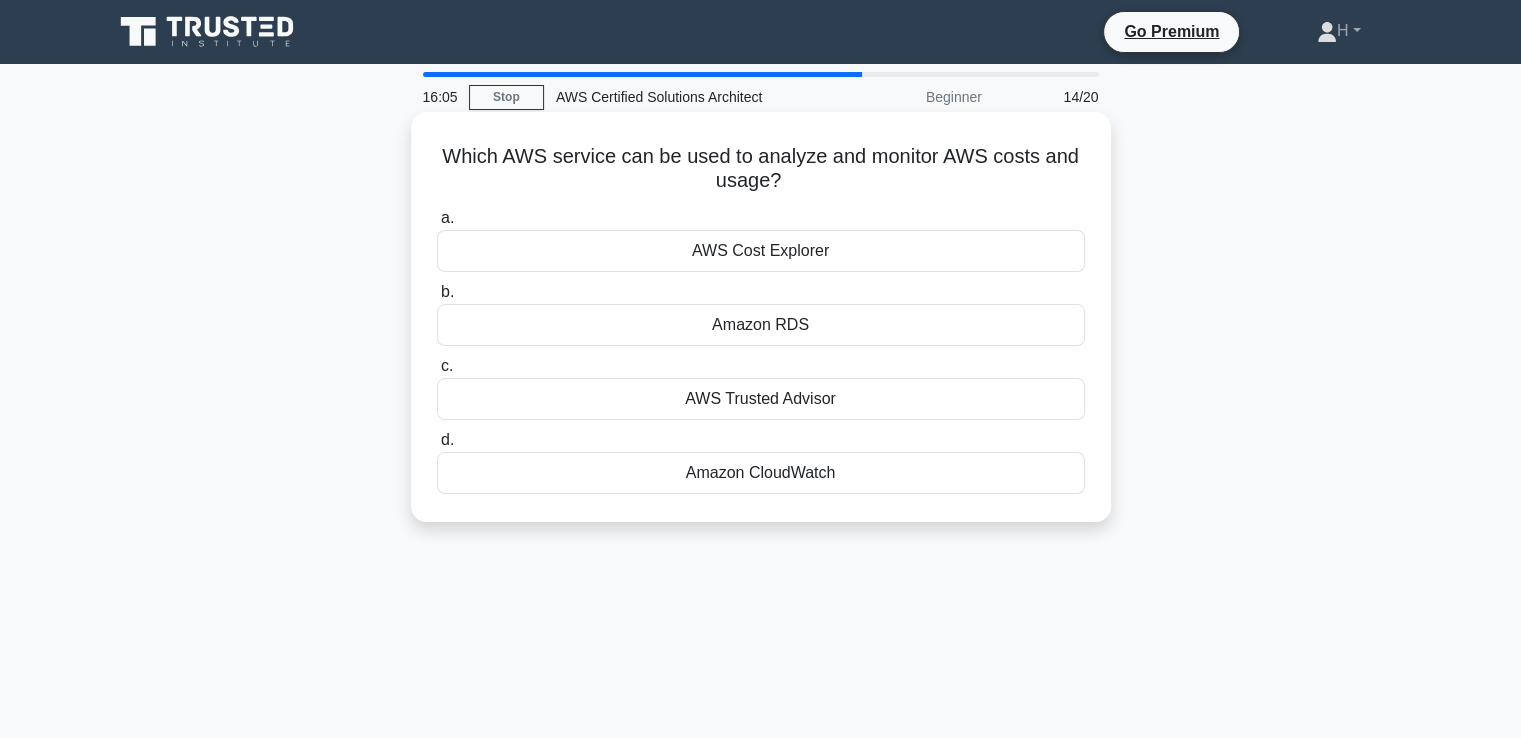 click on "AWS Cost Explorer" at bounding box center (761, 251) 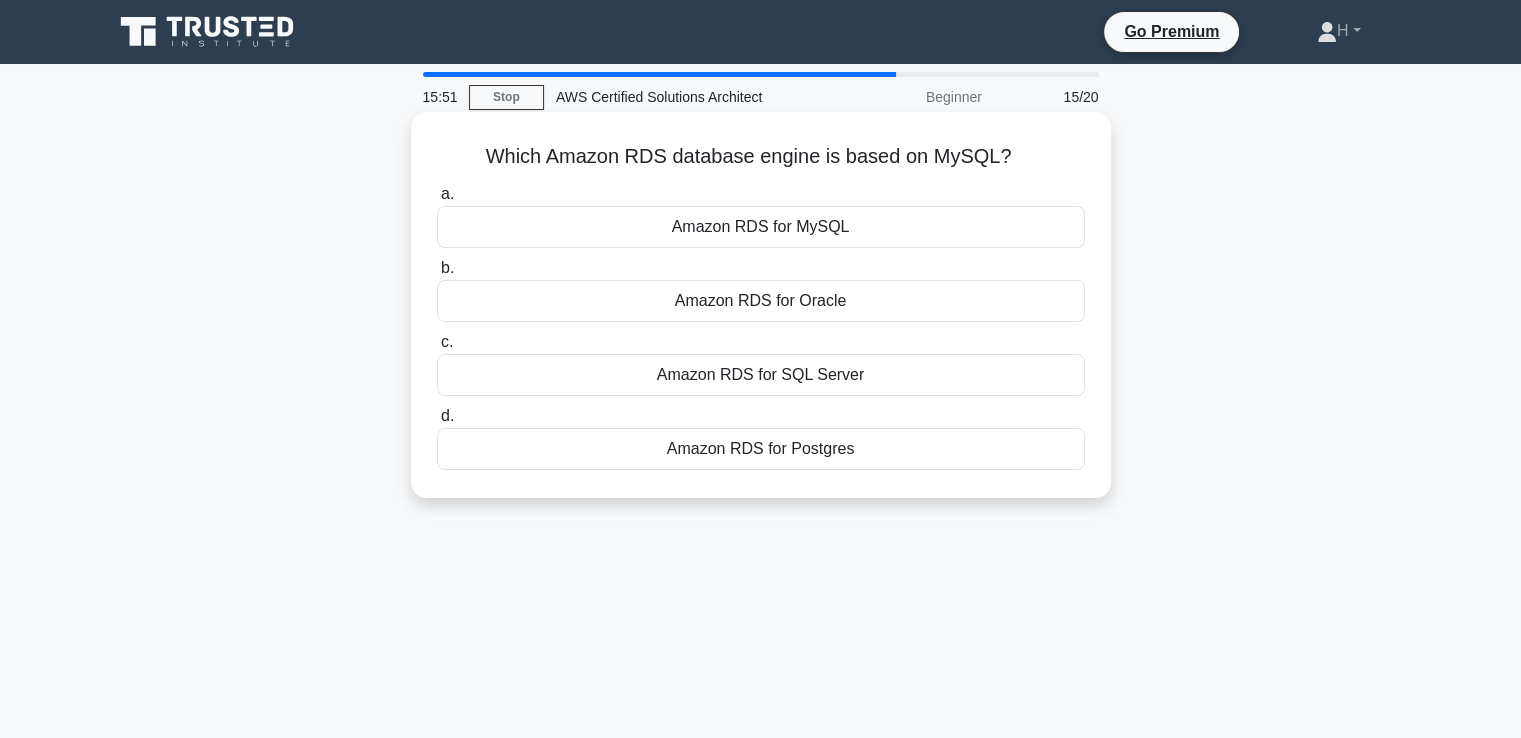 click on "Amazon RDS for MySQL" at bounding box center [761, 227] 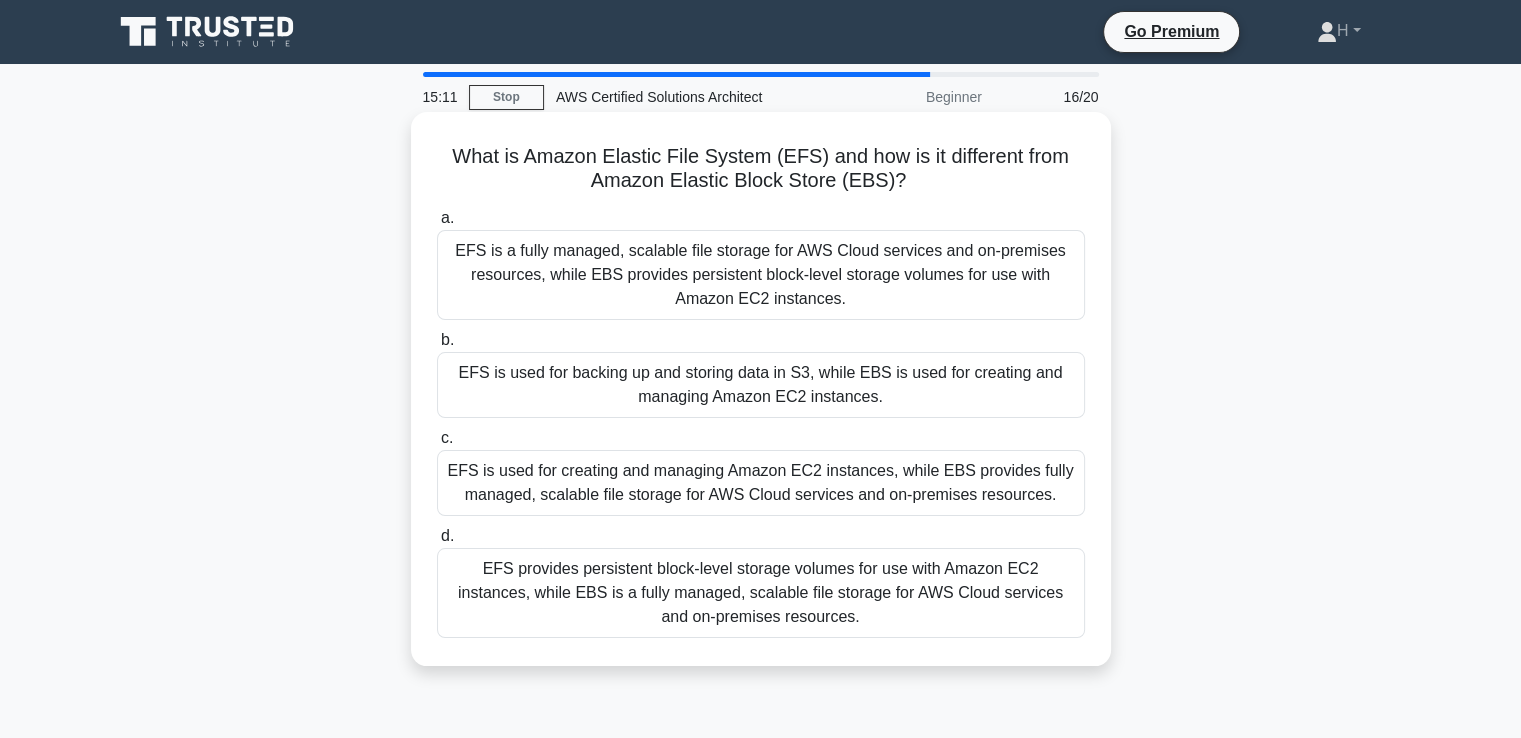 drag, startPoint x: 839, startPoint y: 301, endPoint x: 458, endPoint y: 262, distance: 382.99088 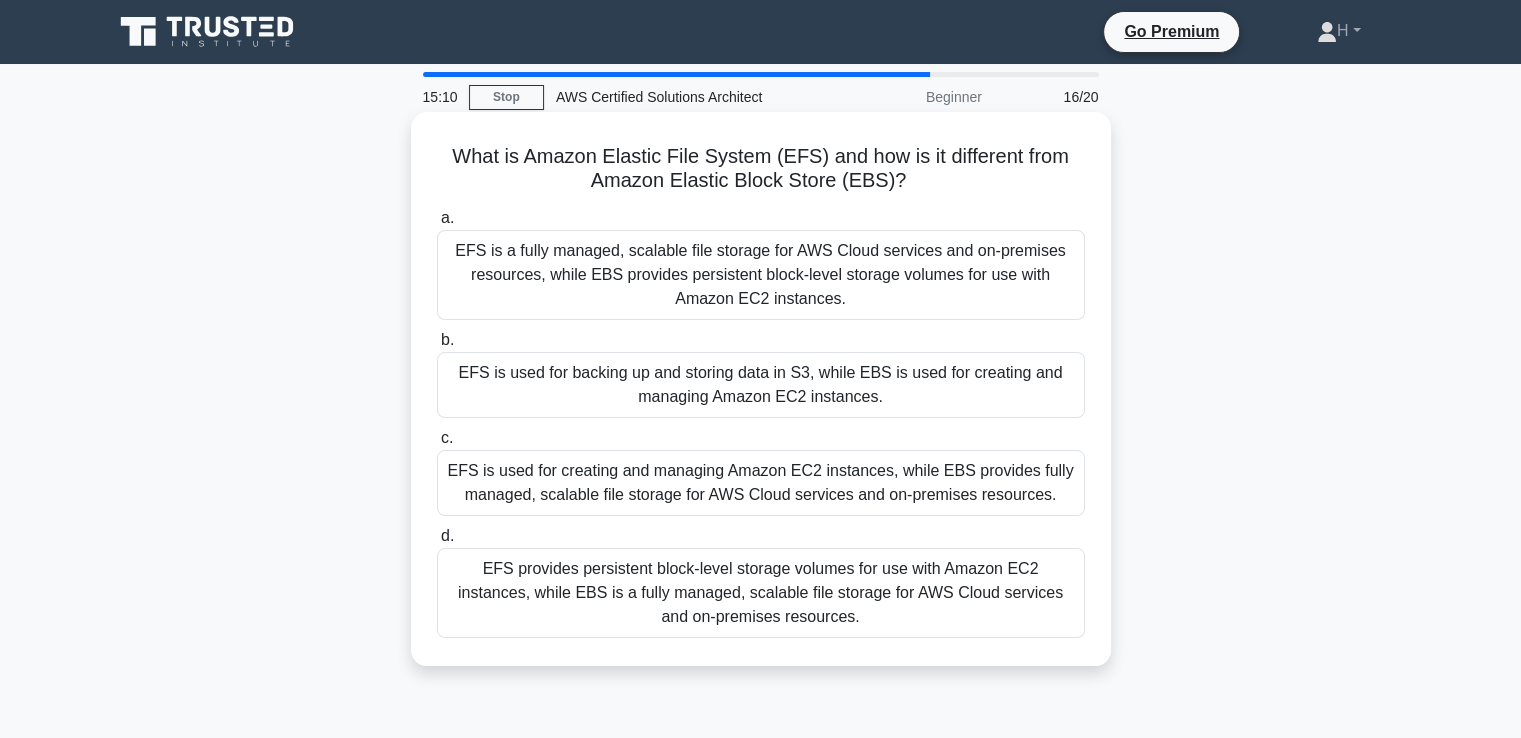 copy on "EFS is a fully managed, scalable file storage for AWS Cloud services and on-premises resources, while EBS provides persistent block-level storage volumes for use with Amazon EC2 instances" 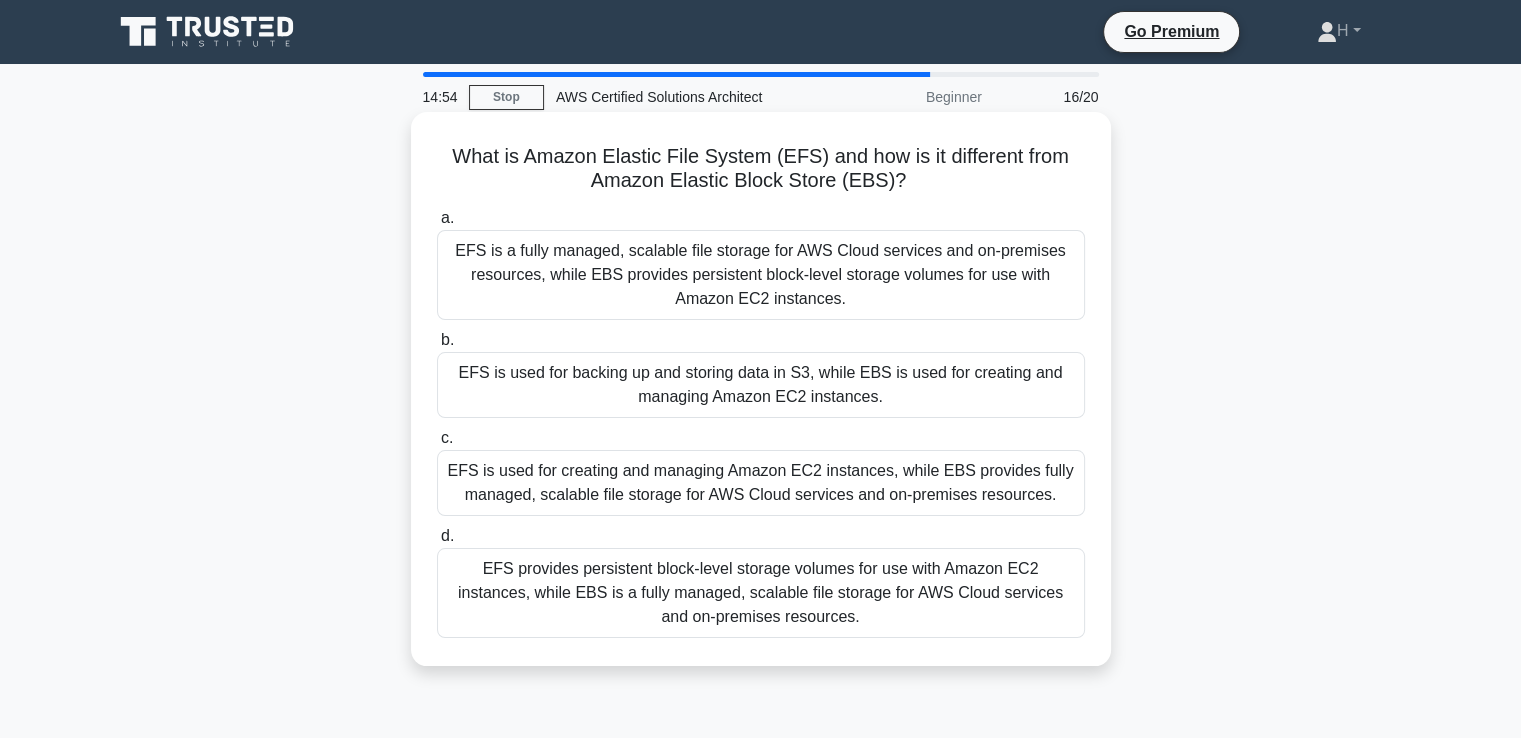 click on "EFS is a fully managed, scalable file storage for AWS Cloud services and on-premises resources, while EBS provides persistent block-level storage volumes for use with Amazon EC2 instances." at bounding box center [761, 275] 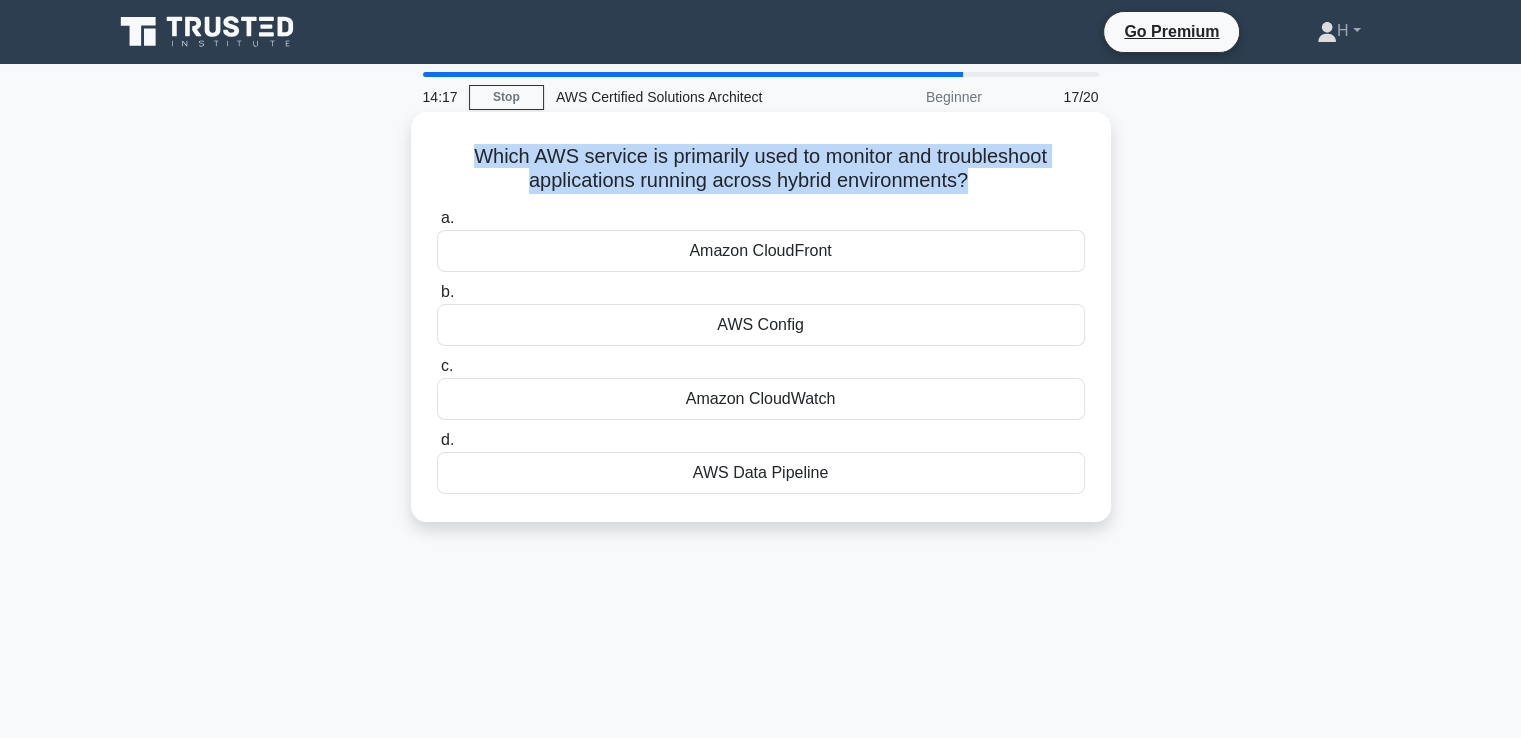 drag, startPoint x: 973, startPoint y: 177, endPoint x: 448, endPoint y: 157, distance: 525.3808 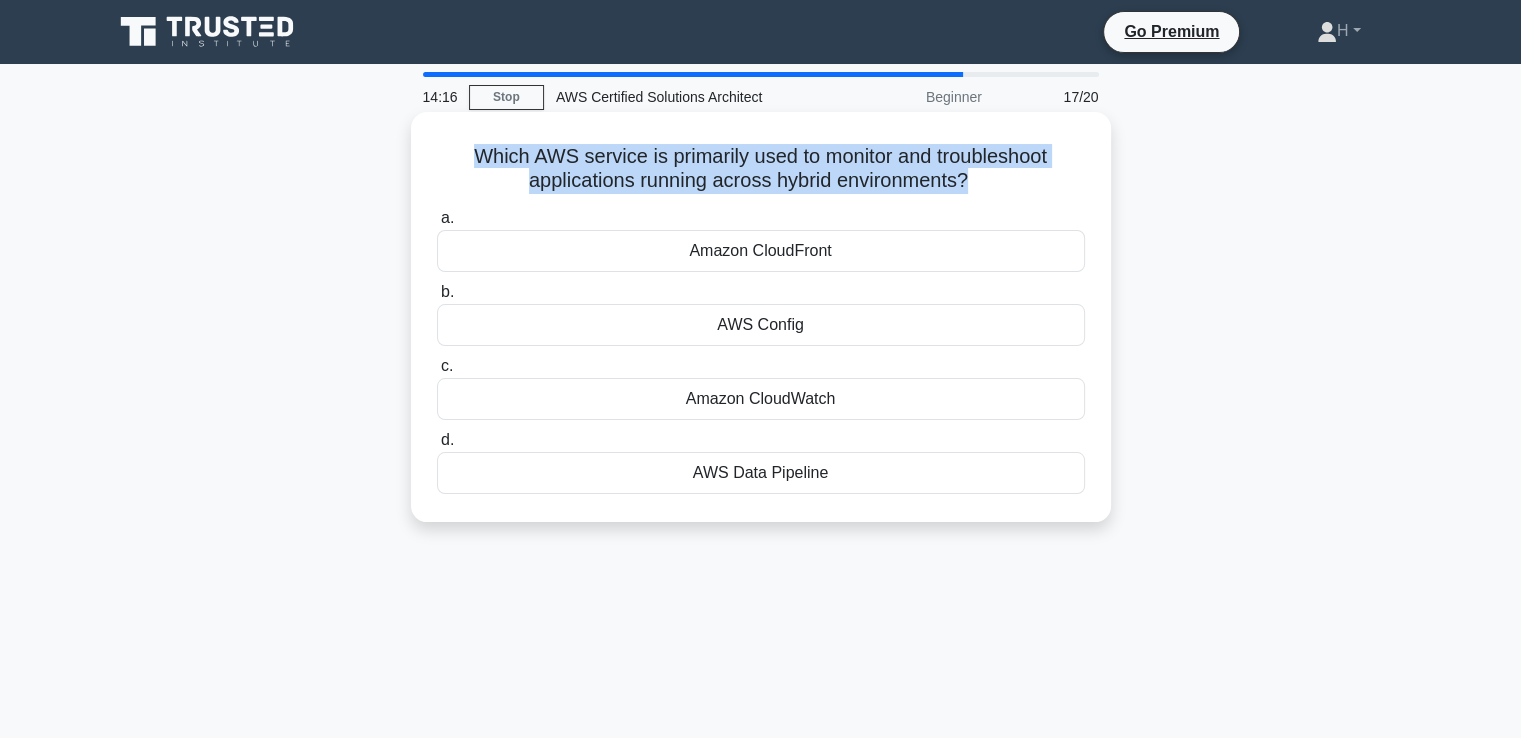 copy on "Which AWS service is primarily used to monitor and troubleshoot applications running across hybrid environments?" 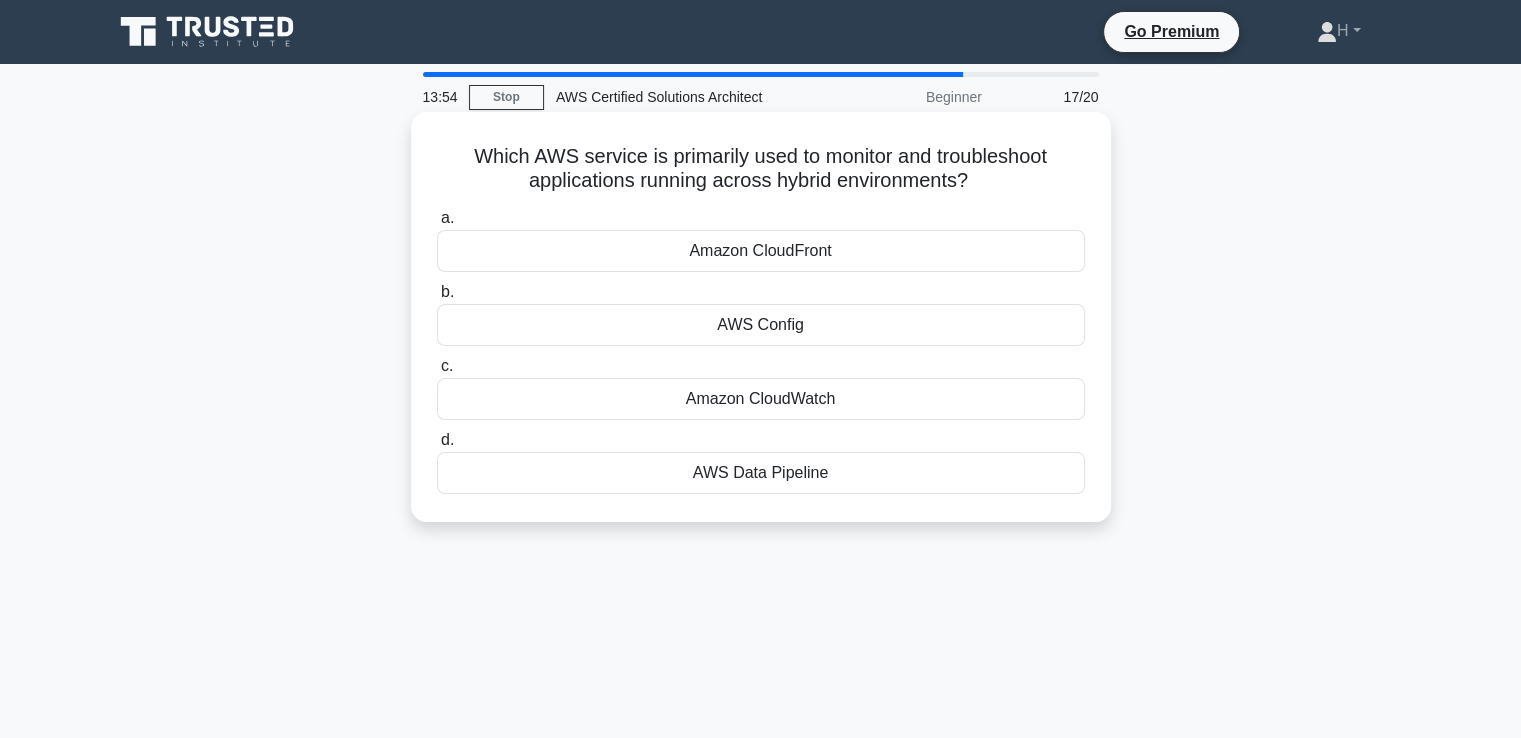click on "Amazon CloudWatch" at bounding box center (761, 399) 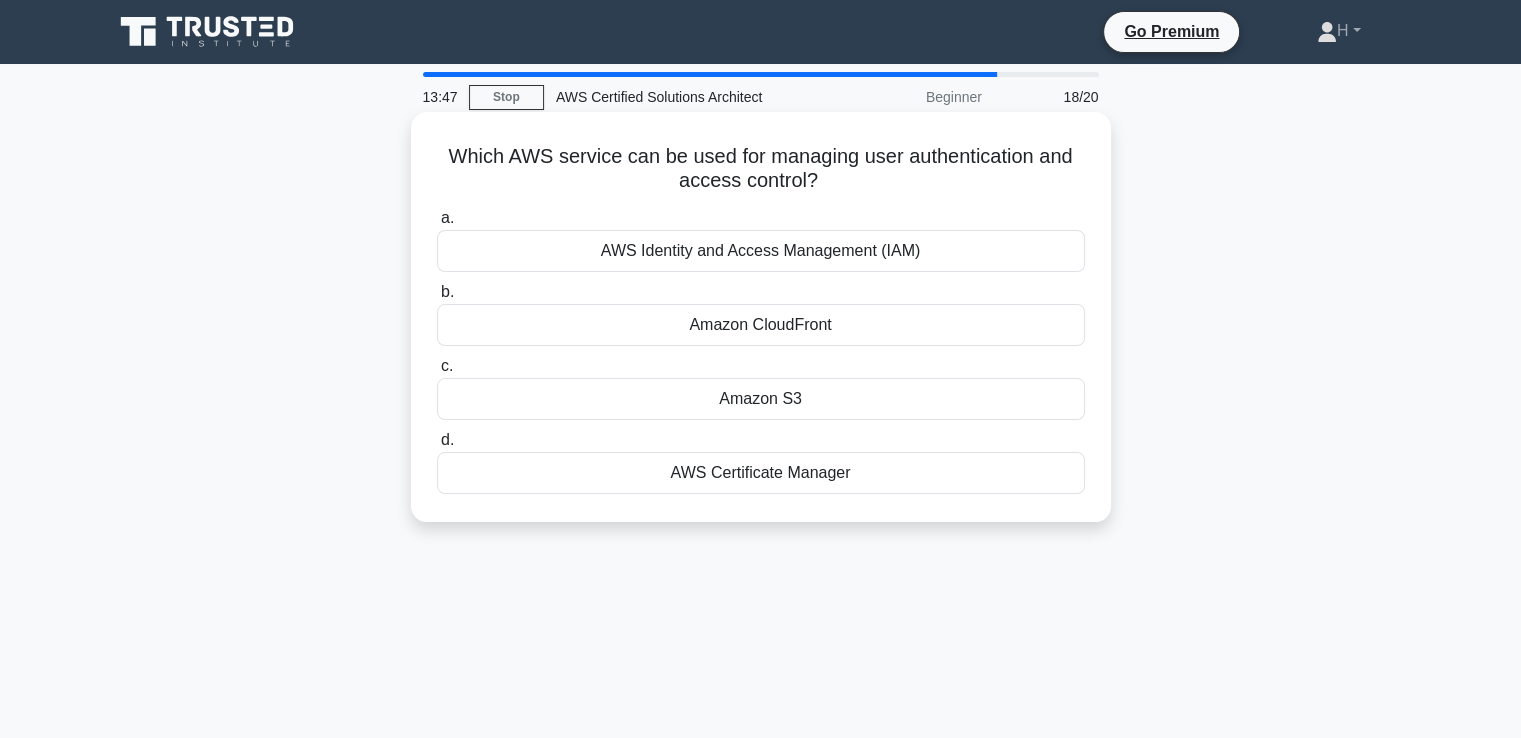 click on "AWS Identity and Access Management (IAM)" at bounding box center (761, 251) 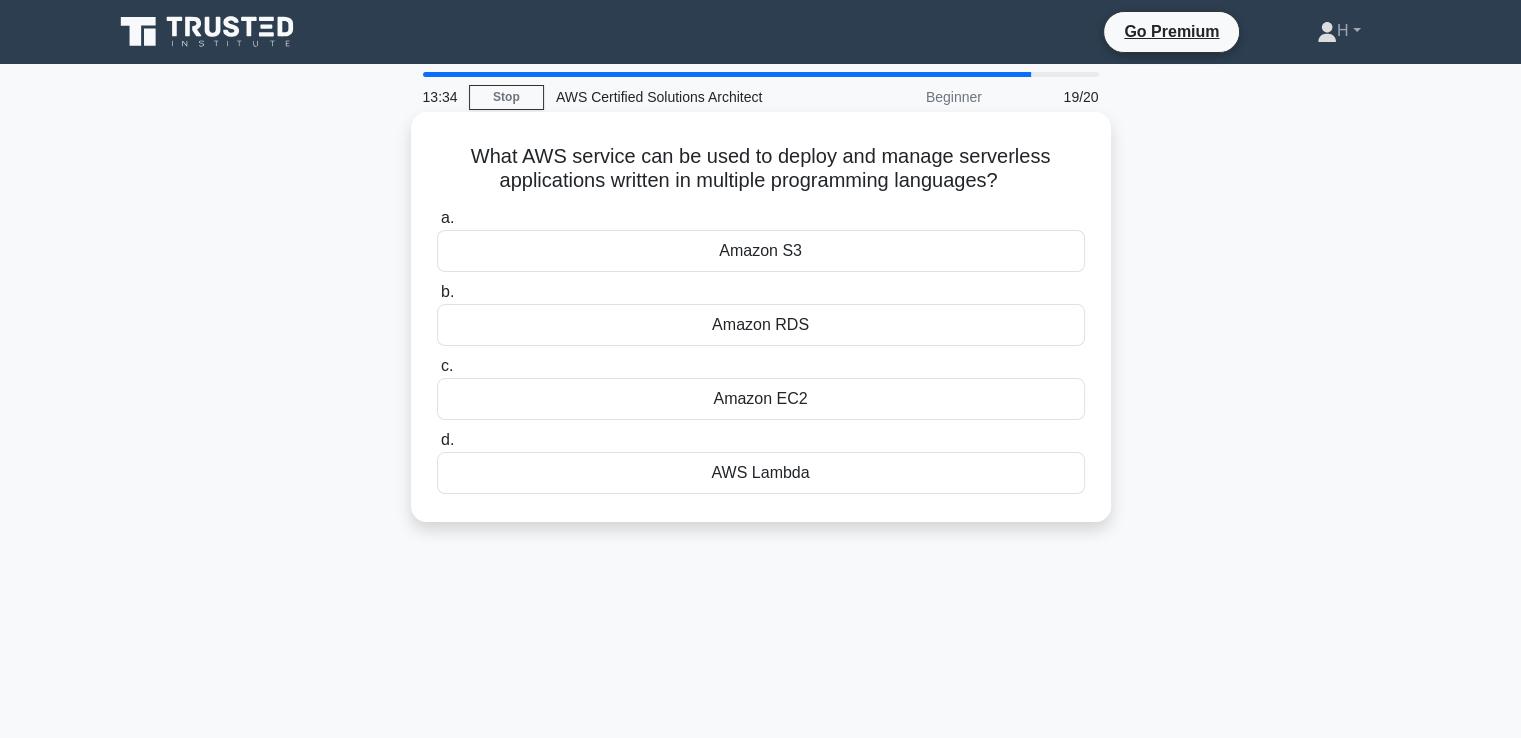 click on "AWS Lambda" at bounding box center [761, 473] 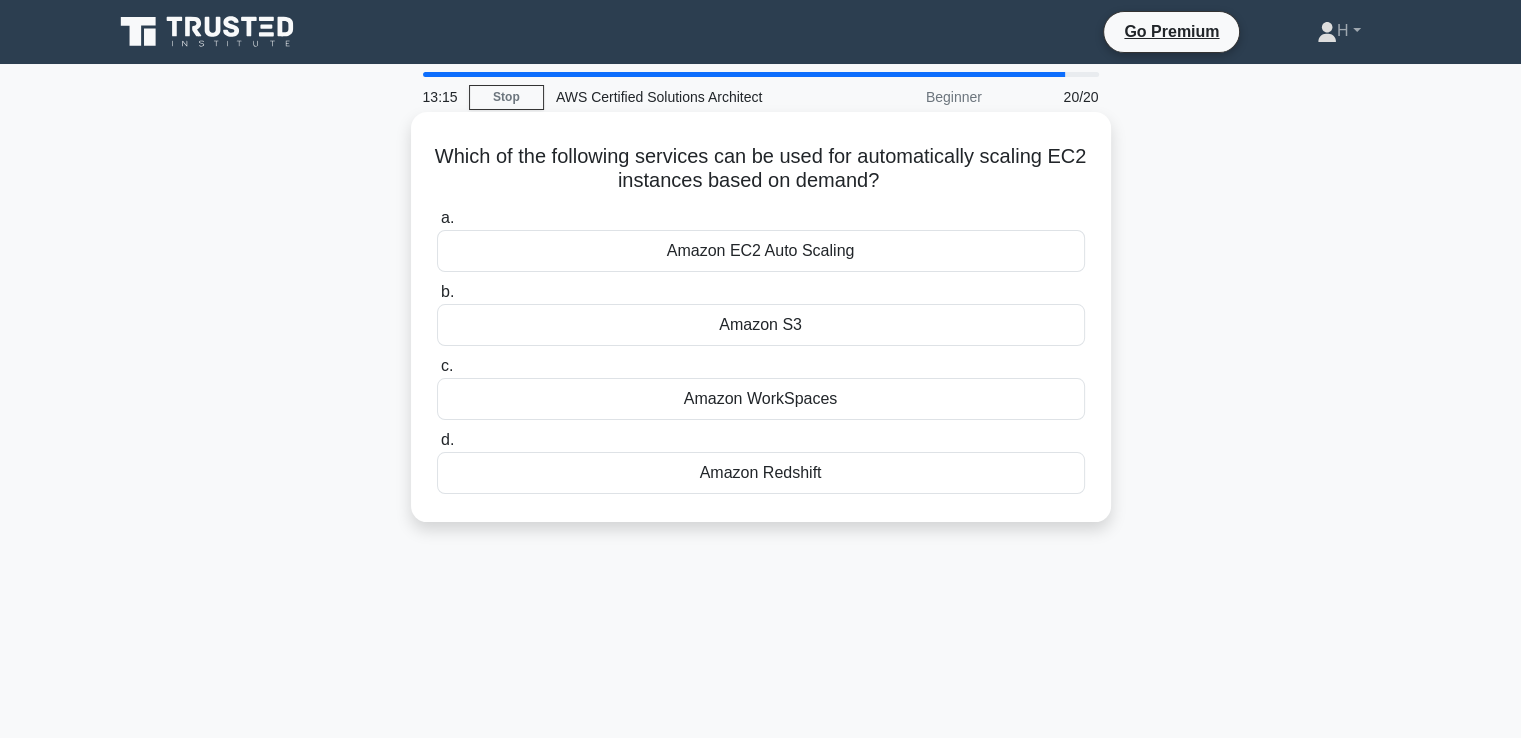 click on "Amazon EC2 Auto Scaling" at bounding box center [761, 251] 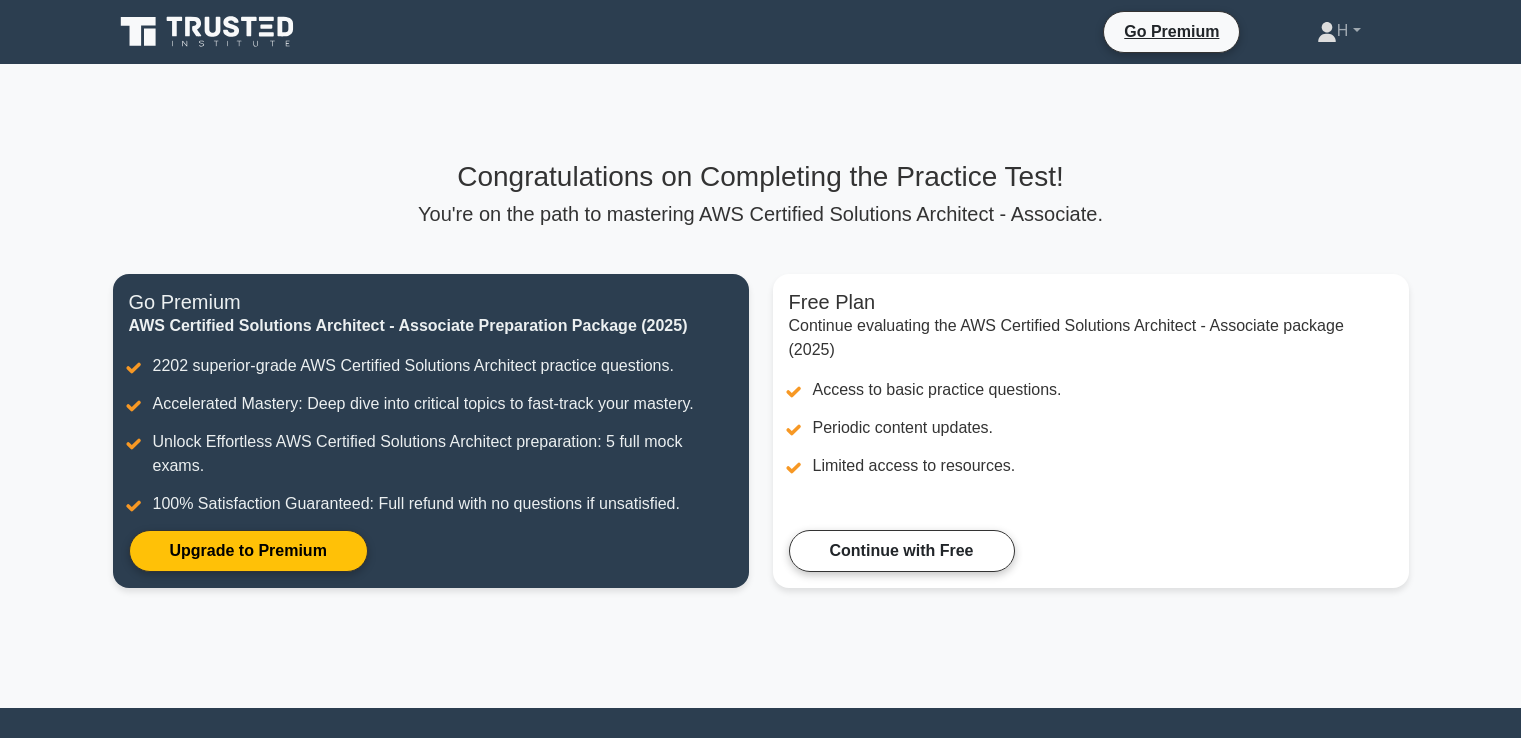 scroll, scrollTop: 0, scrollLeft: 0, axis: both 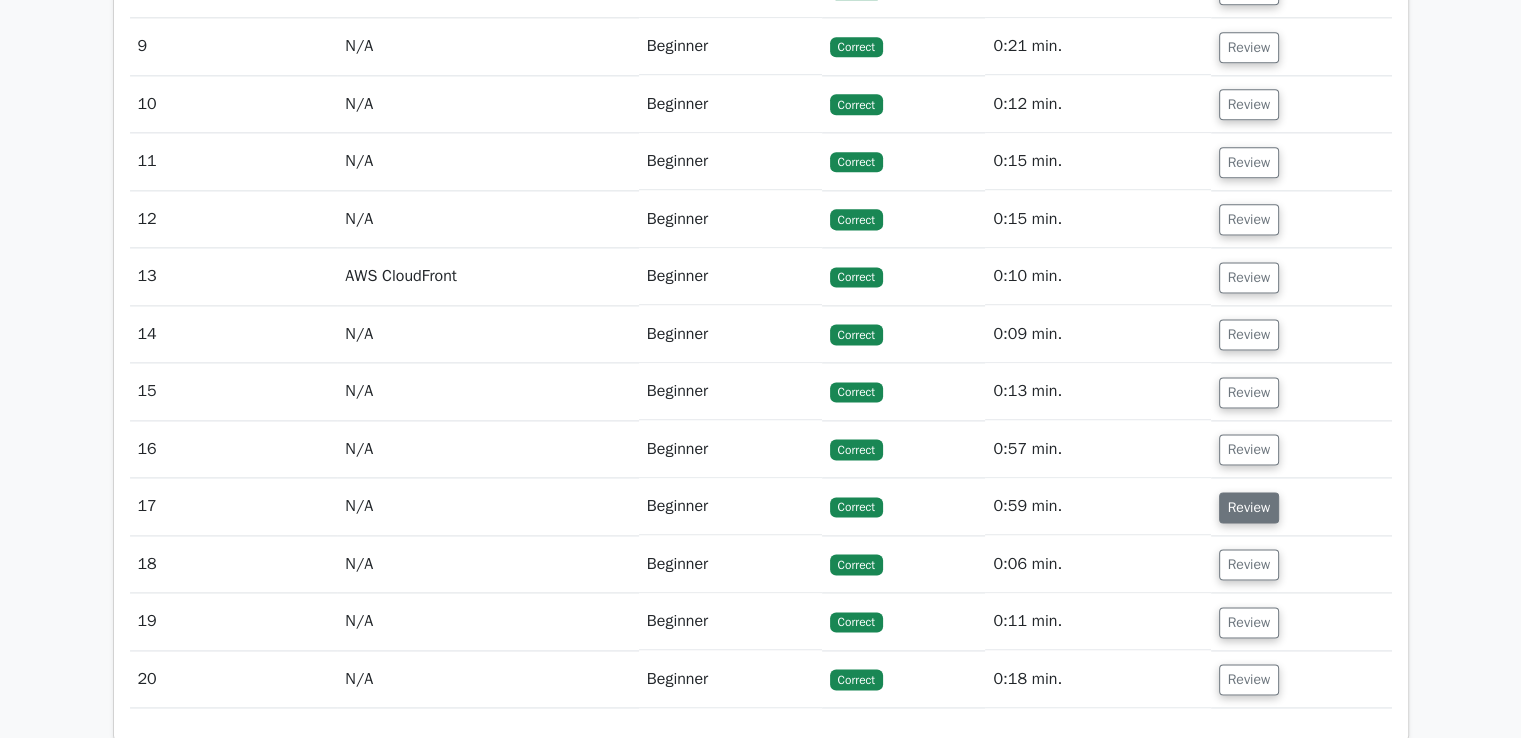 click on "Review" at bounding box center [1249, 507] 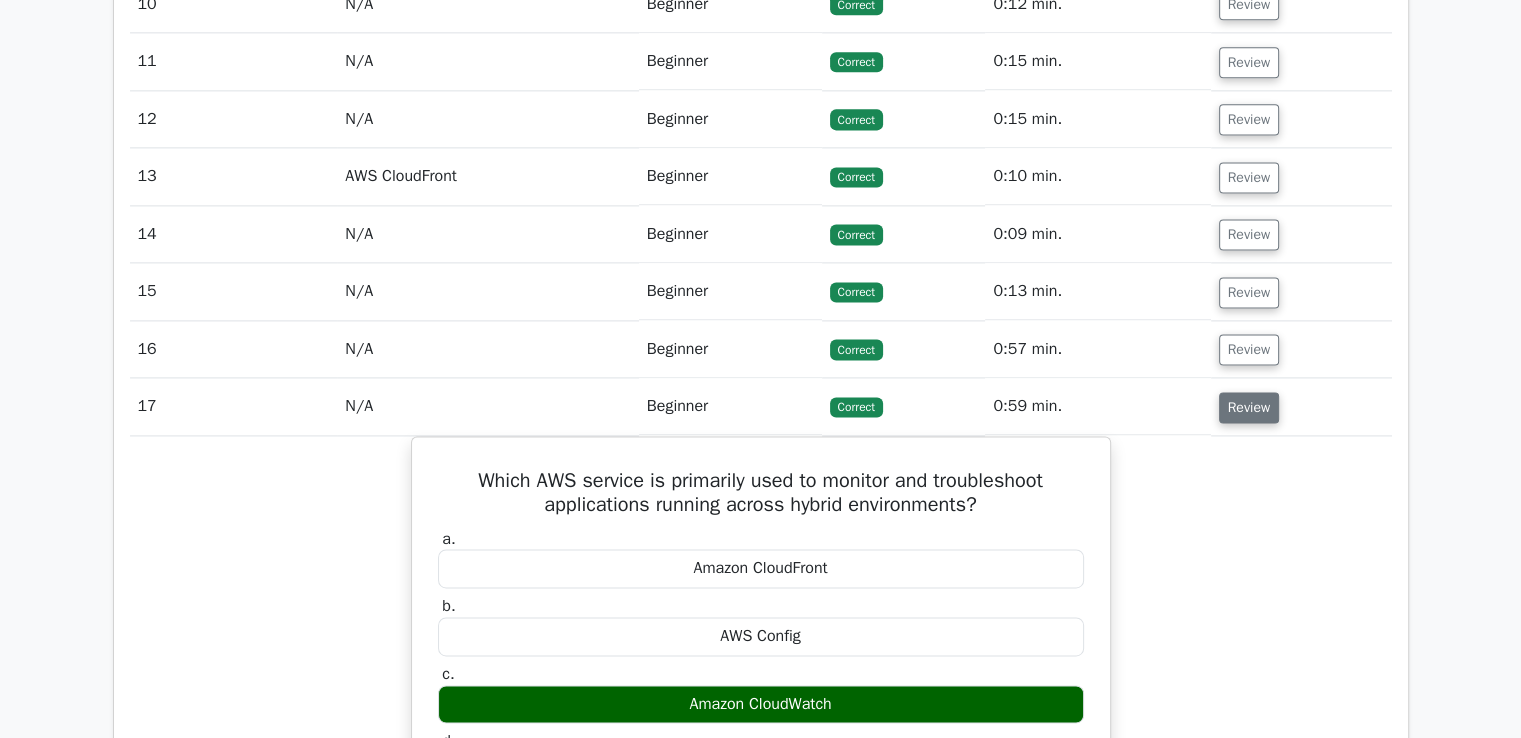 scroll, scrollTop: 2840, scrollLeft: 0, axis: vertical 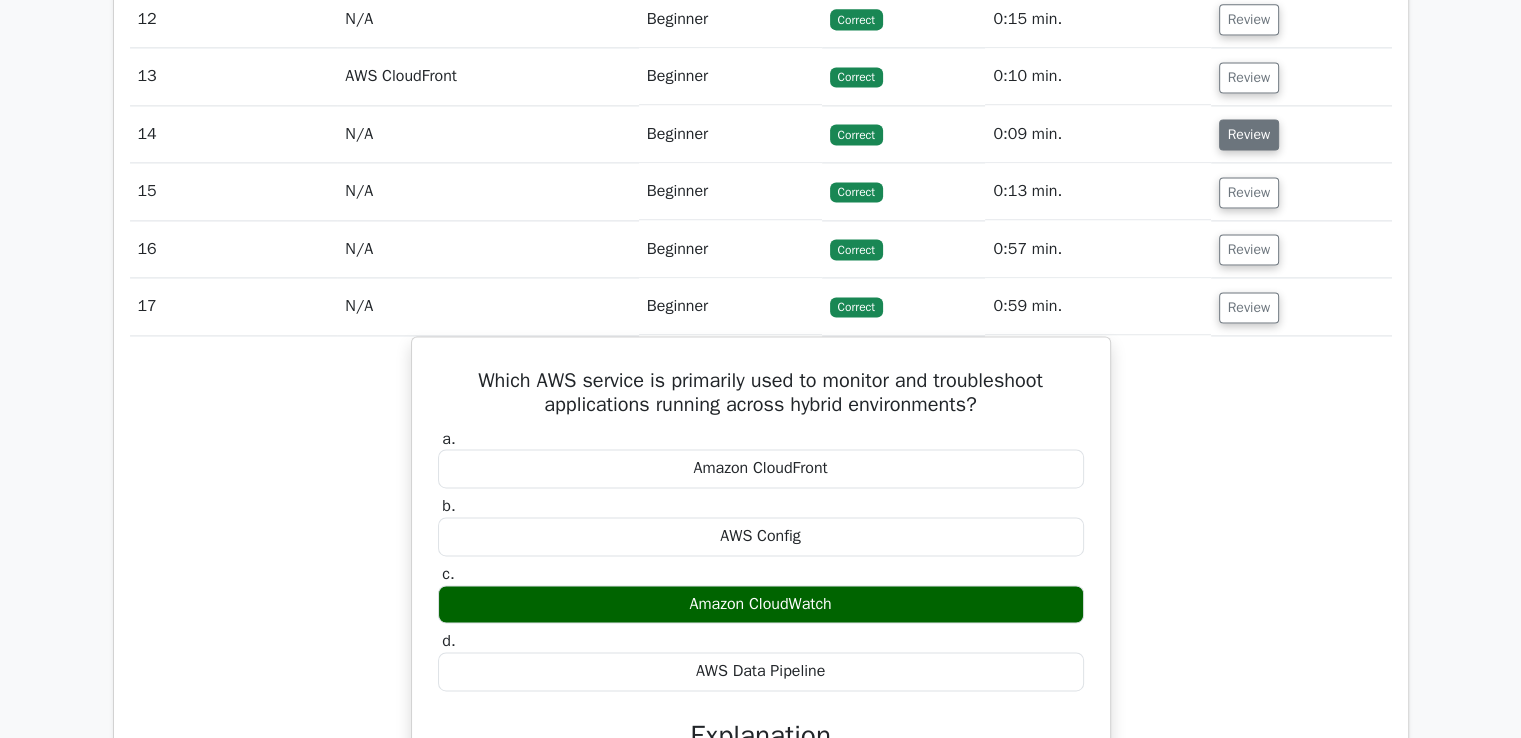 click on "Review" at bounding box center [1249, 134] 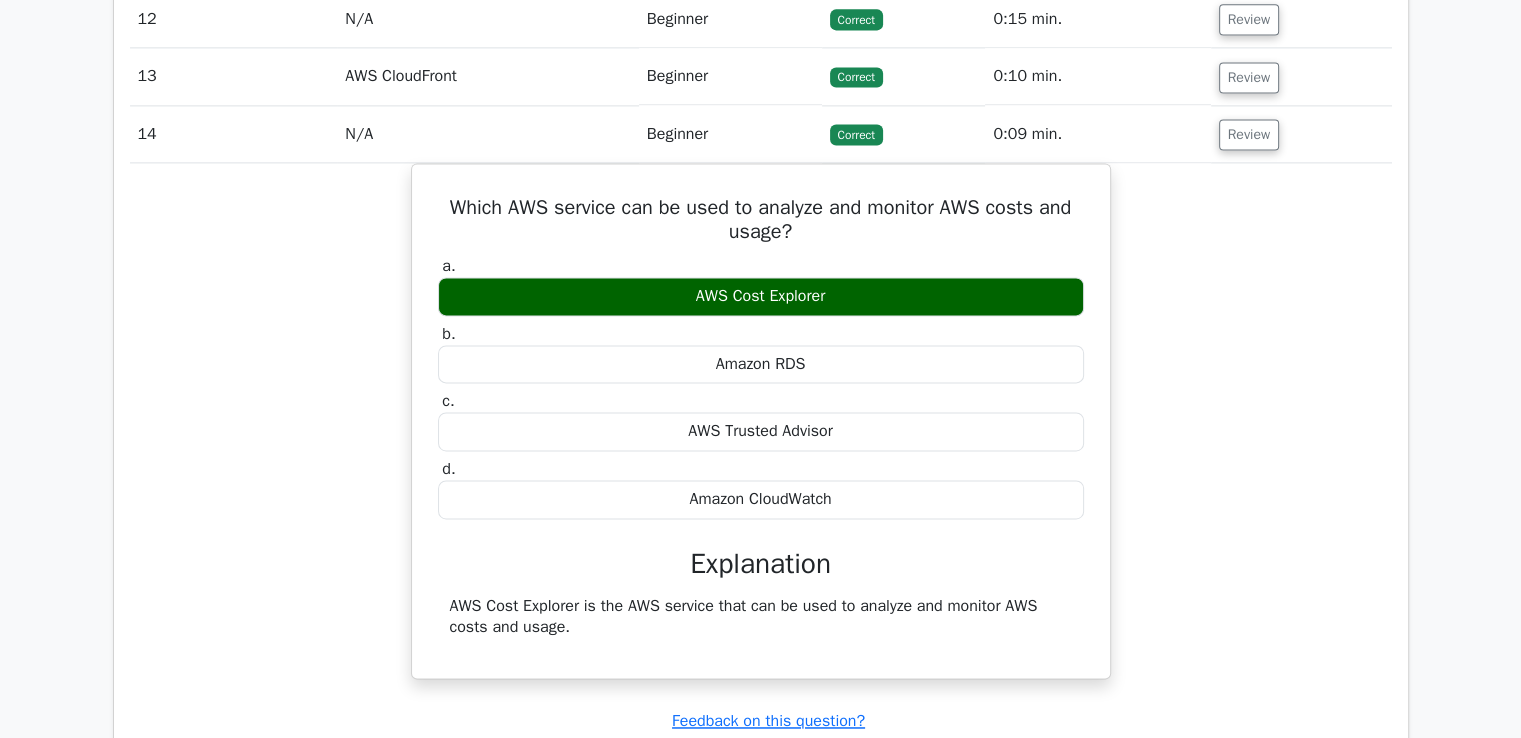 scroll, scrollTop: 2640, scrollLeft: 0, axis: vertical 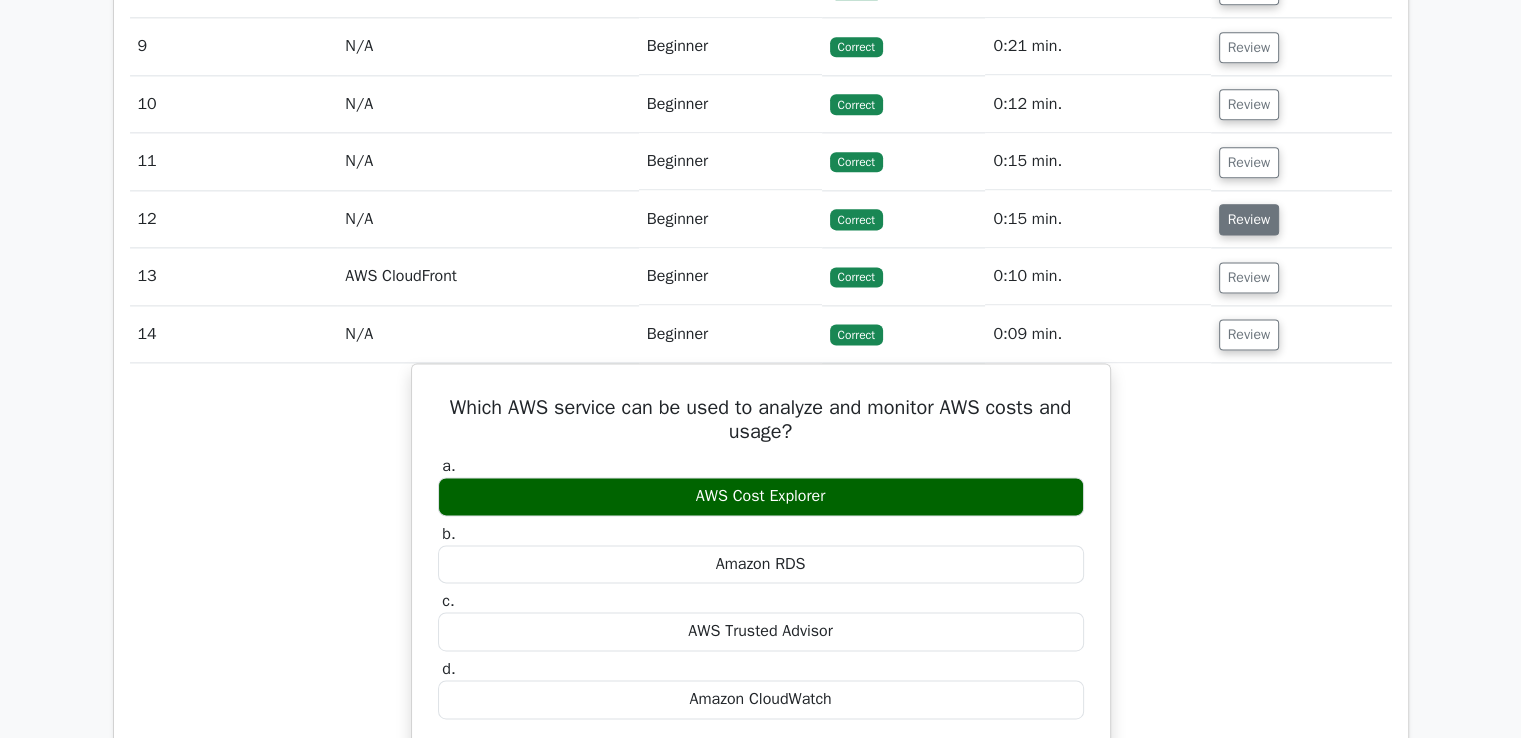 click on "Review" at bounding box center [1249, 219] 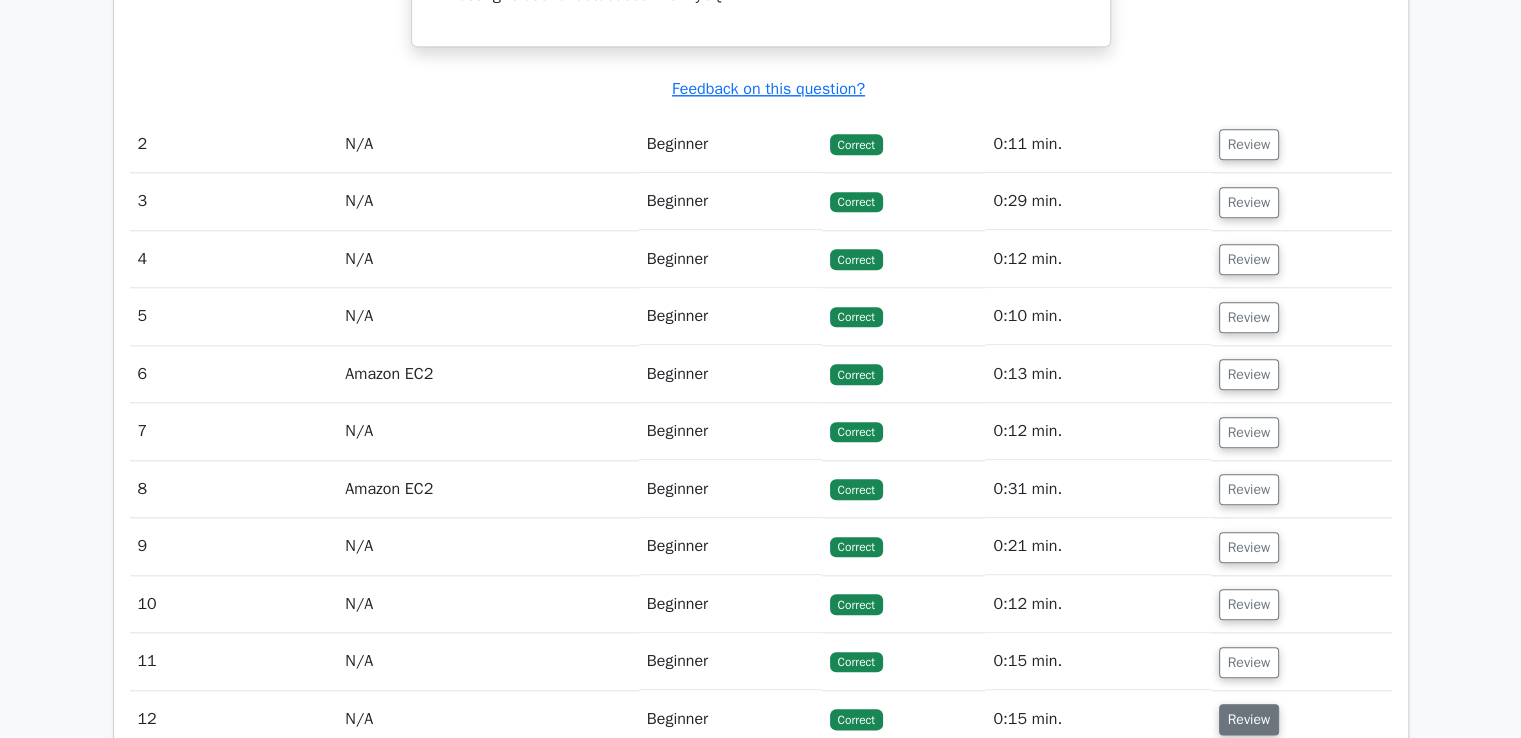 scroll, scrollTop: 2040, scrollLeft: 0, axis: vertical 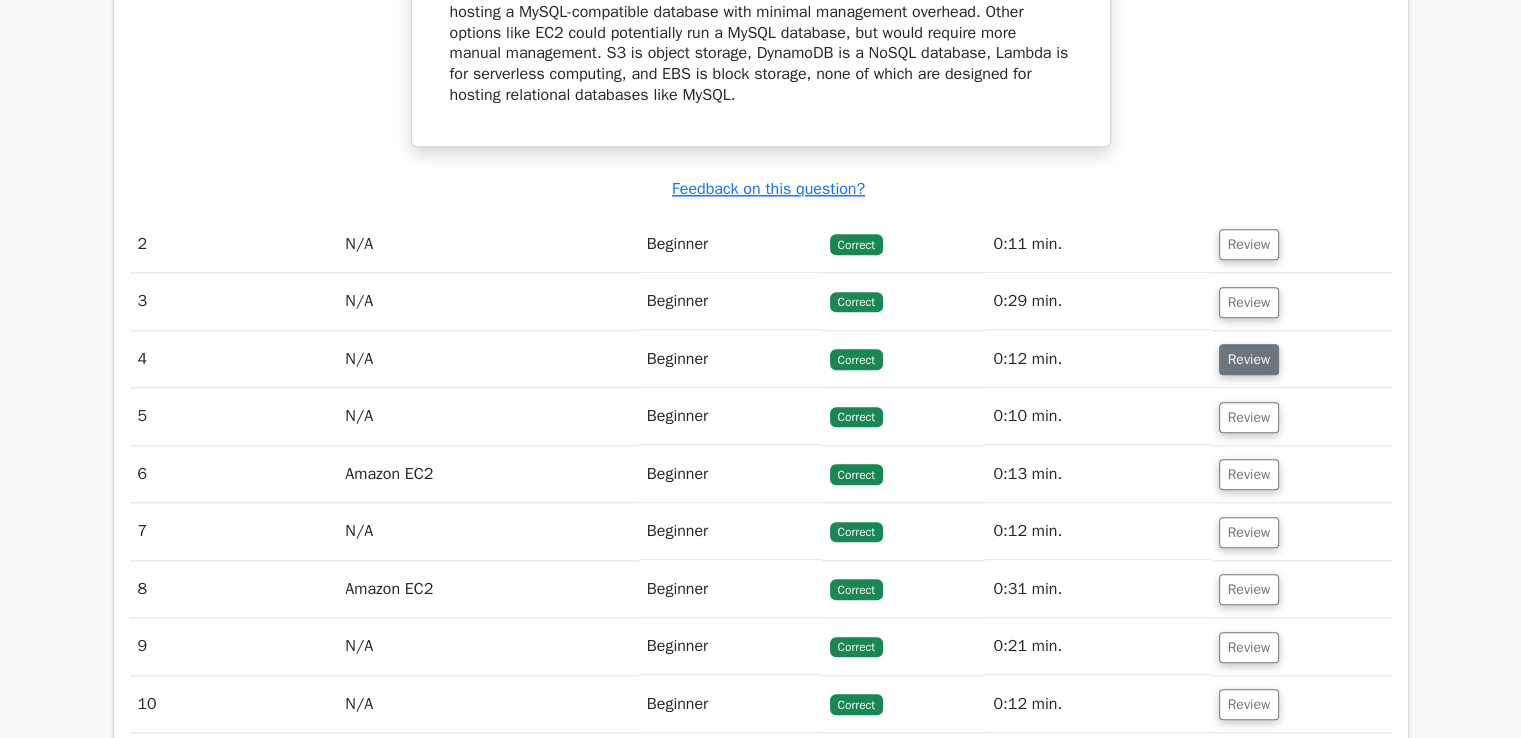 click on "Review" at bounding box center [1249, 359] 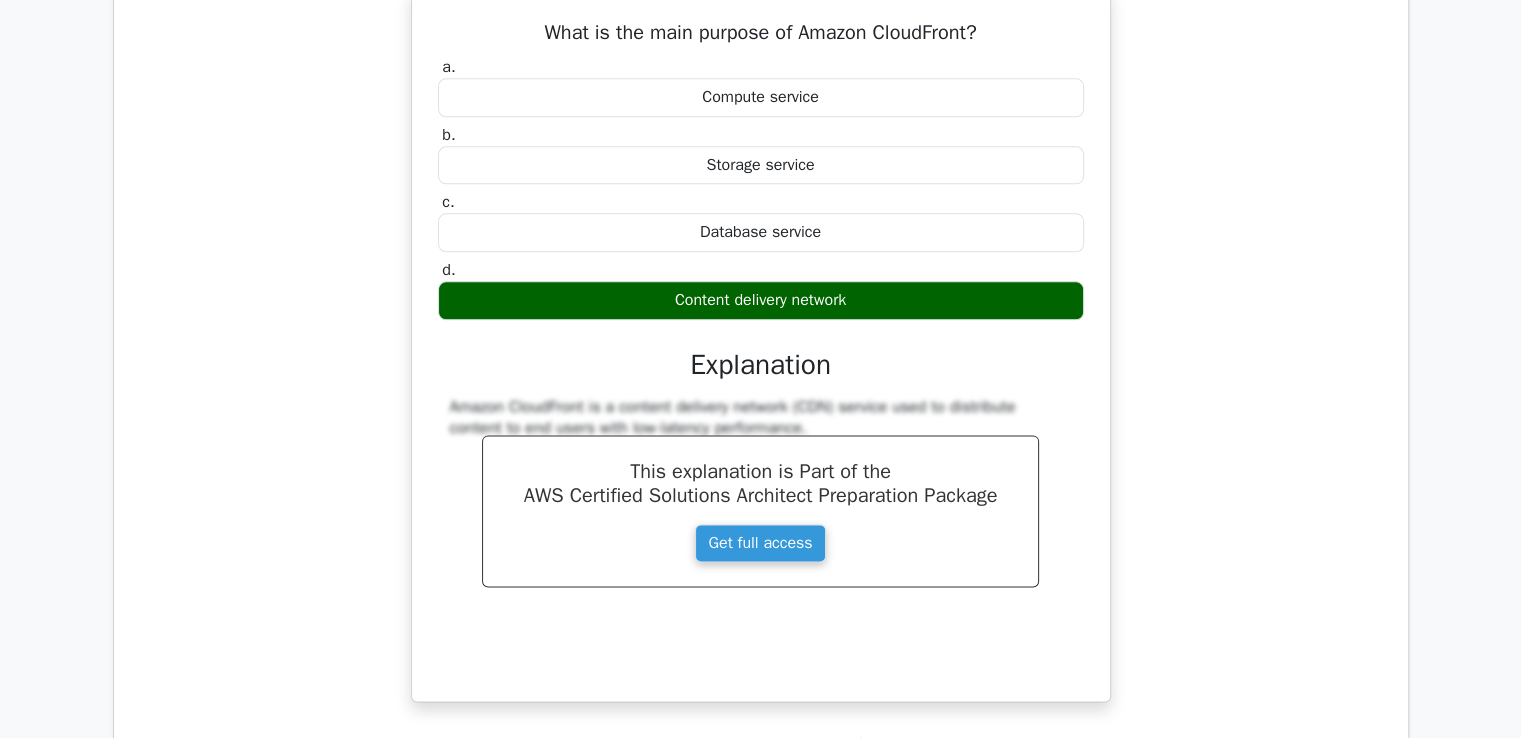 scroll, scrollTop: 2740, scrollLeft: 0, axis: vertical 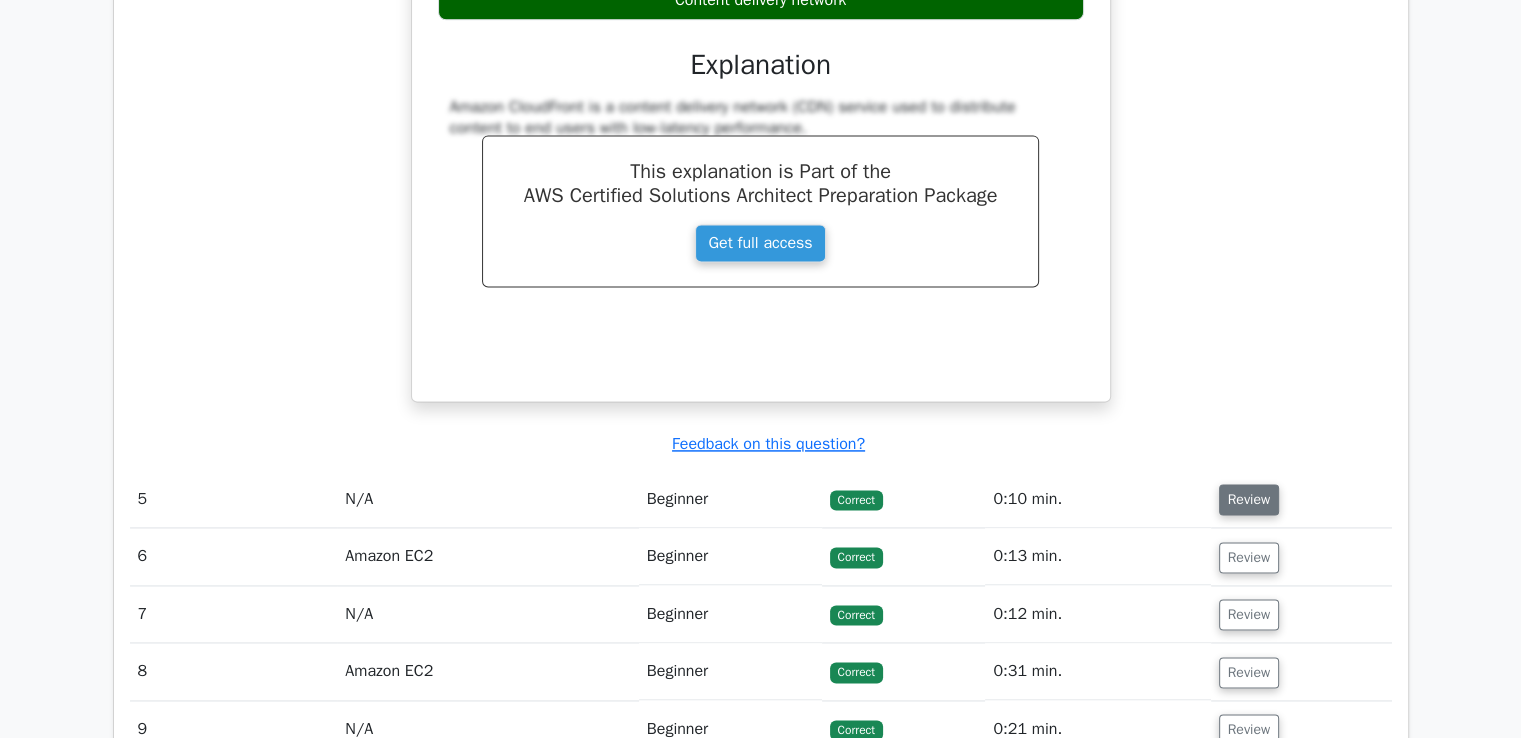 click on "Review" at bounding box center (1249, 499) 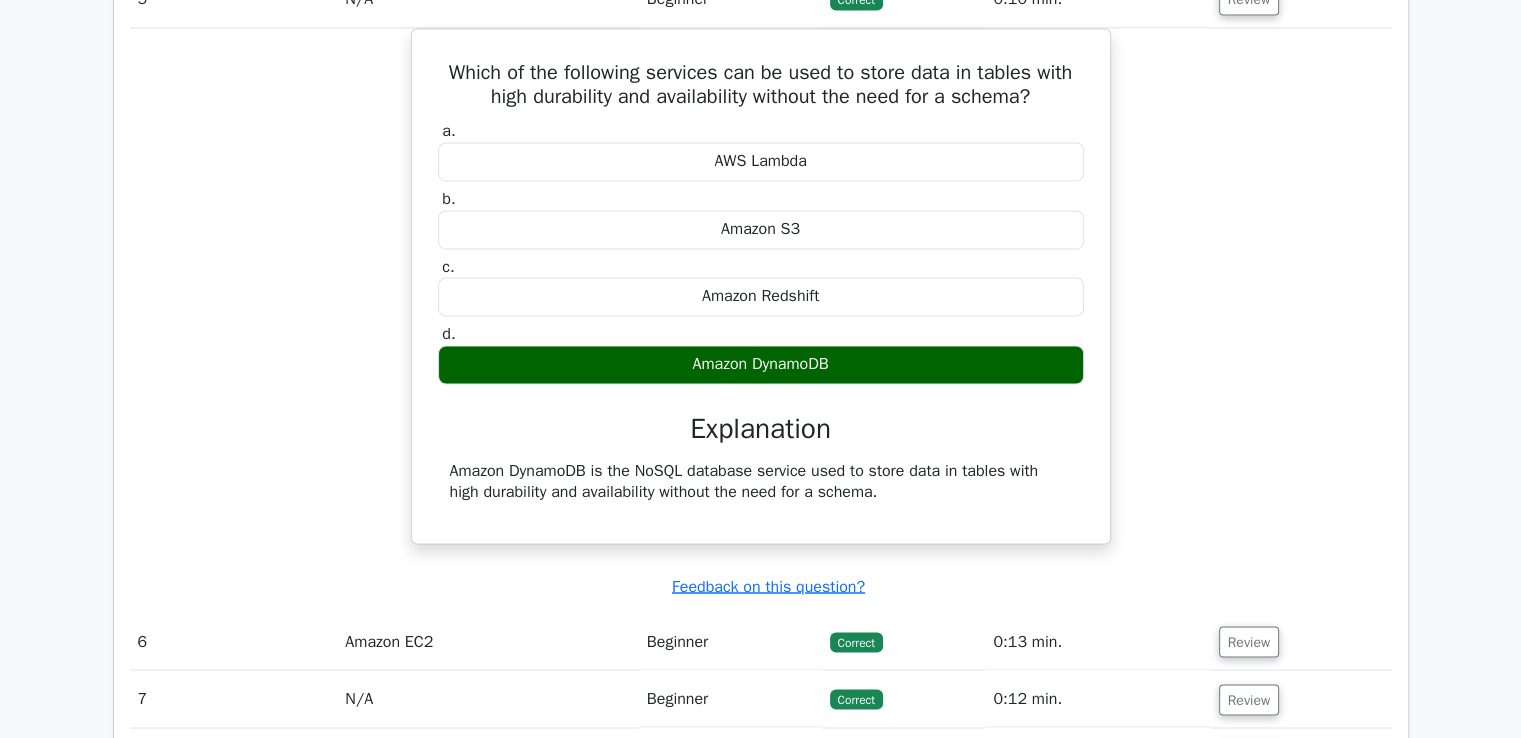 scroll, scrollTop: 3440, scrollLeft: 0, axis: vertical 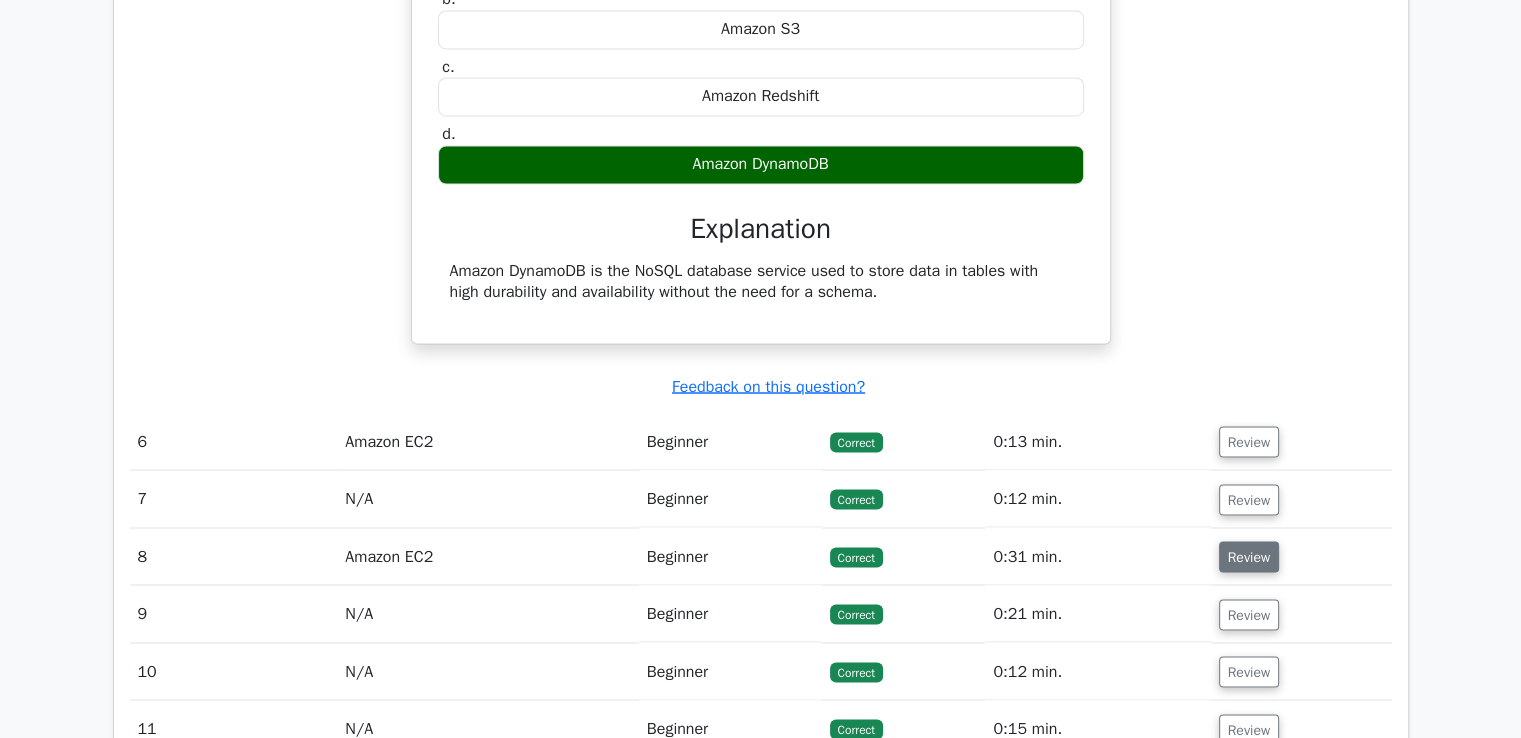 click on "Review" at bounding box center (1249, 556) 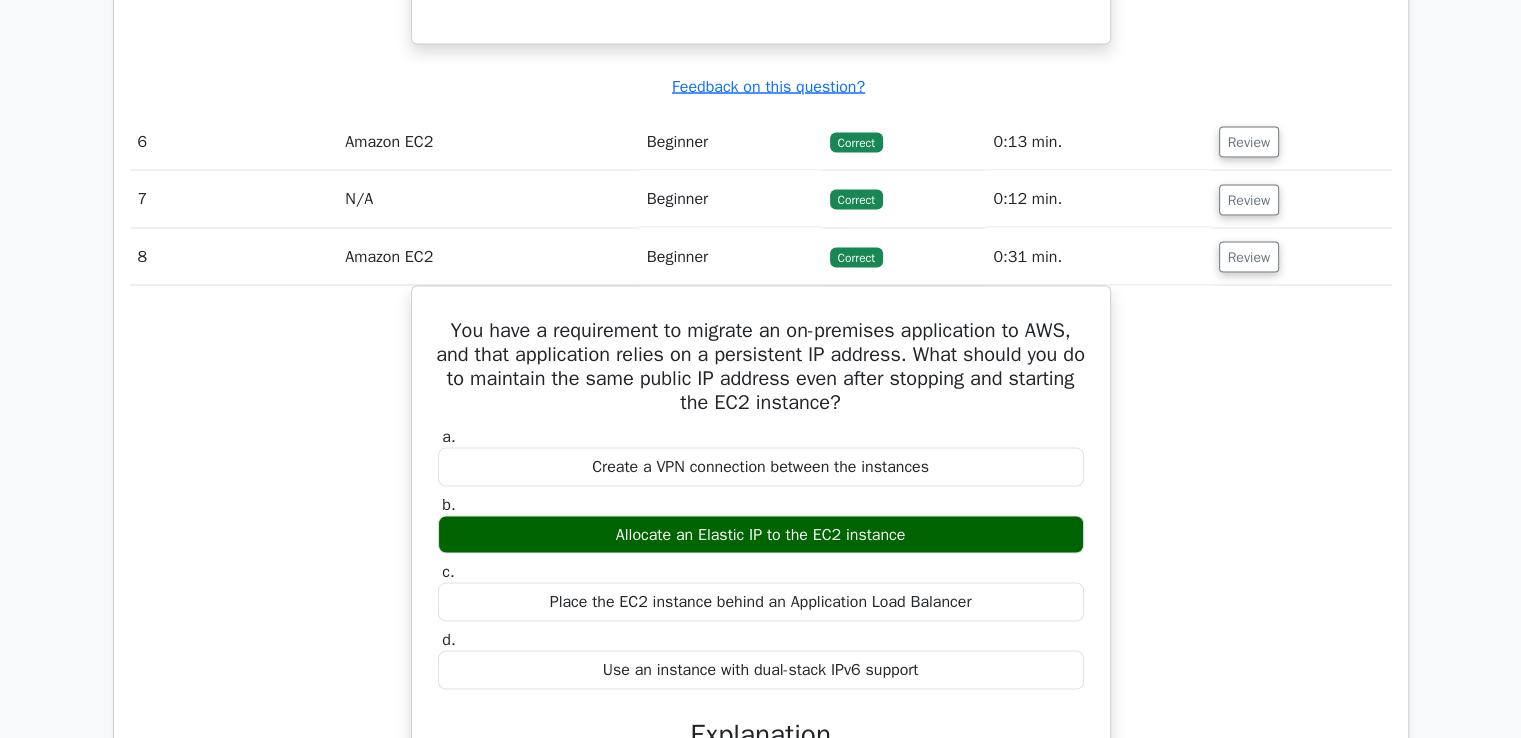 scroll, scrollTop: 3640, scrollLeft: 0, axis: vertical 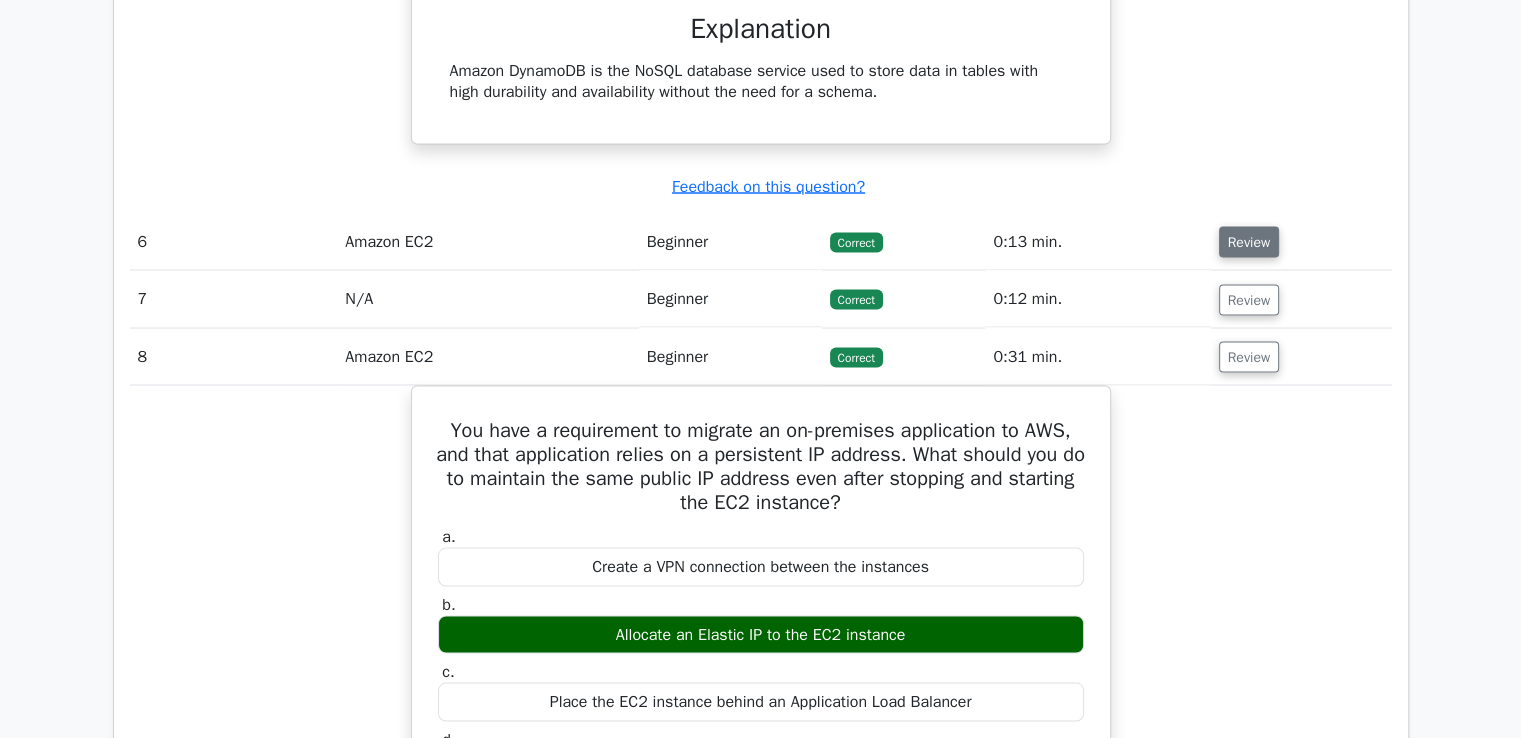 click on "Review" at bounding box center [1249, 241] 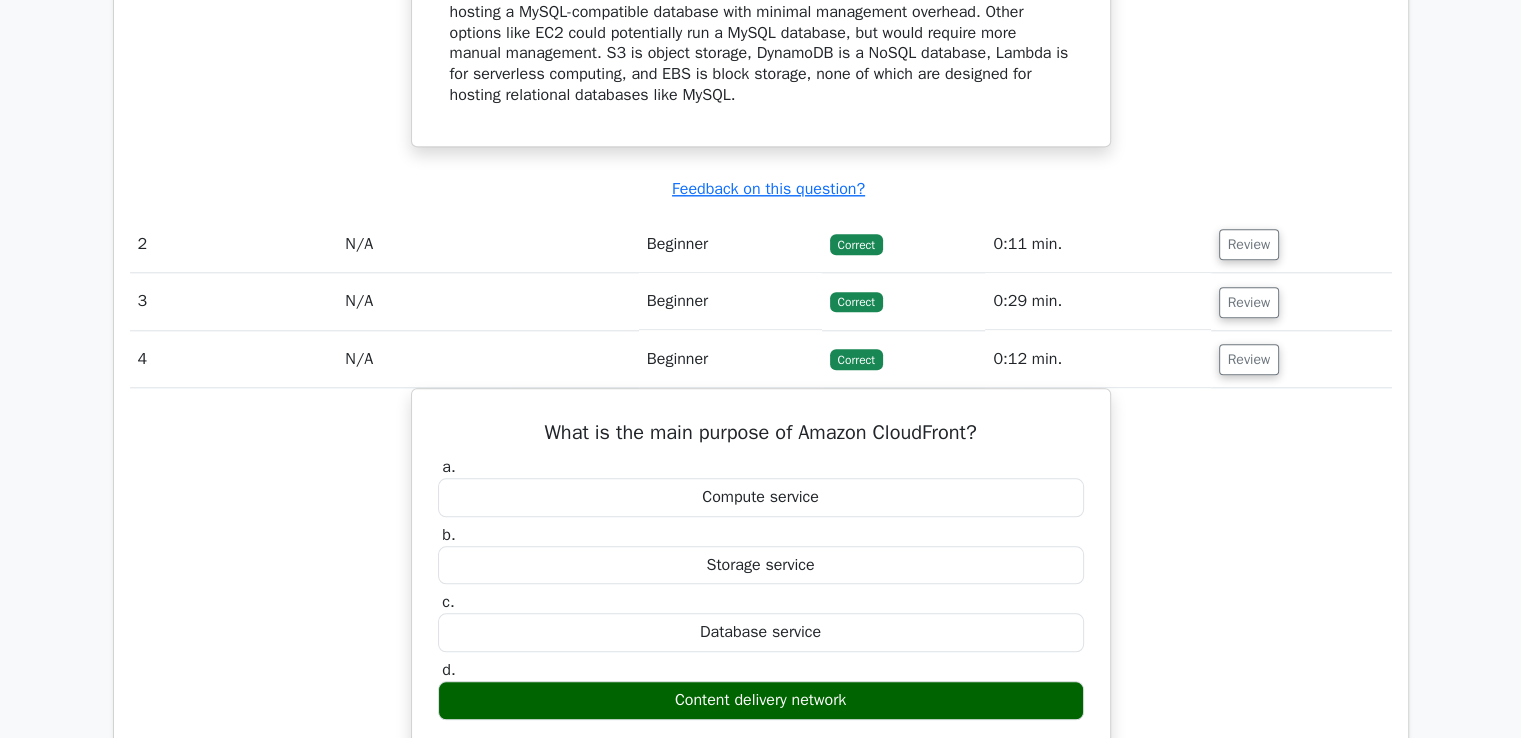 scroll, scrollTop: 1940, scrollLeft: 0, axis: vertical 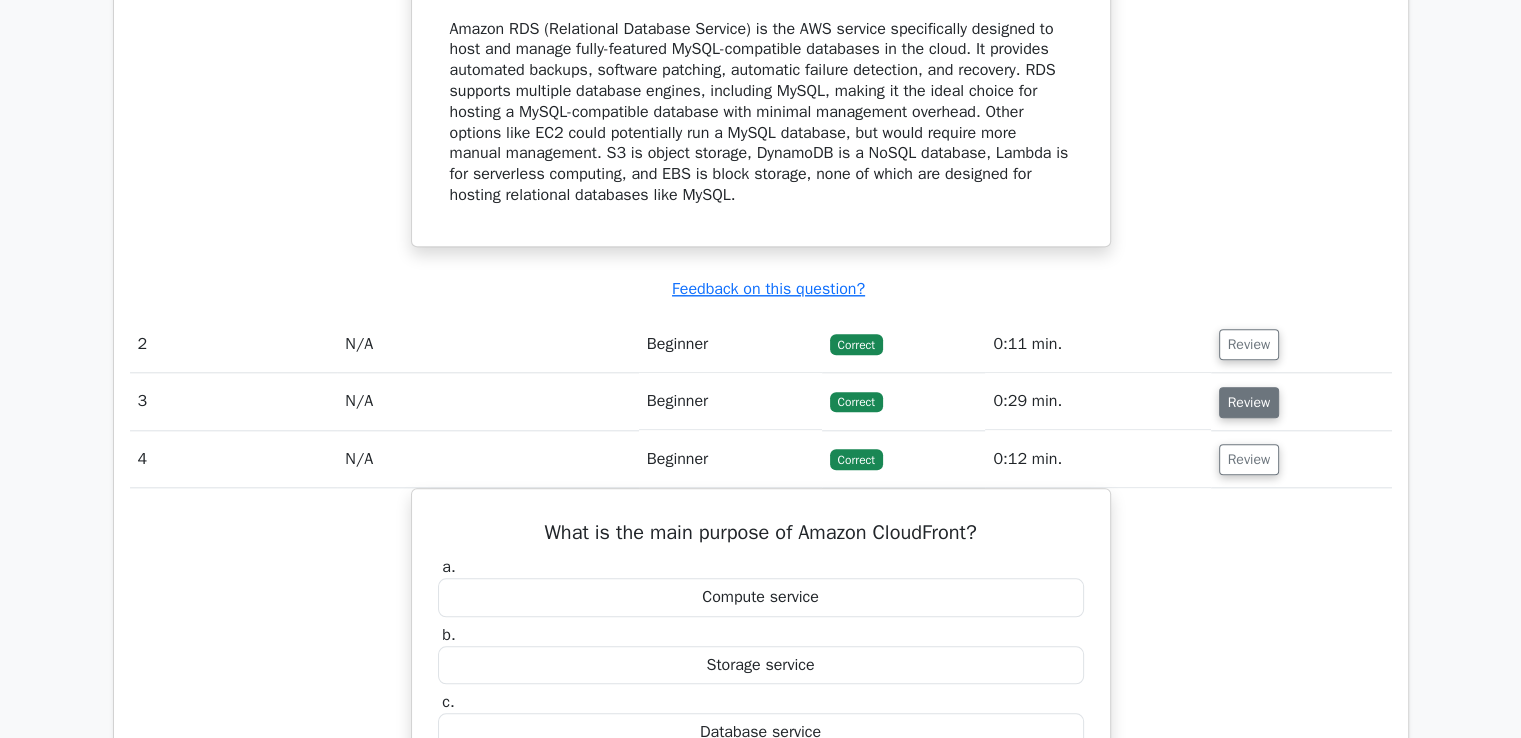 click on "Review" at bounding box center (1249, 402) 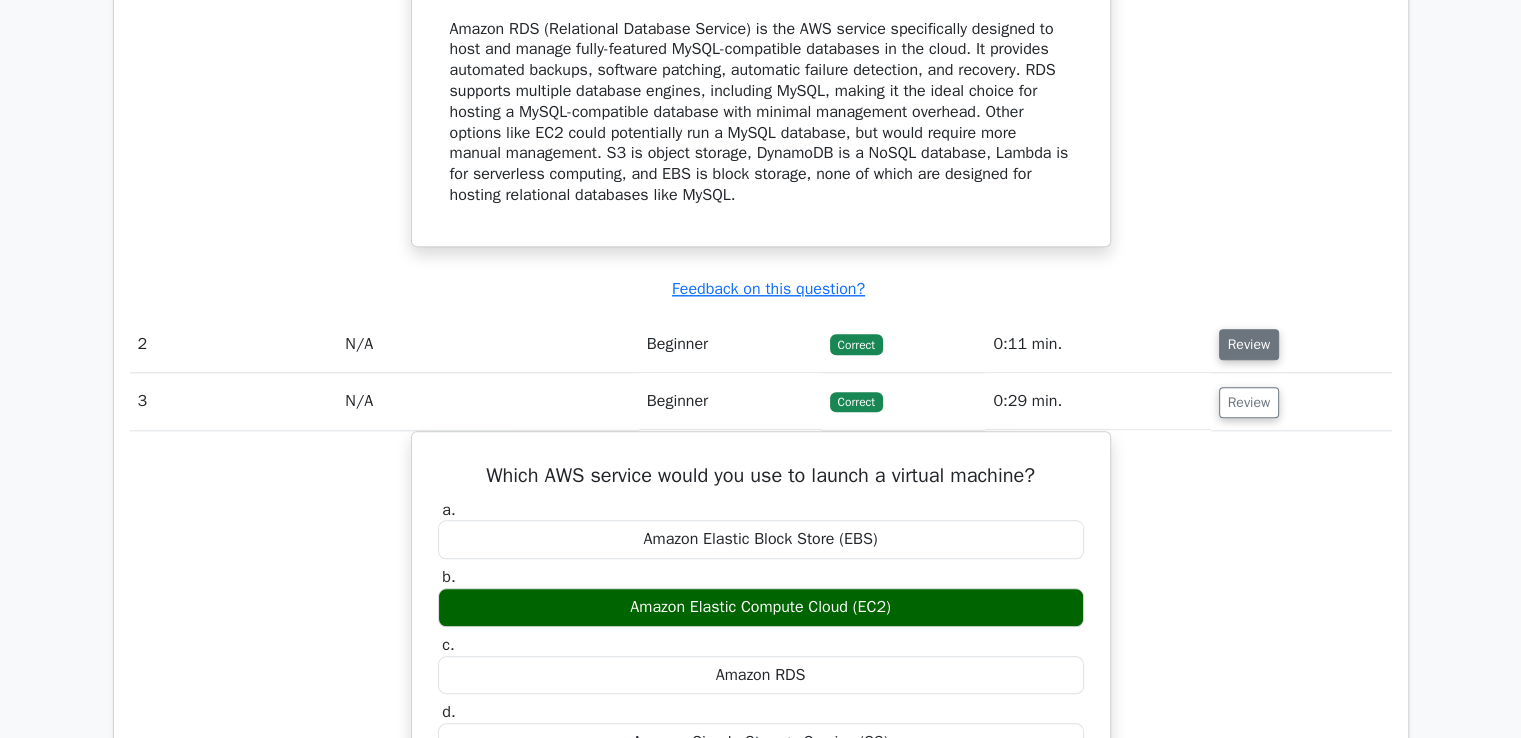 click on "Review" at bounding box center (1249, 344) 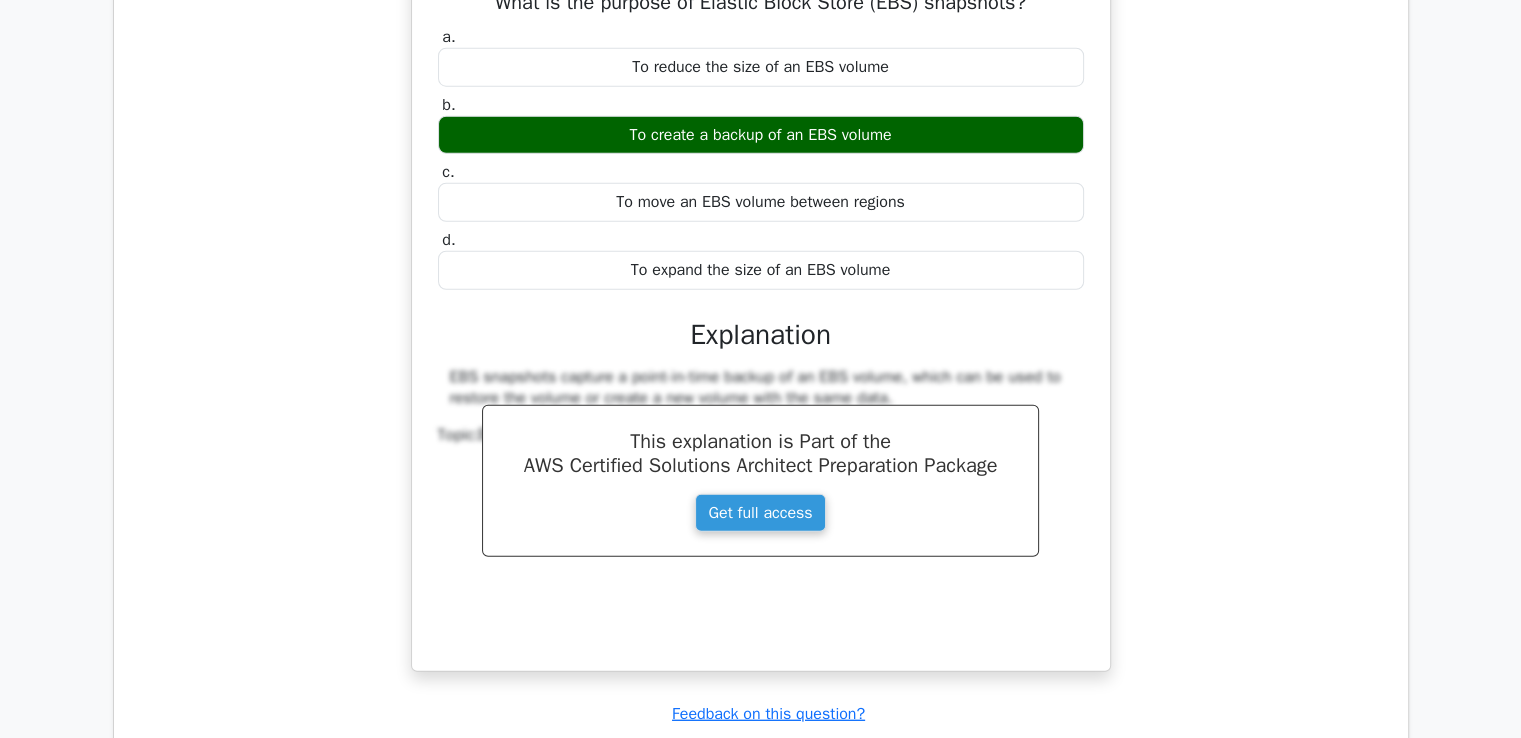 scroll, scrollTop: 5740, scrollLeft: 0, axis: vertical 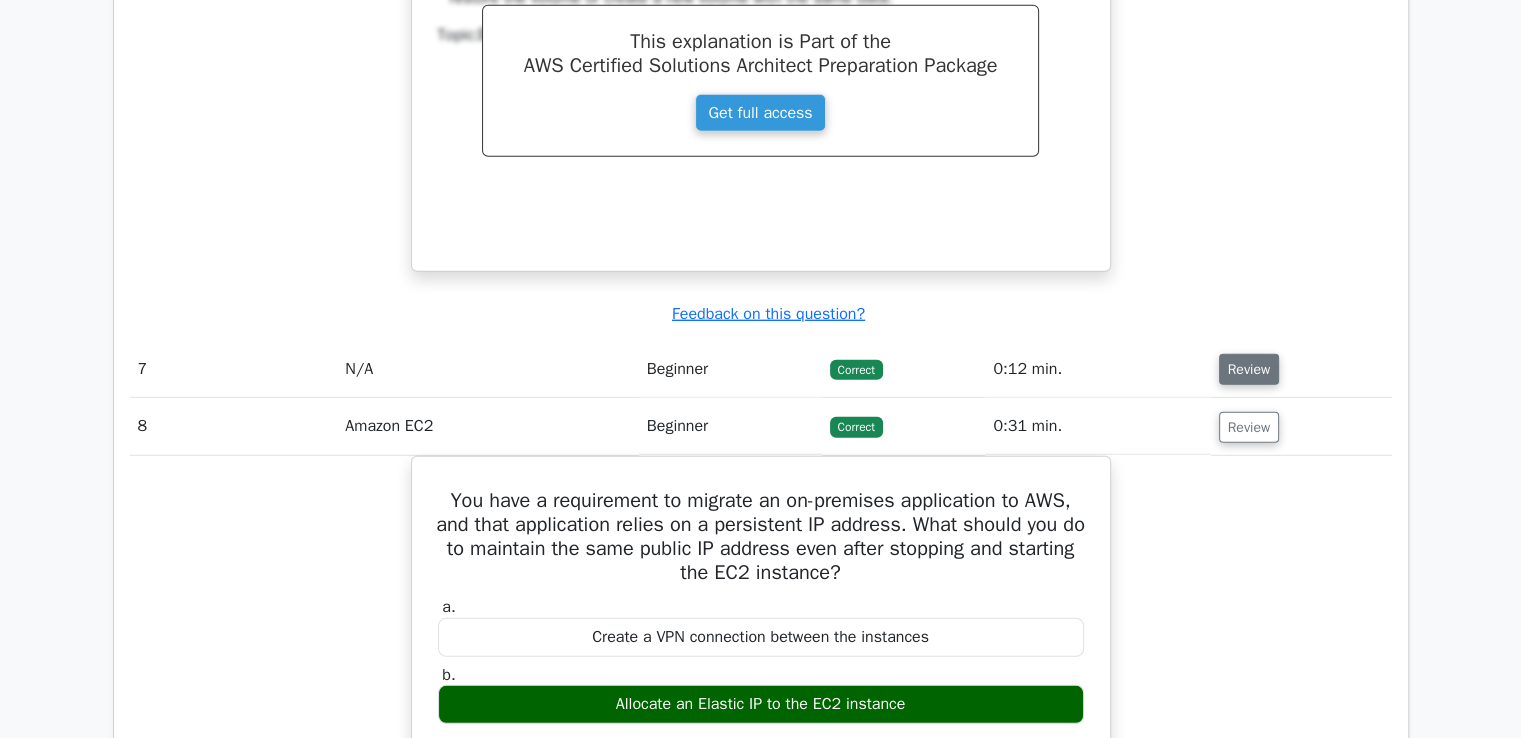 click on "Review" at bounding box center [1249, 369] 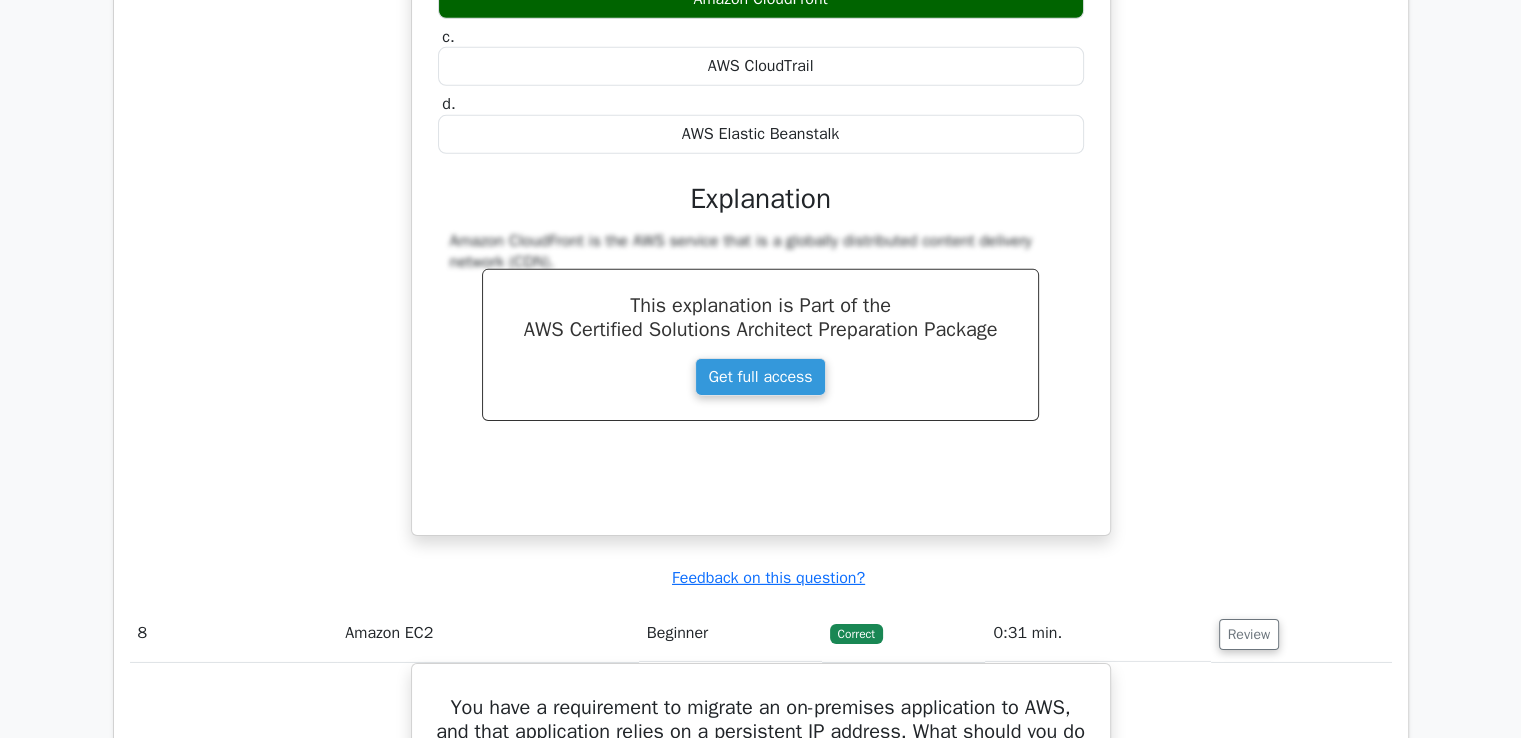 scroll, scrollTop: 6440, scrollLeft: 0, axis: vertical 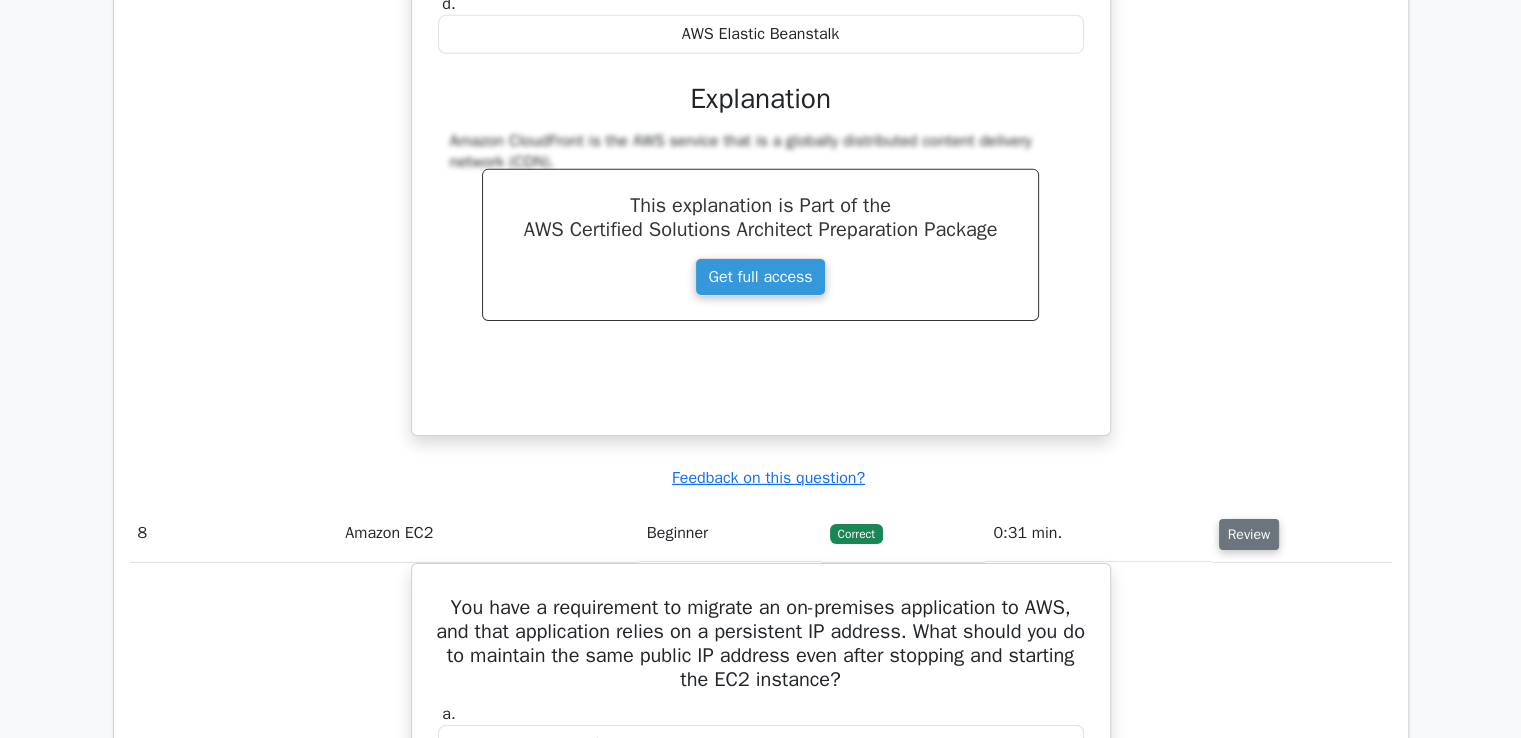 click on "Review" at bounding box center [1249, 534] 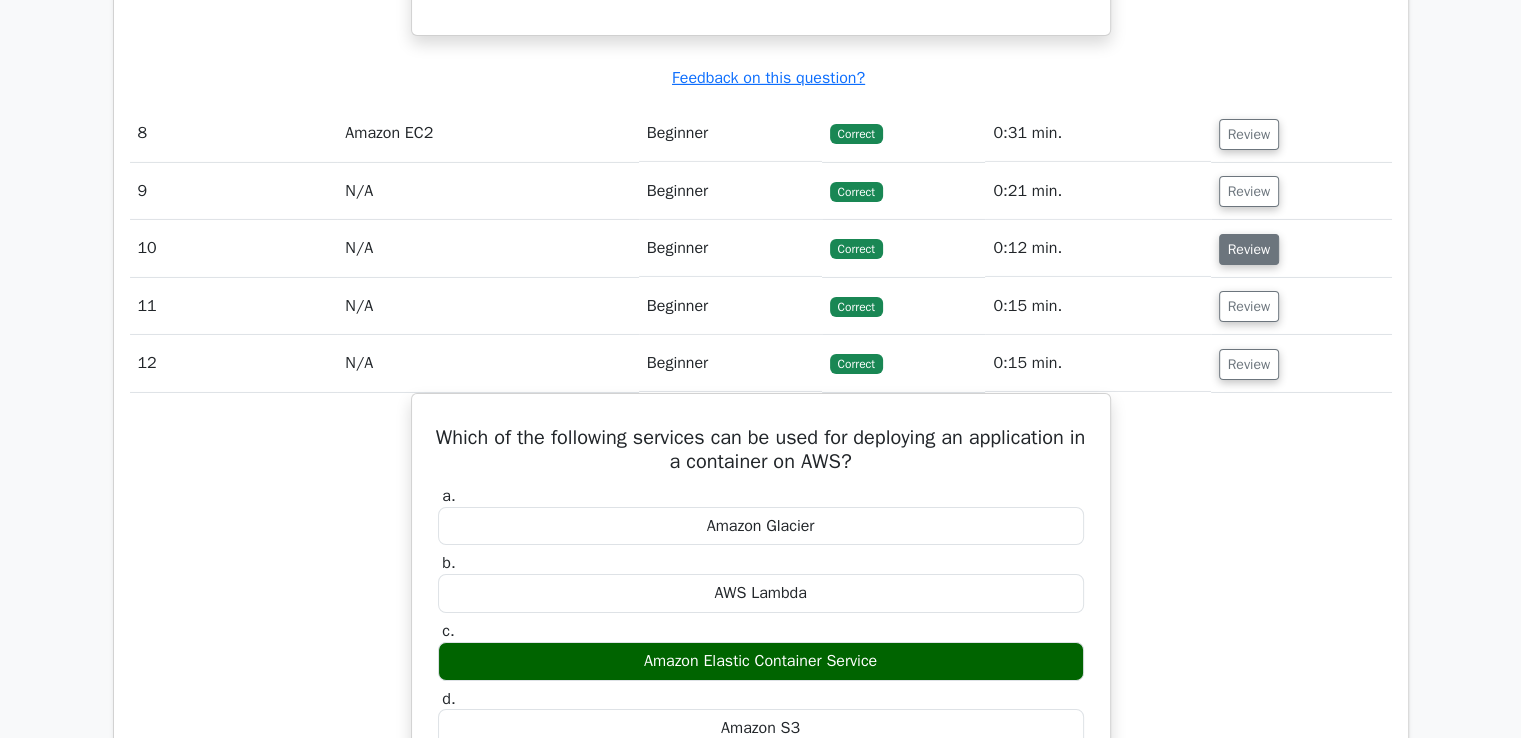 scroll, scrollTop: 6740, scrollLeft: 0, axis: vertical 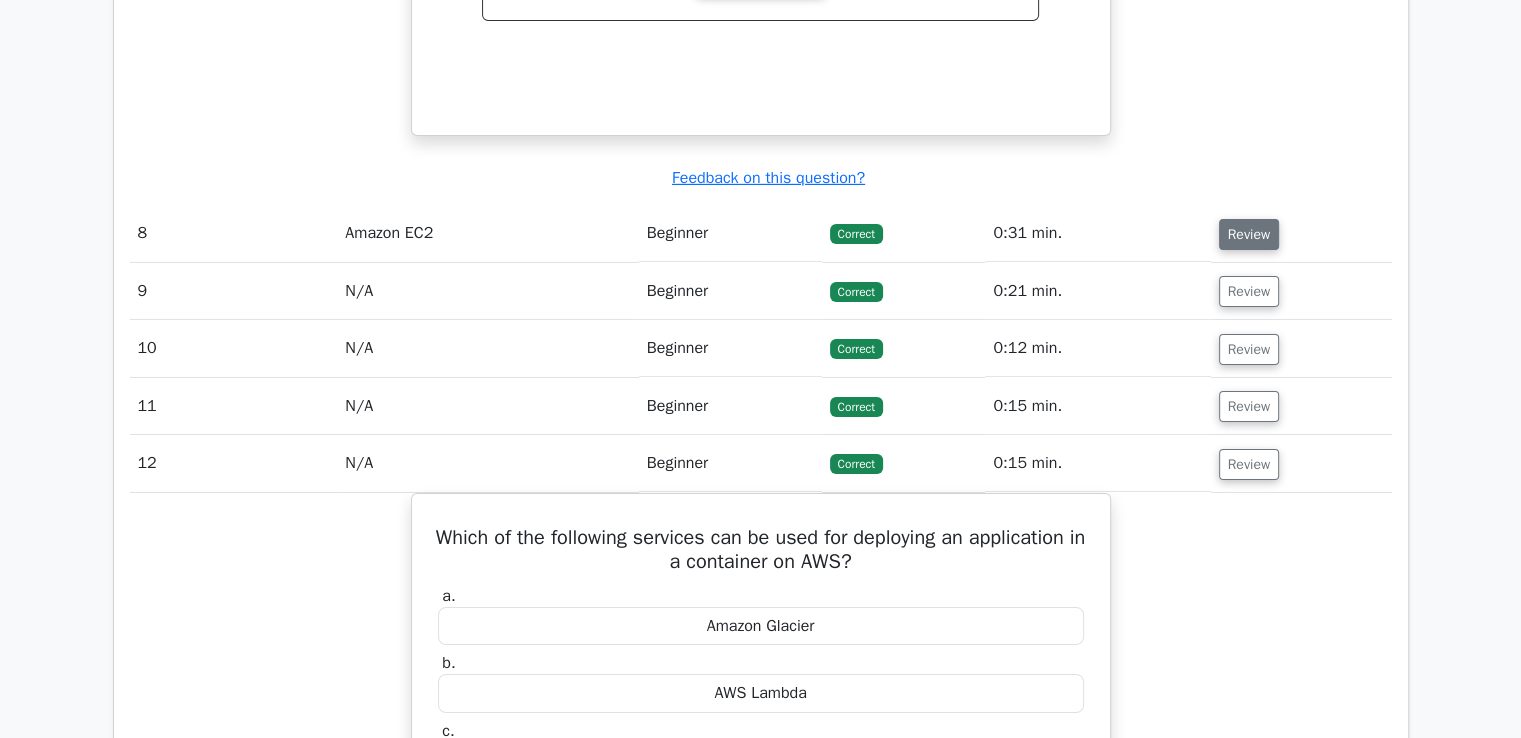 click on "Review" at bounding box center [1249, 234] 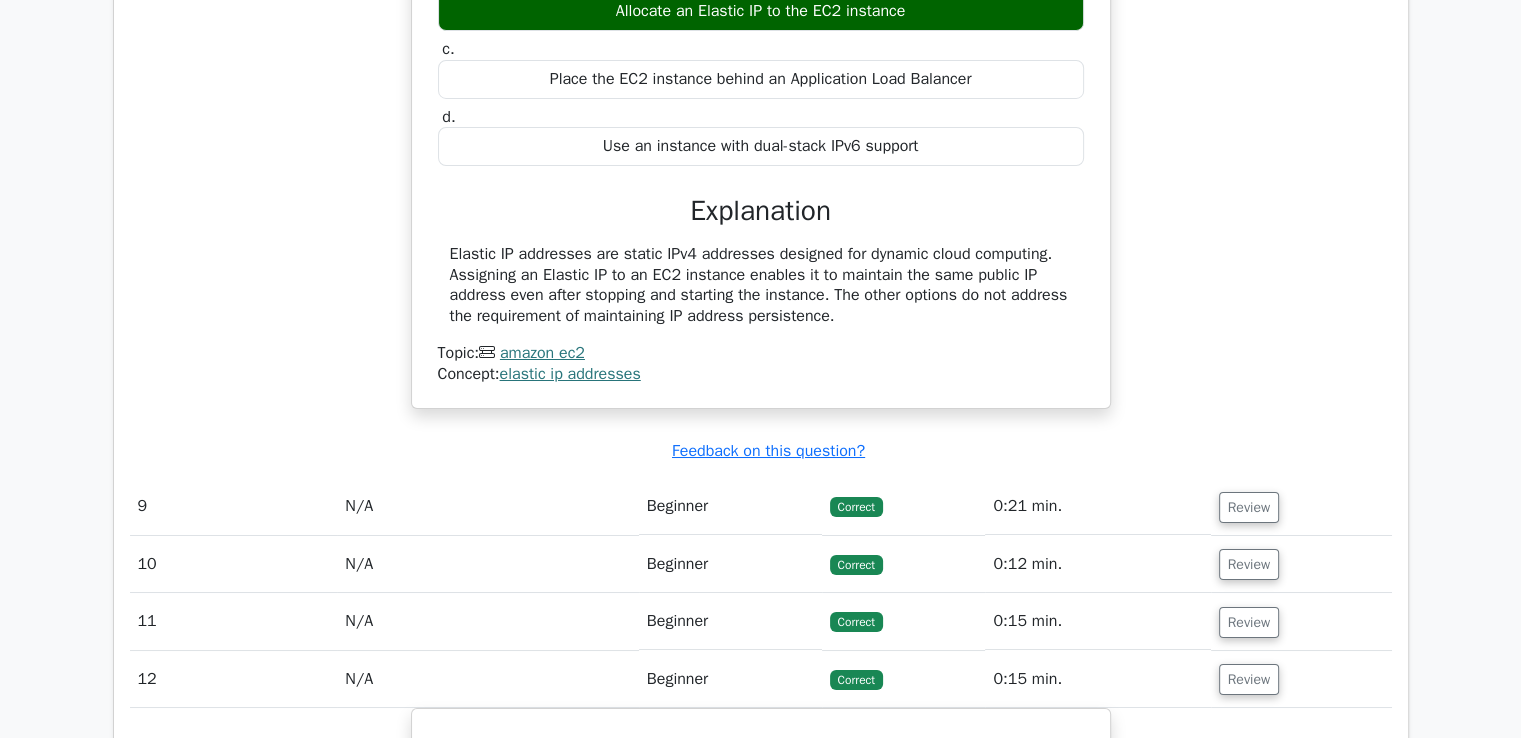 scroll, scrollTop: 7340, scrollLeft: 0, axis: vertical 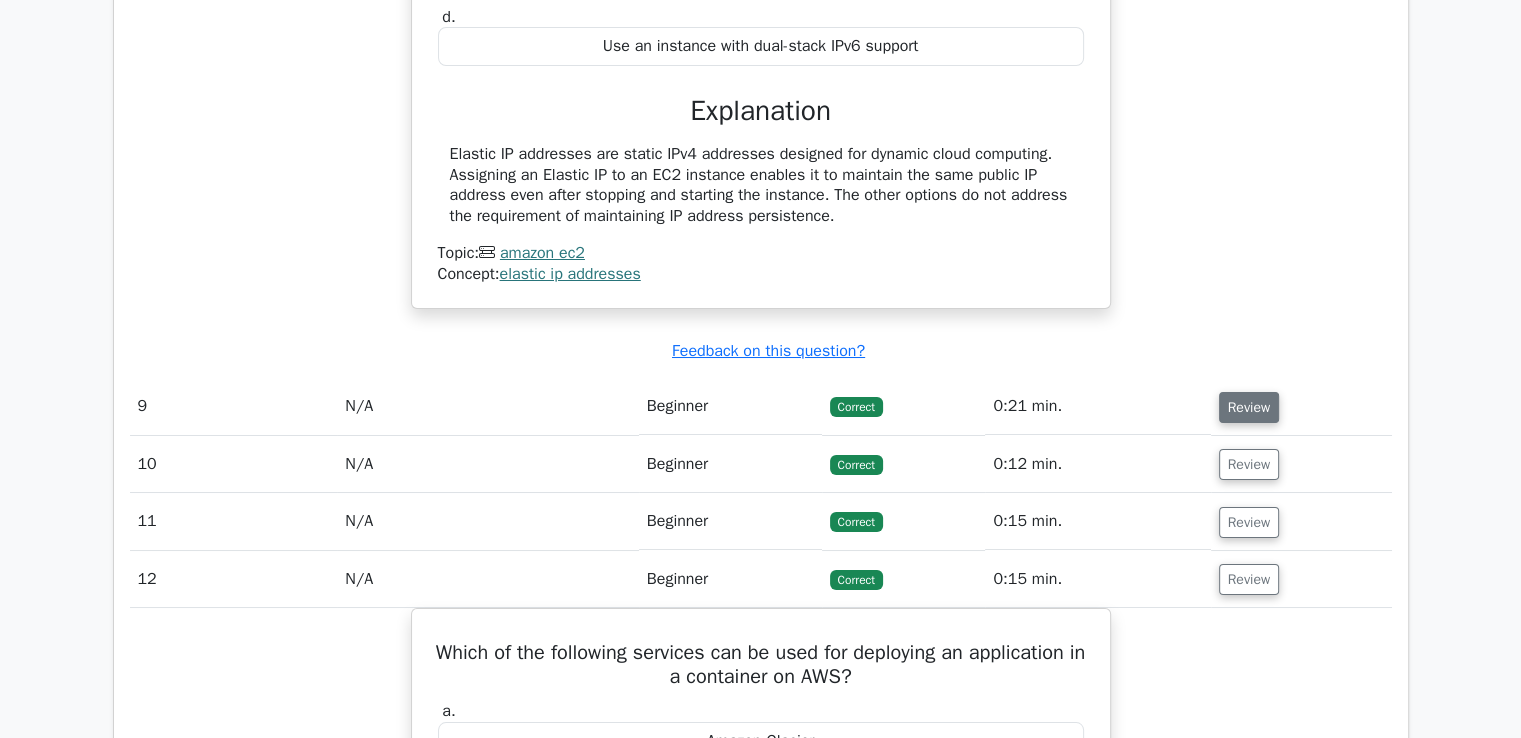 click on "Review" at bounding box center (1249, 407) 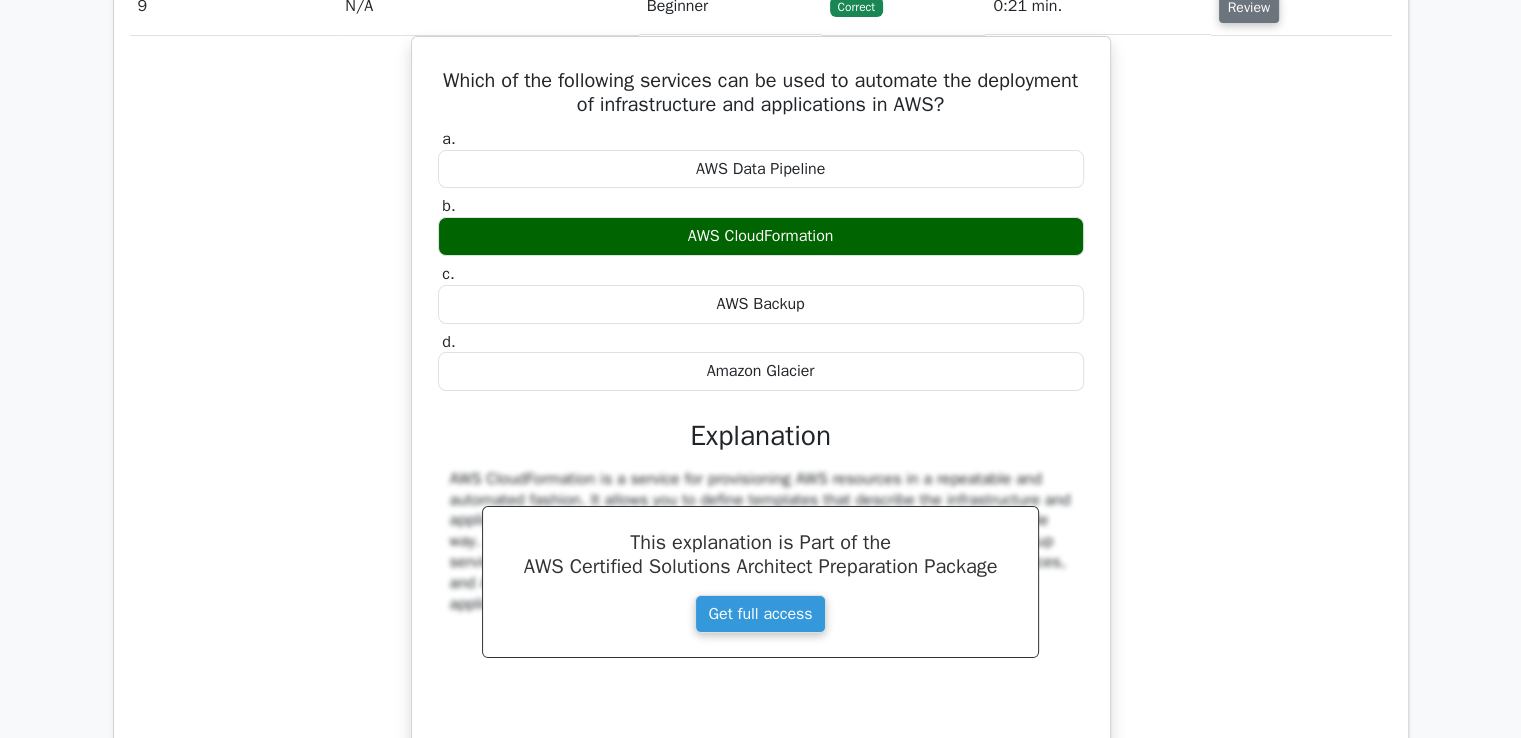 scroll, scrollTop: 8140, scrollLeft: 0, axis: vertical 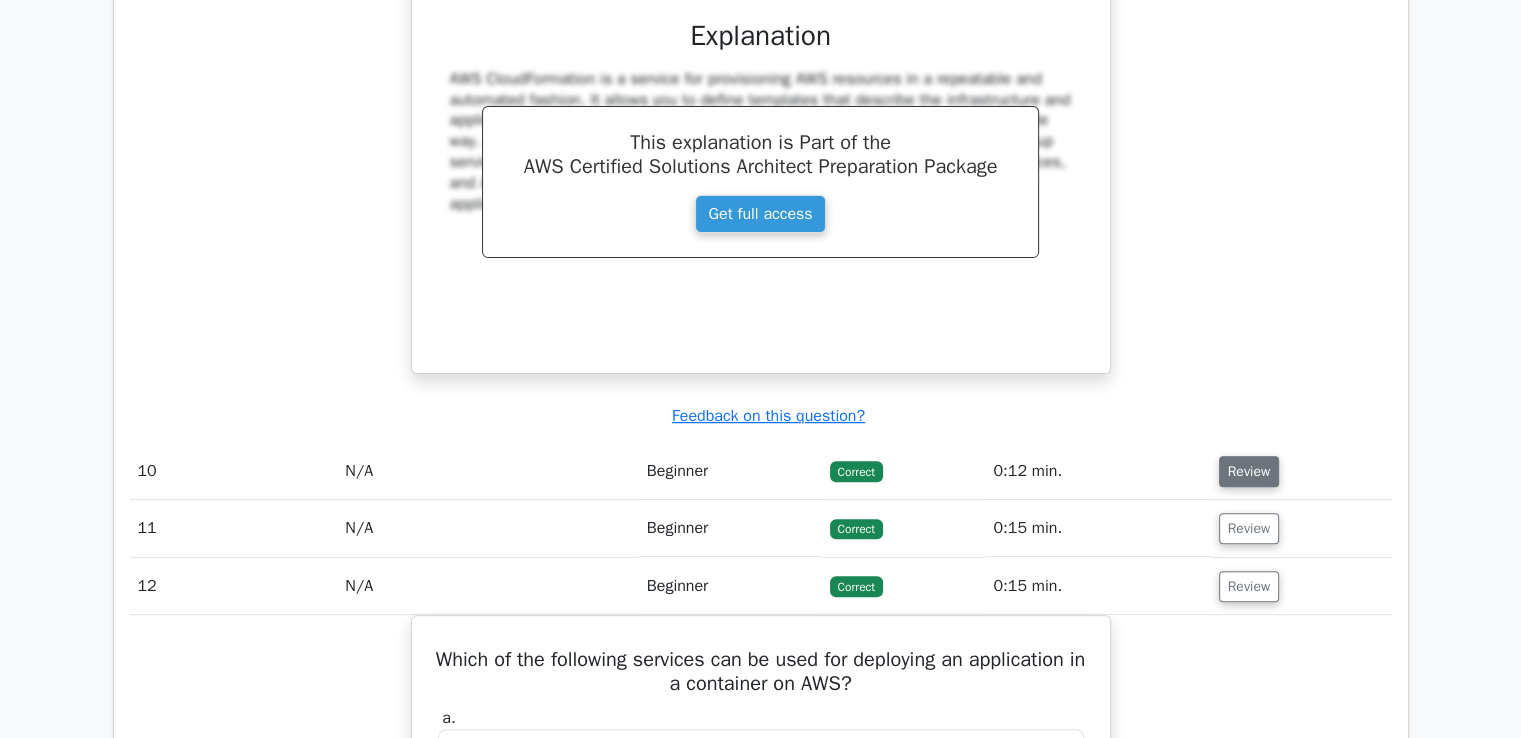 click on "Review" at bounding box center [1249, 471] 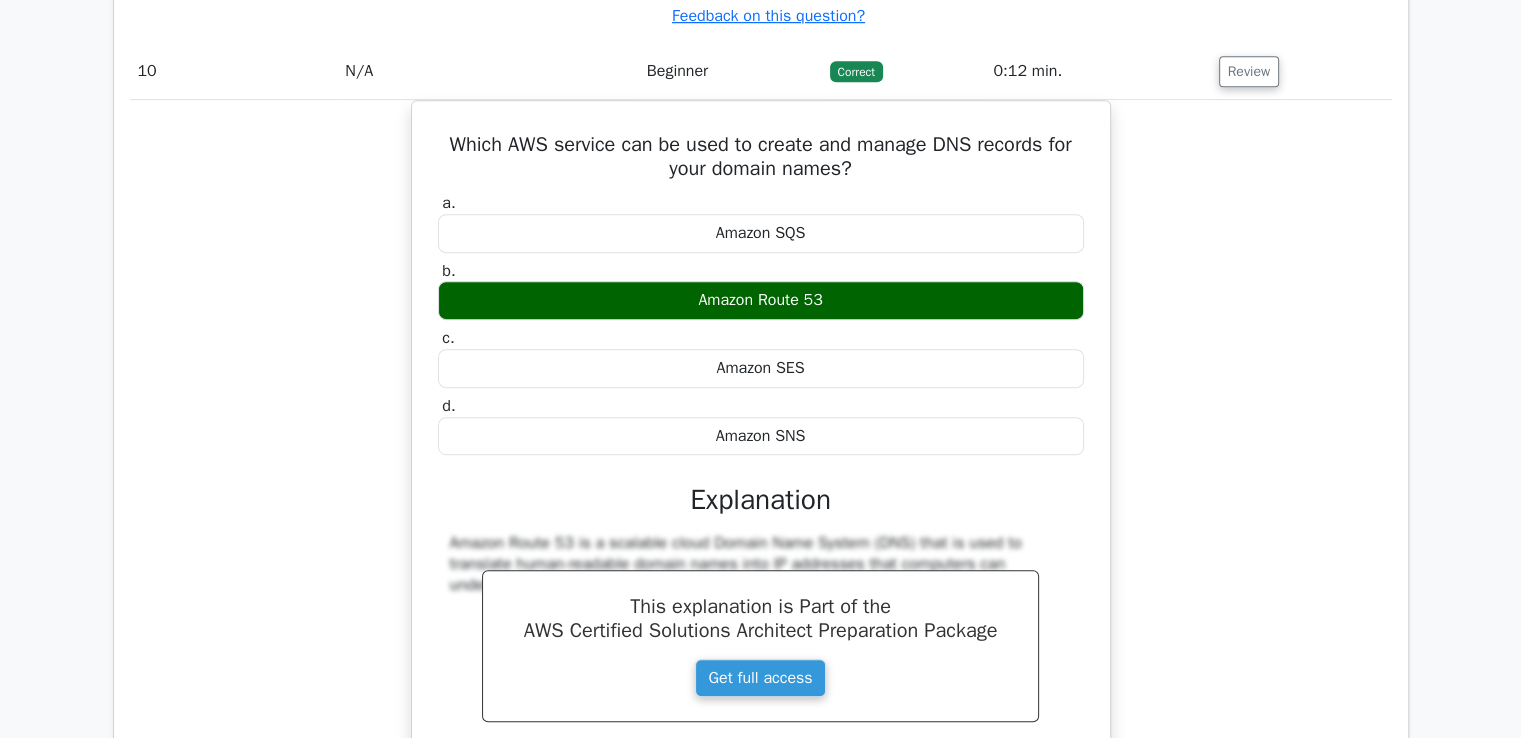 scroll, scrollTop: 8940, scrollLeft: 0, axis: vertical 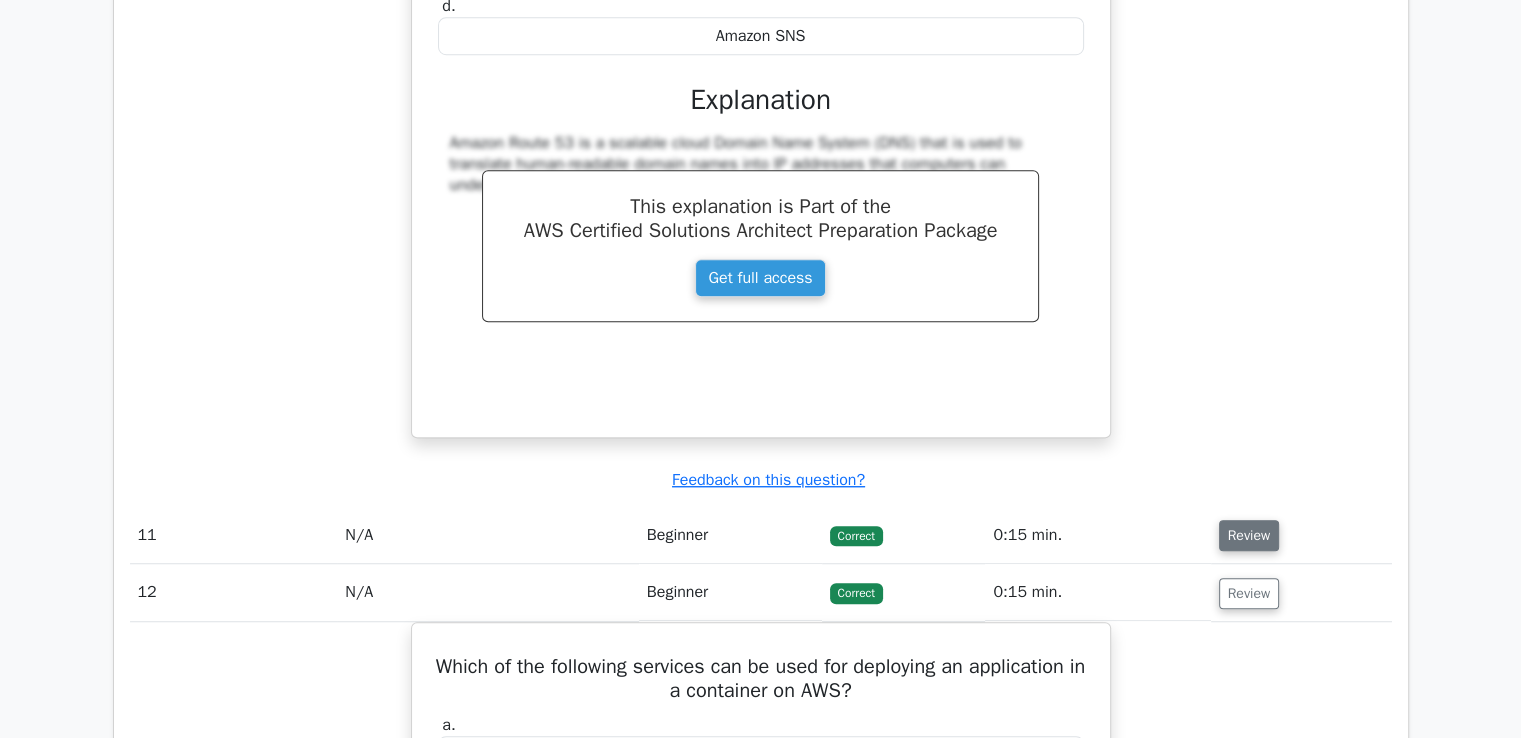 click on "Review" at bounding box center [1249, 535] 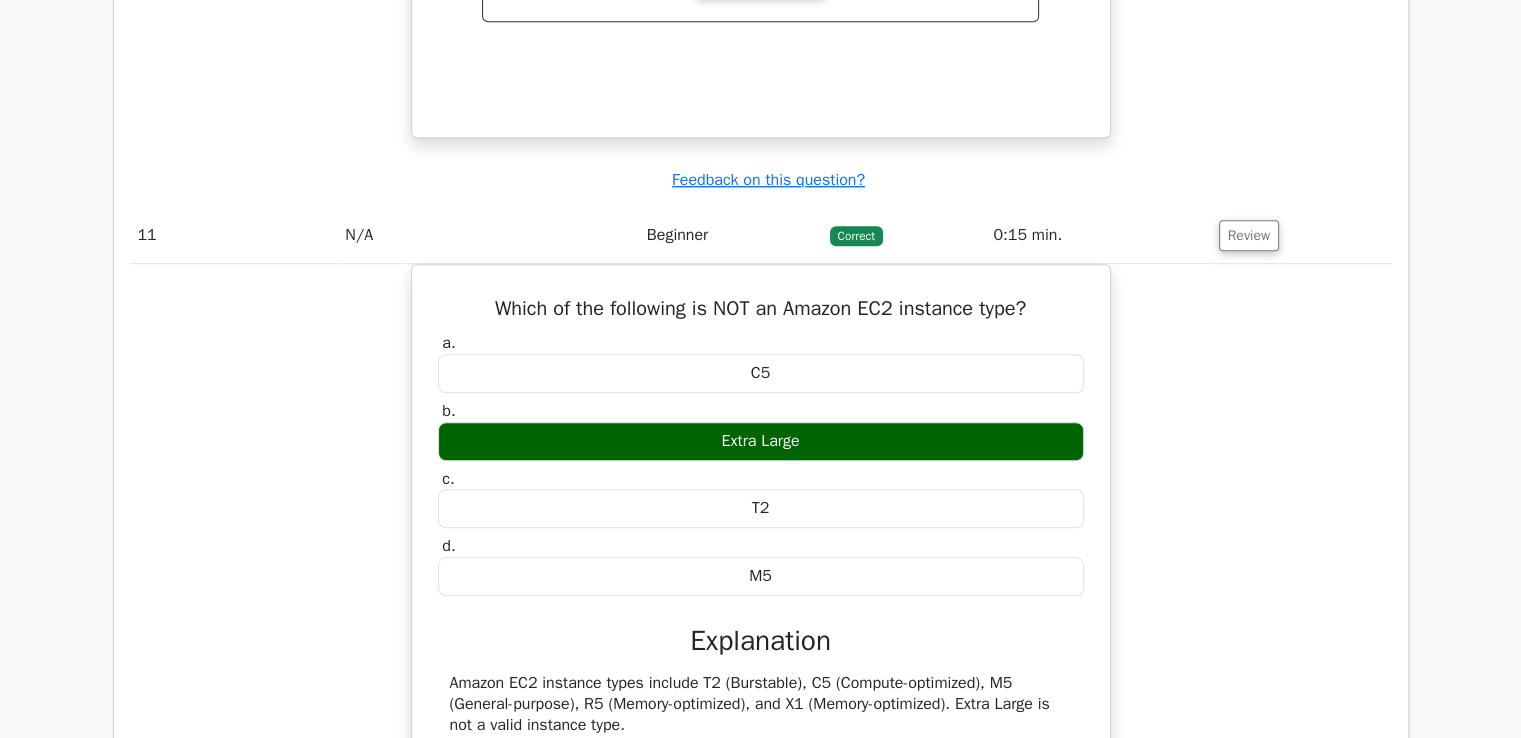 scroll, scrollTop: 9540, scrollLeft: 0, axis: vertical 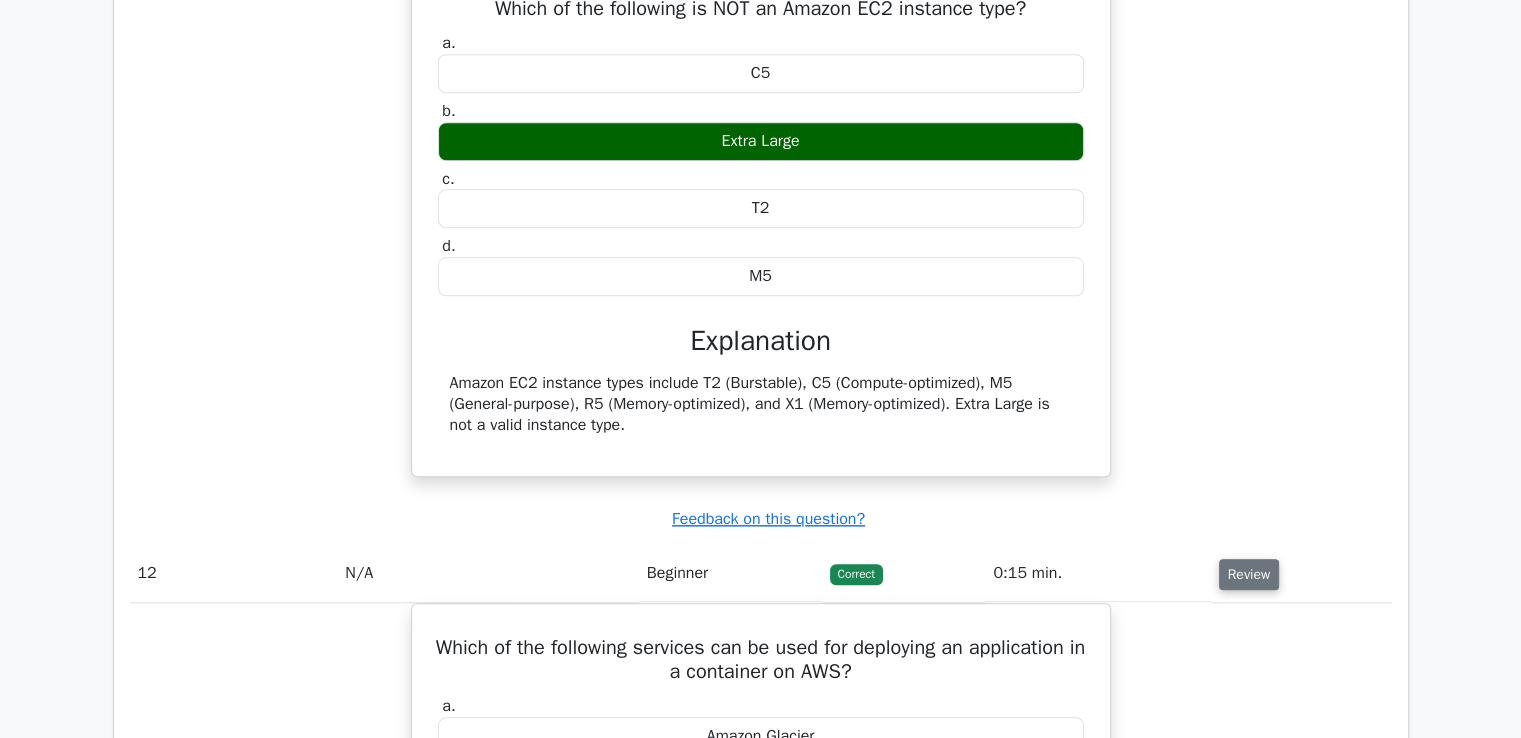 click on "Review" at bounding box center (1249, 574) 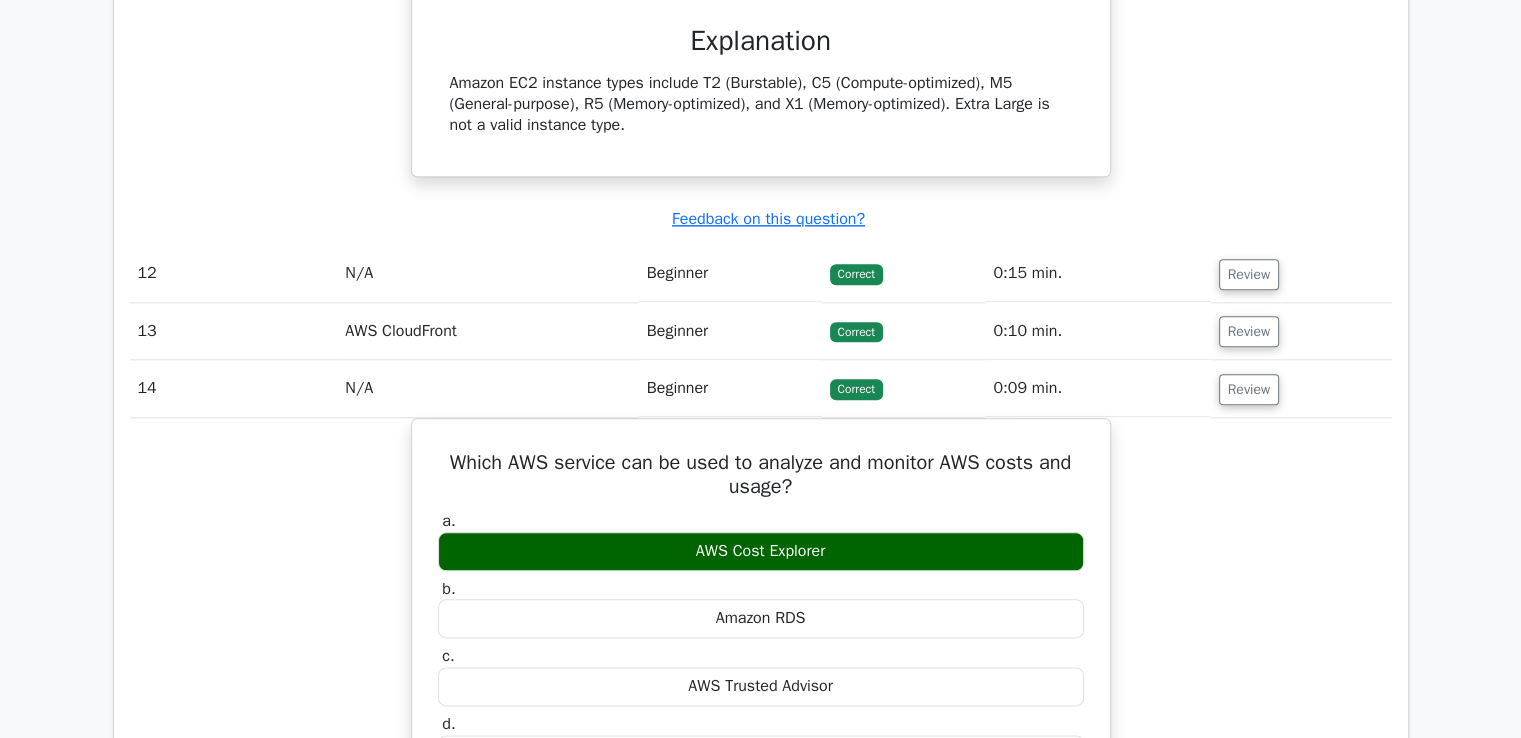 scroll, scrollTop: 9940, scrollLeft: 0, axis: vertical 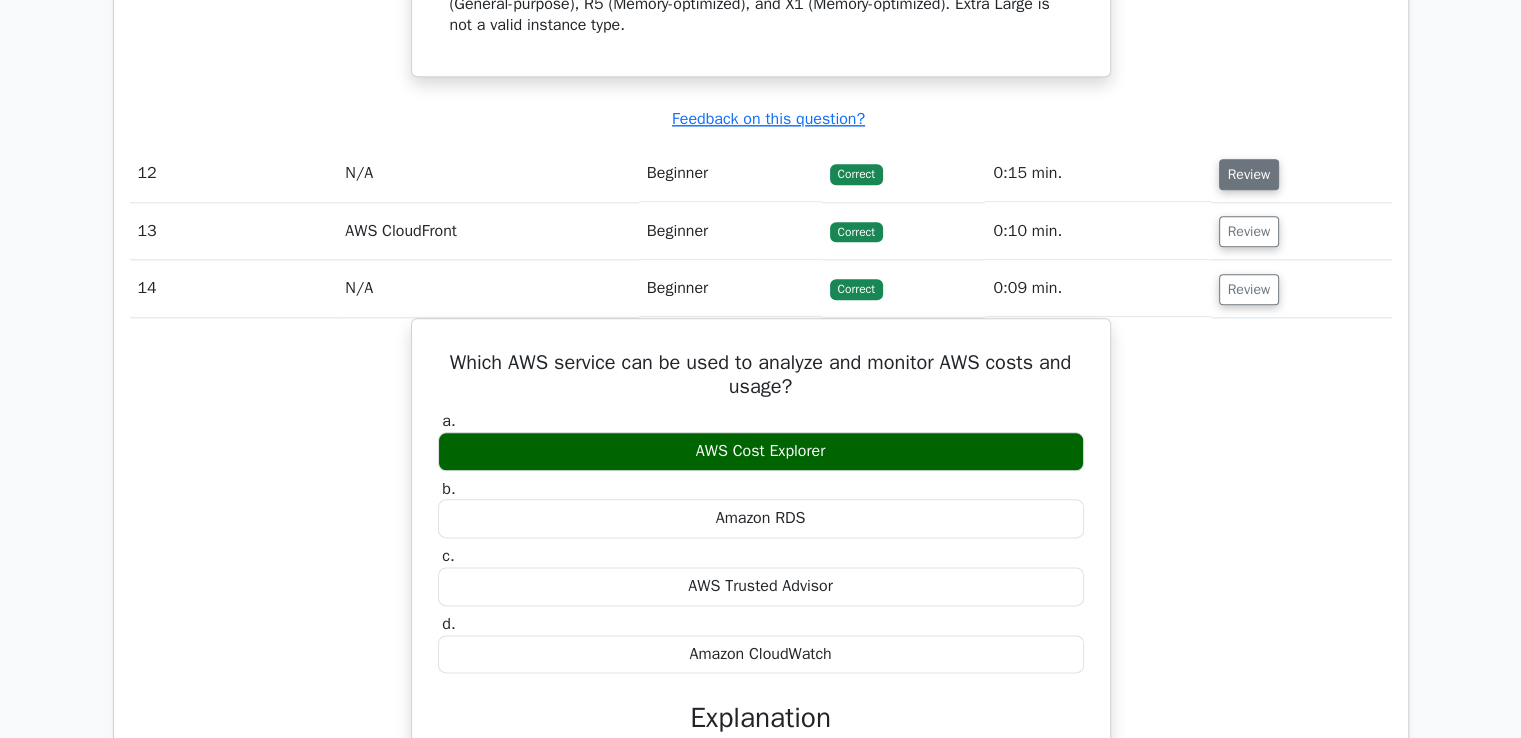 click on "Review" at bounding box center (1249, 174) 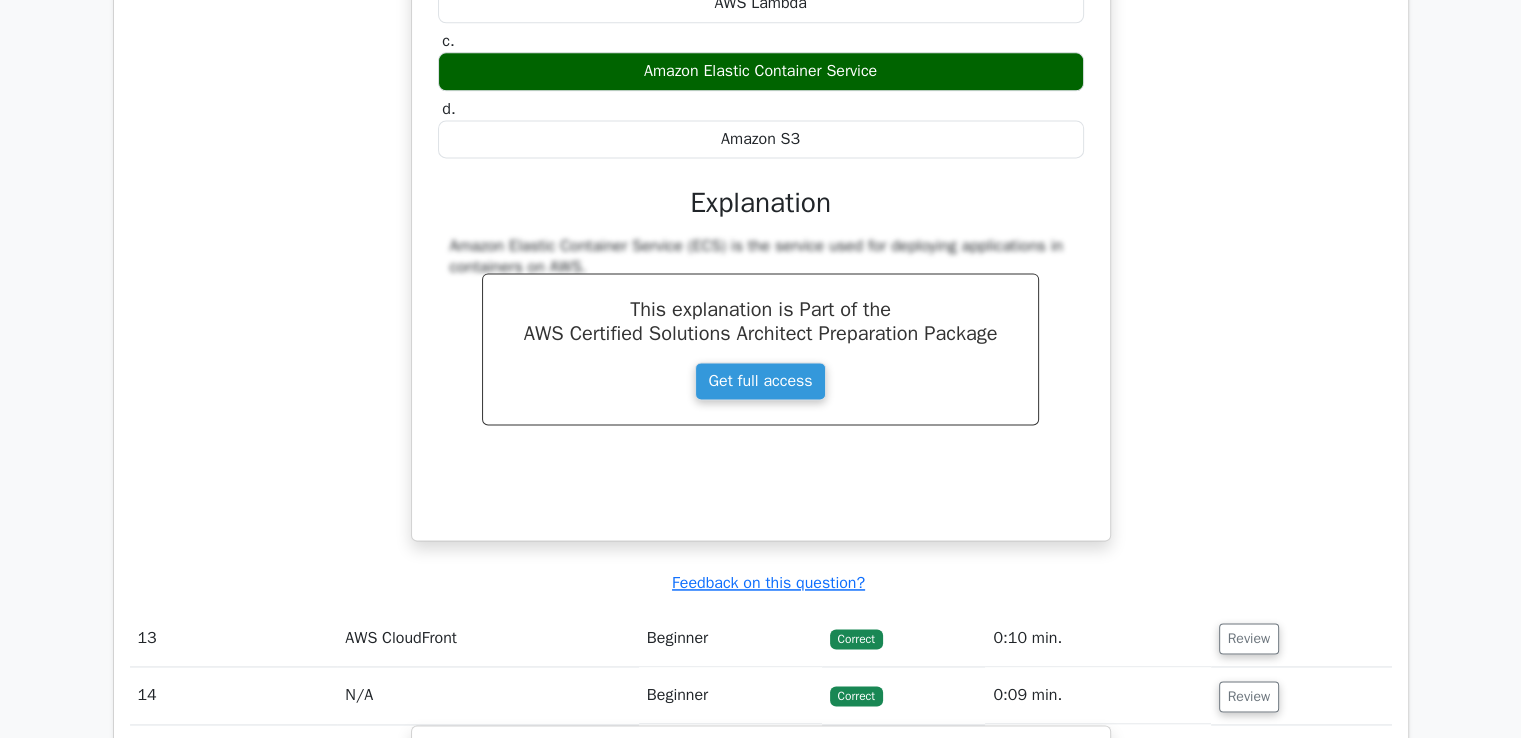 scroll, scrollTop: 10540, scrollLeft: 0, axis: vertical 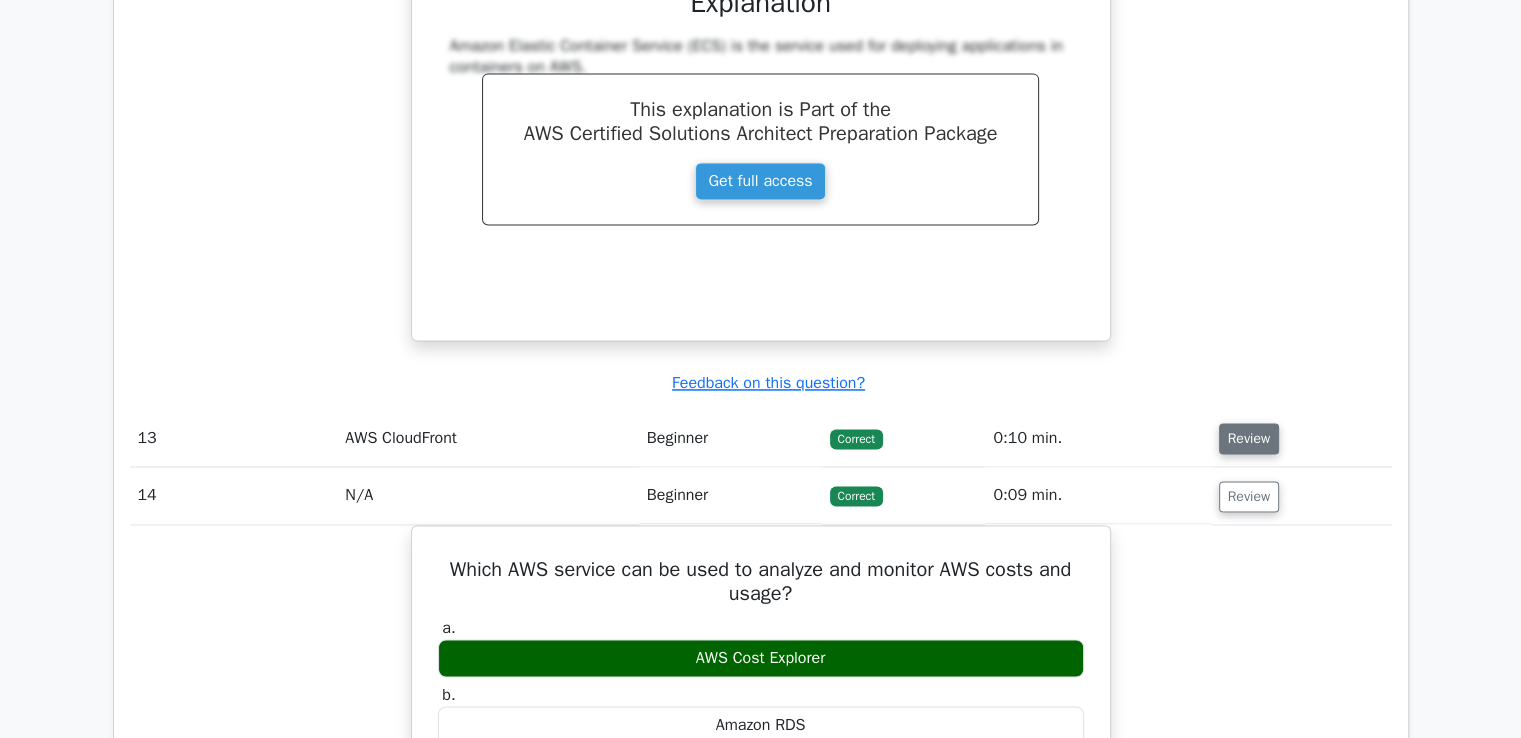 click on "Review" at bounding box center (1249, 438) 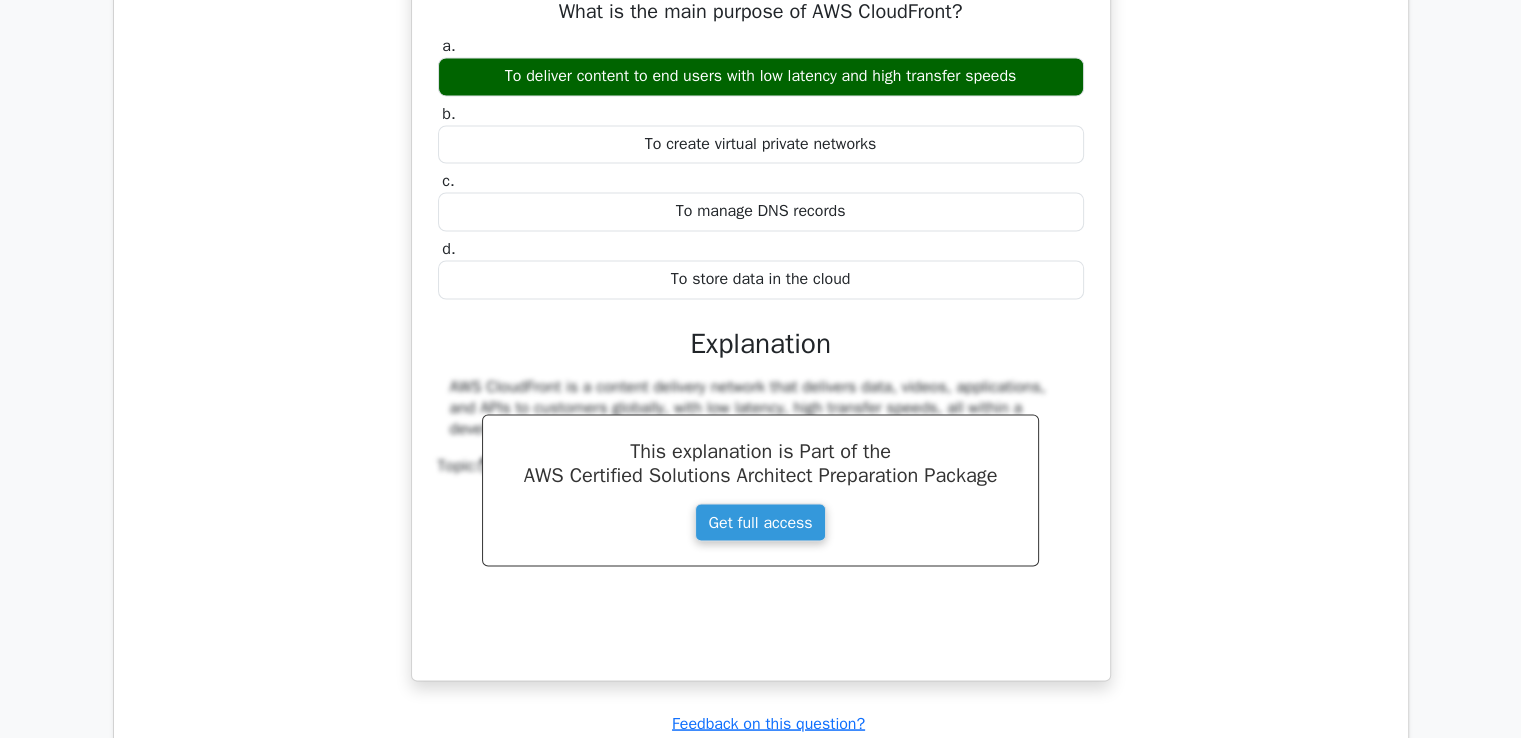 scroll, scrollTop: 11240, scrollLeft: 0, axis: vertical 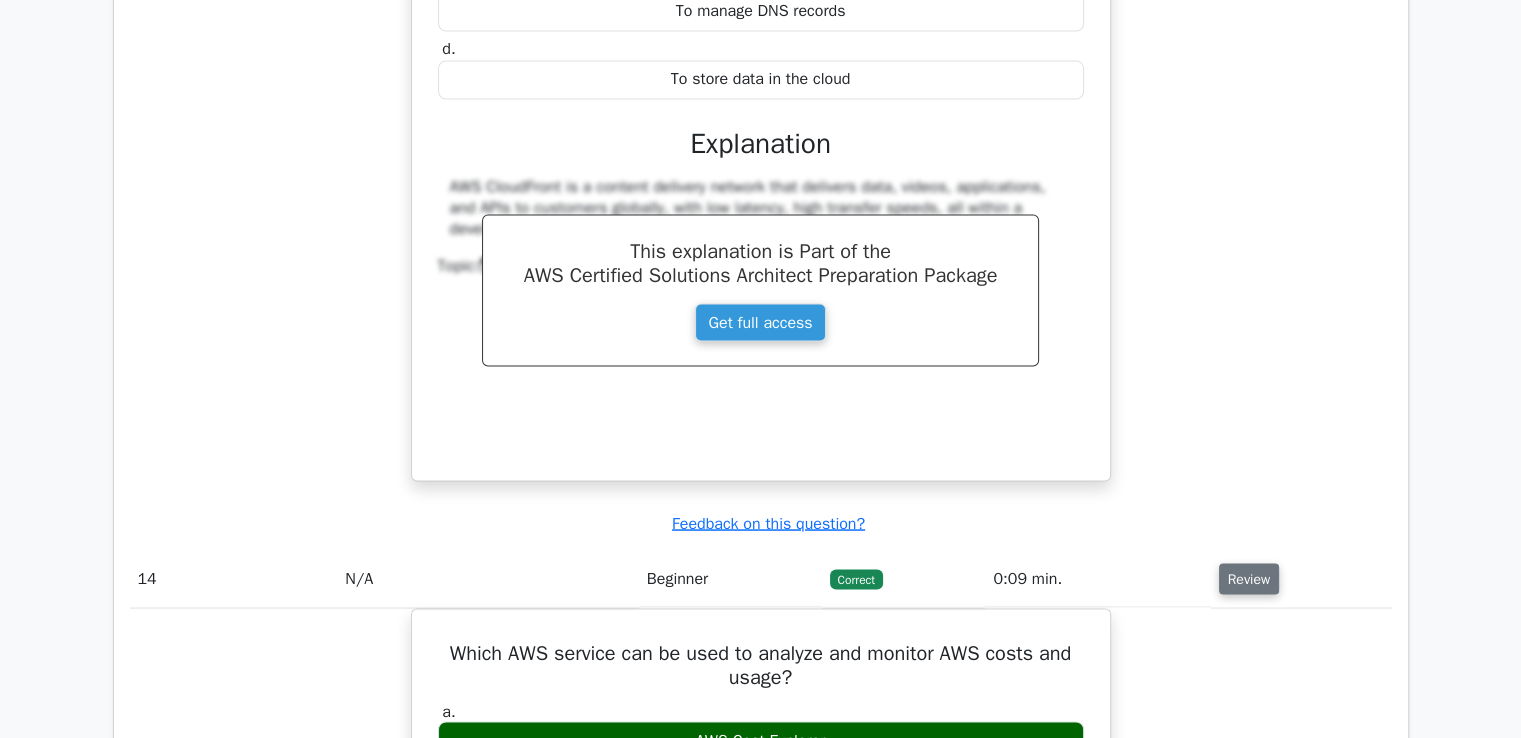 click on "Review" at bounding box center [1249, 578] 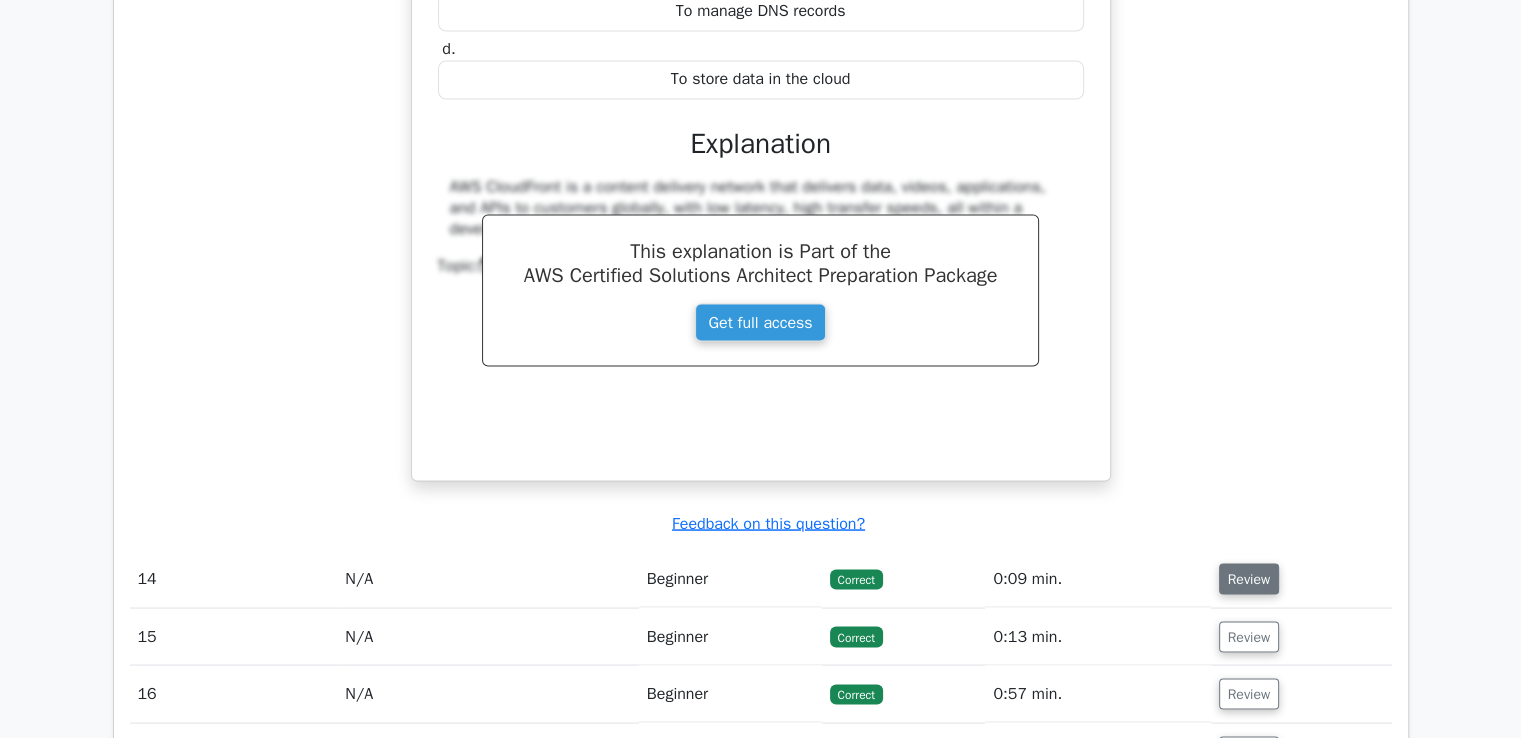 scroll, scrollTop: 11440, scrollLeft: 0, axis: vertical 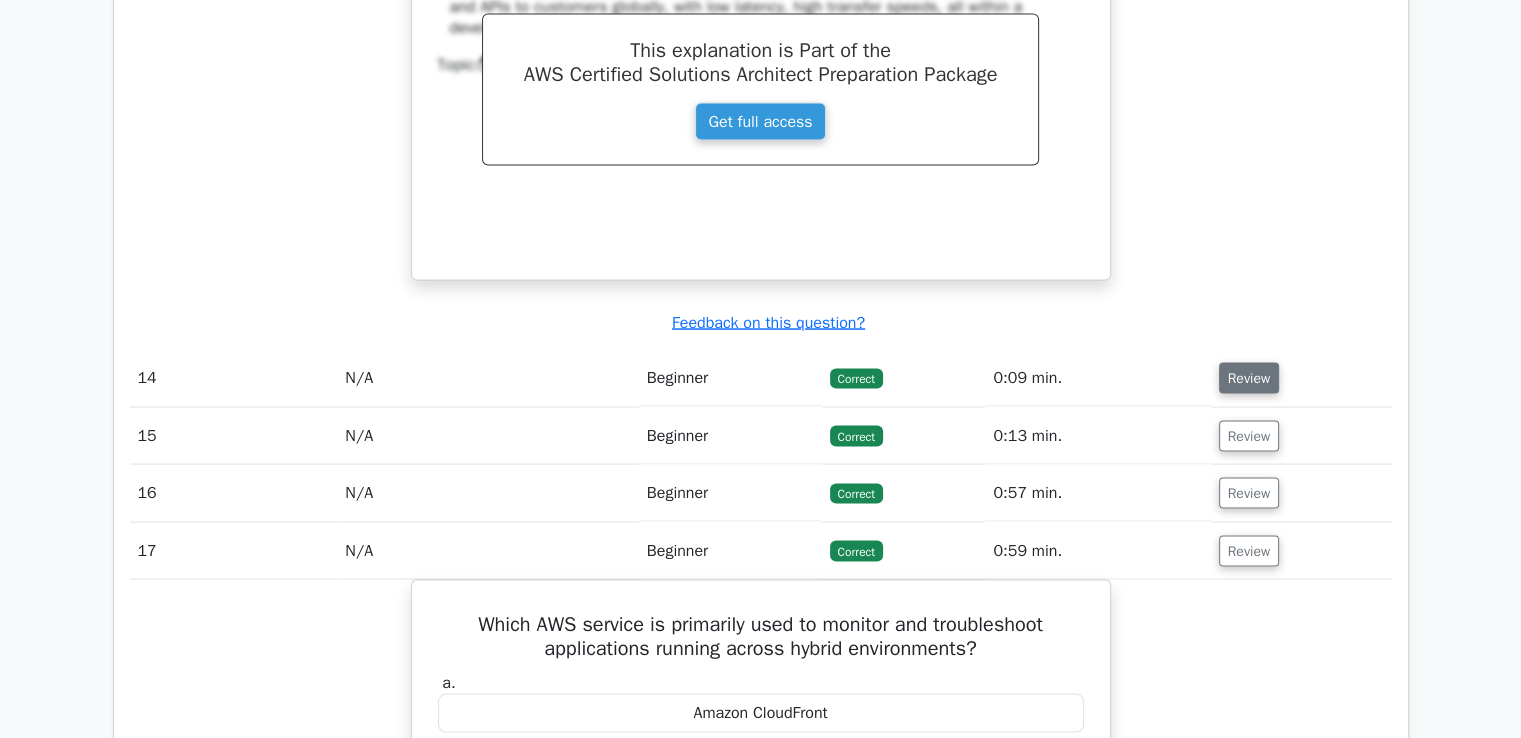 click on "Review" at bounding box center (1249, 378) 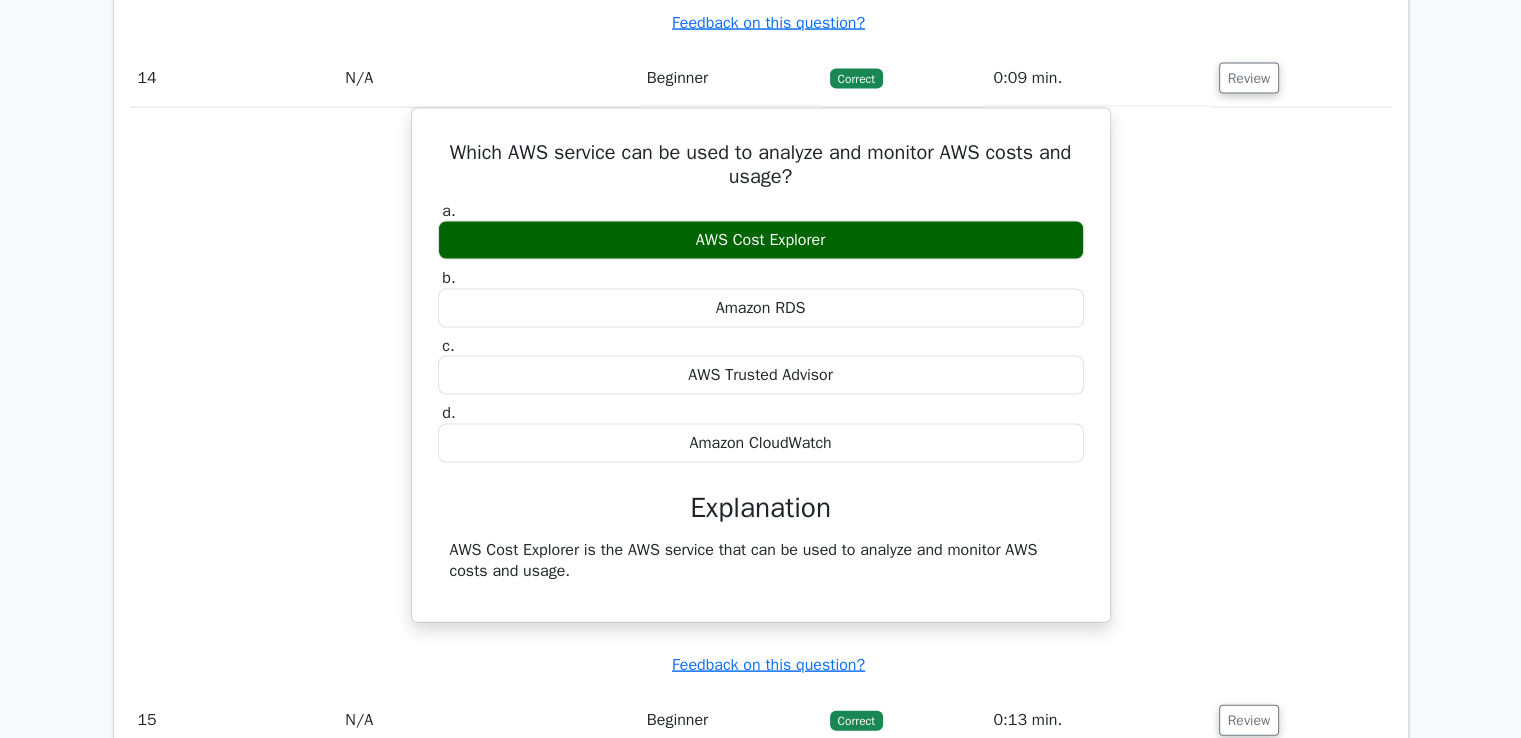 scroll, scrollTop: 11940, scrollLeft: 0, axis: vertical 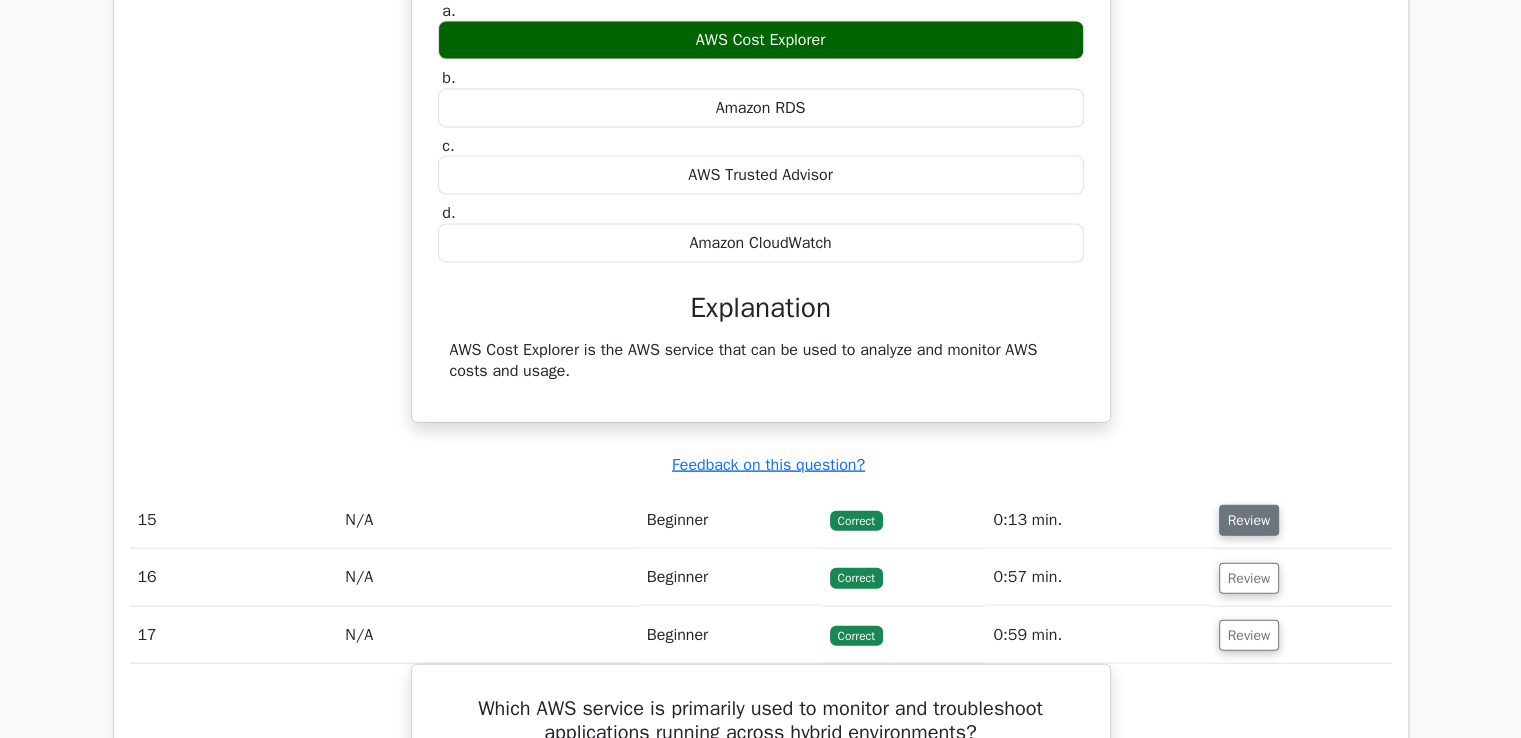 click on "Review" at bounding box center (1249, 520) 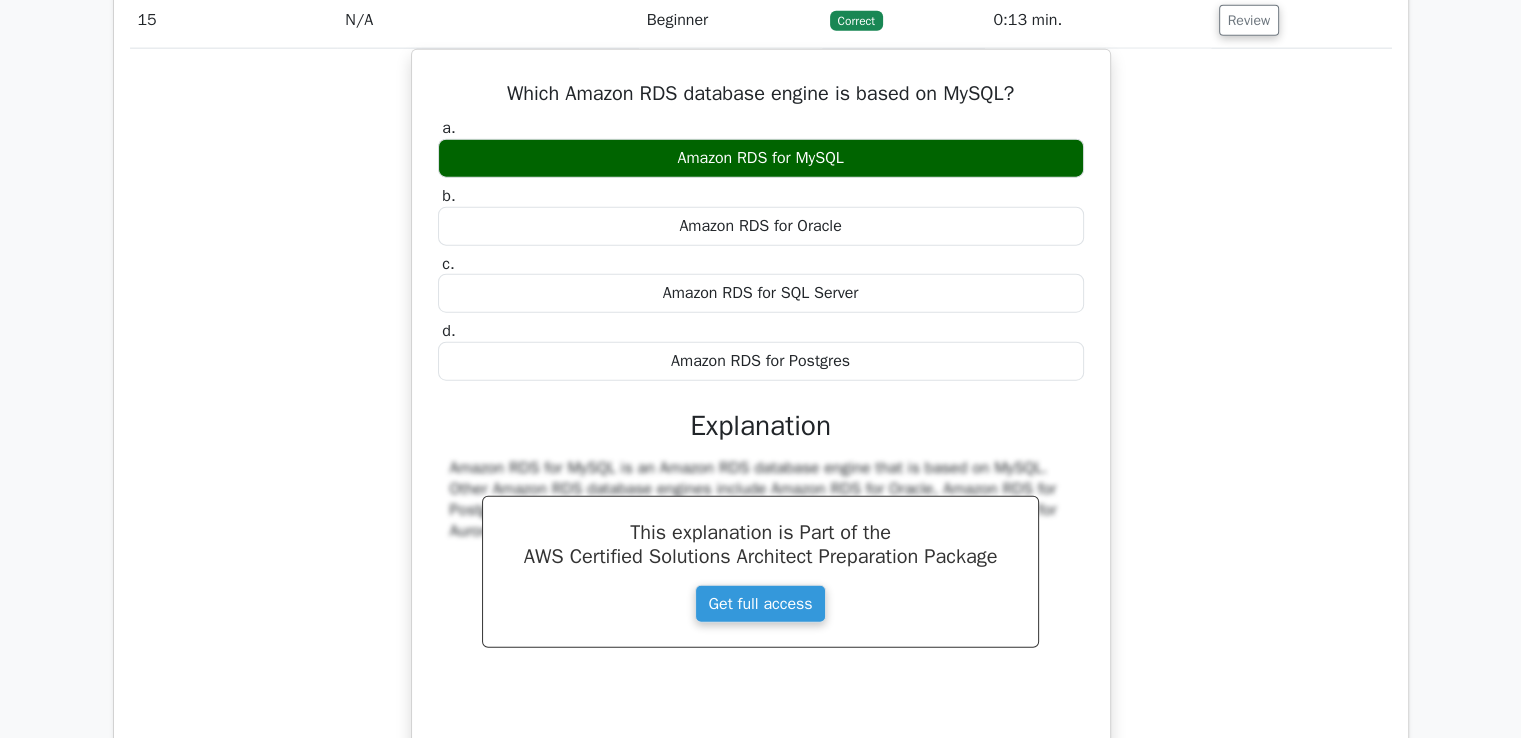 scroll, scrollTop: 12840, scrollLeft: 0, axis: vertical 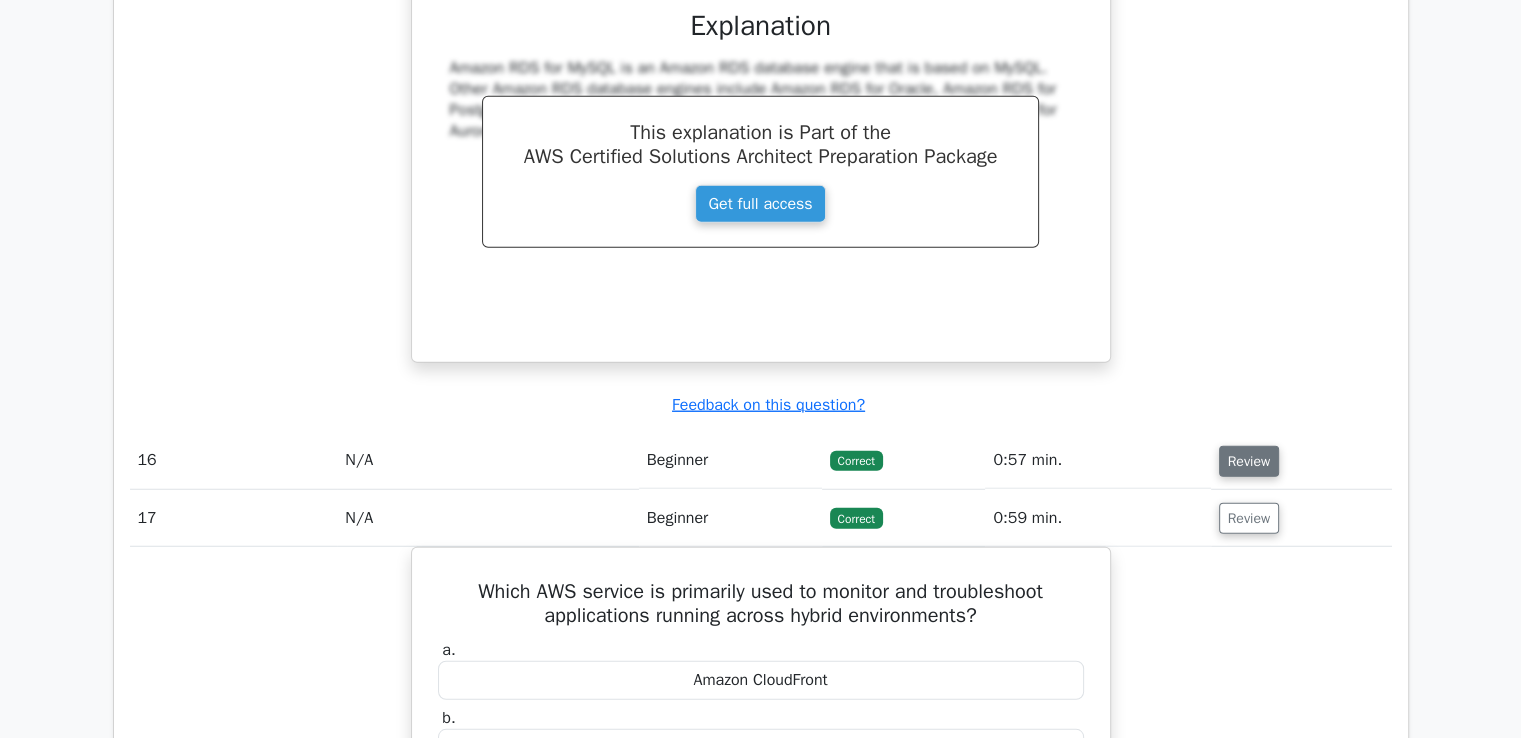 click on "Review" at bounding box center (1249, 461) 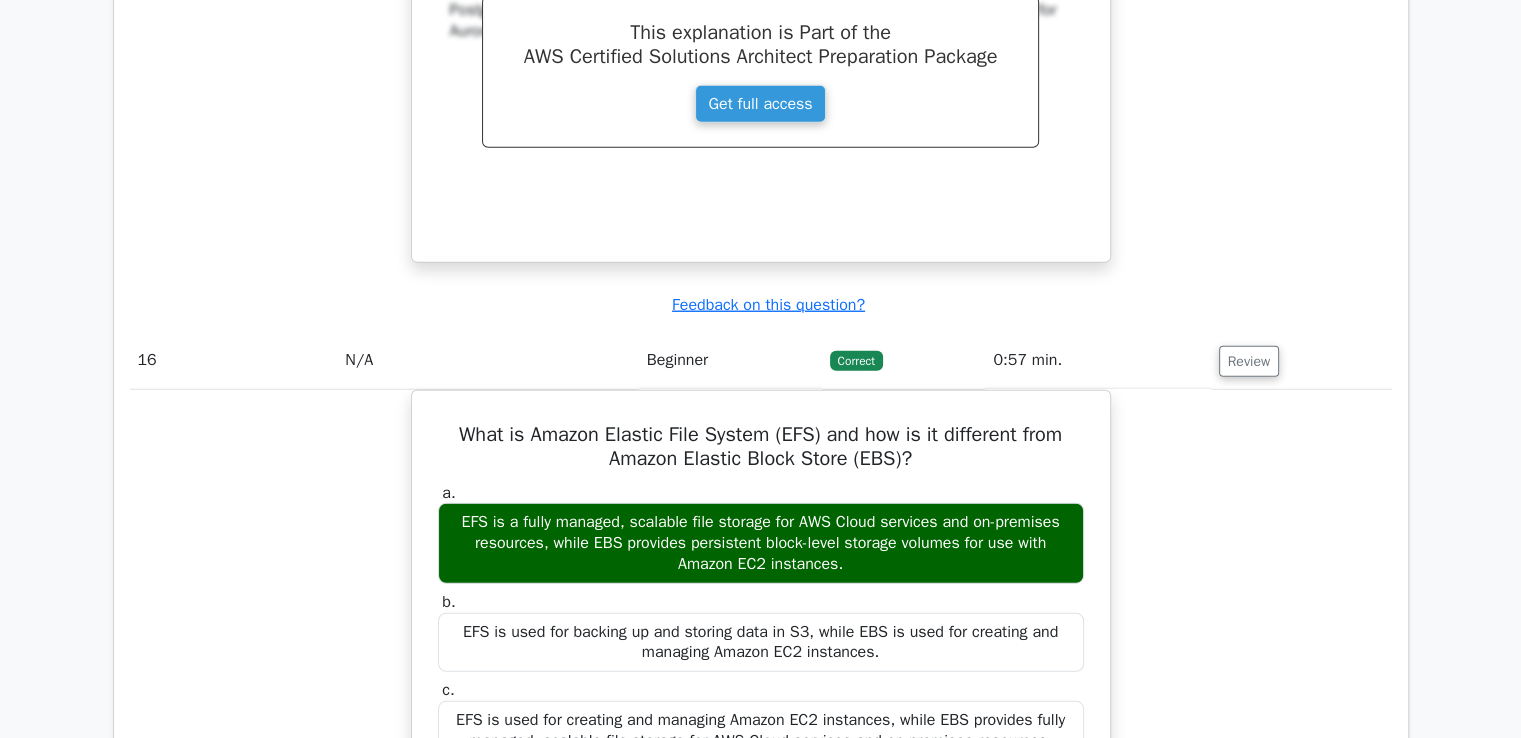 scroll, scrollTop: 13040, scrollLeft: 0, axis: vertical 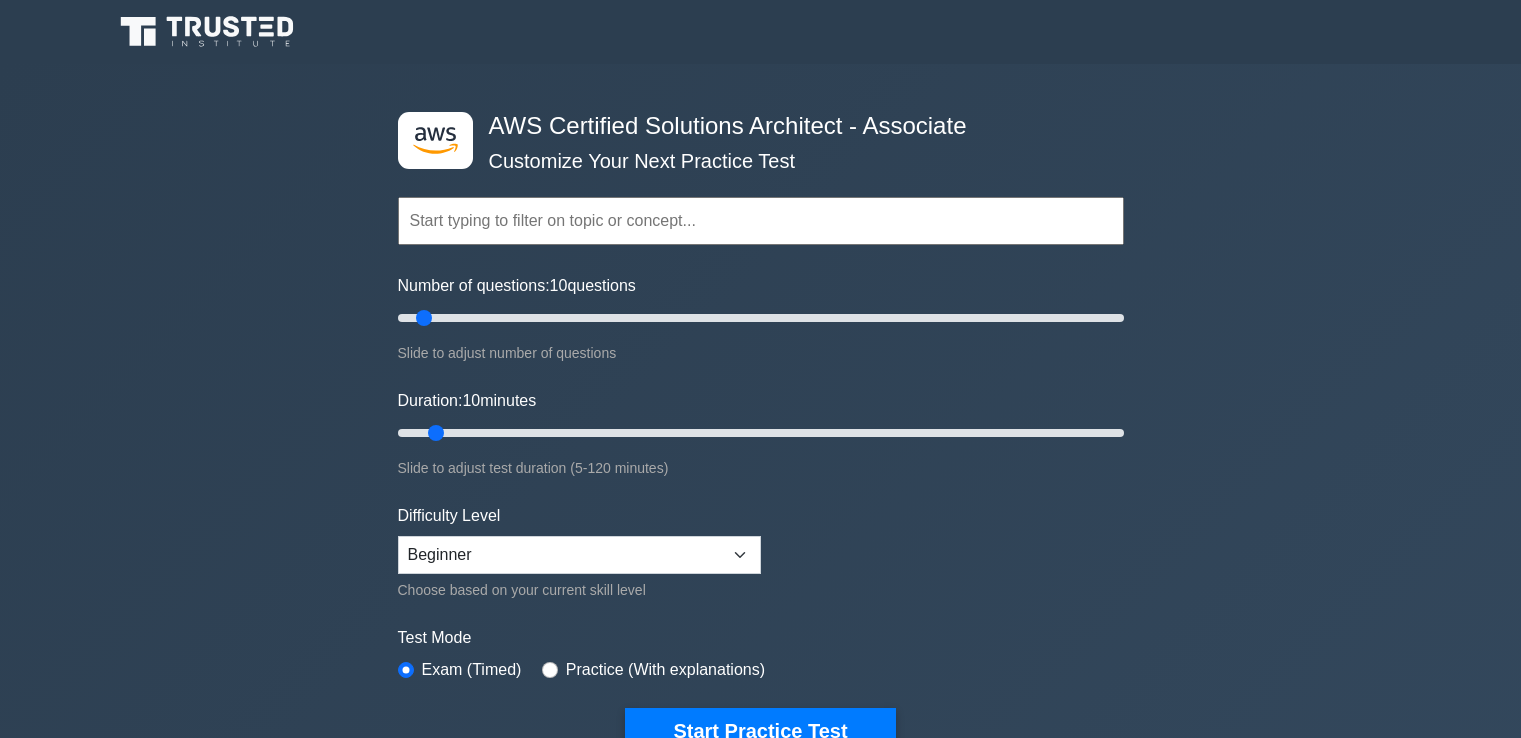 select on "beginner" 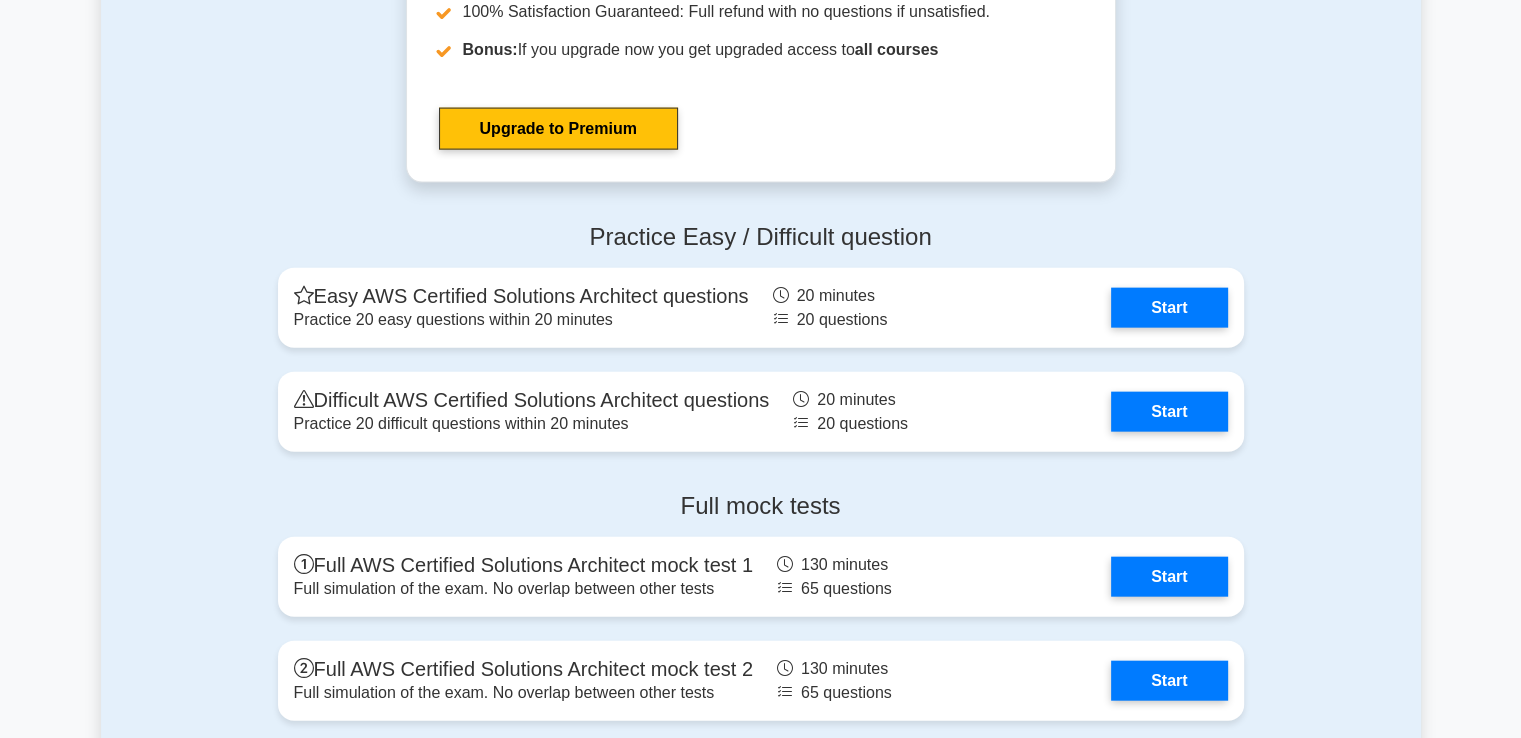 scroll, scrollTop: 0, scrollLeft: 0, axis: both 